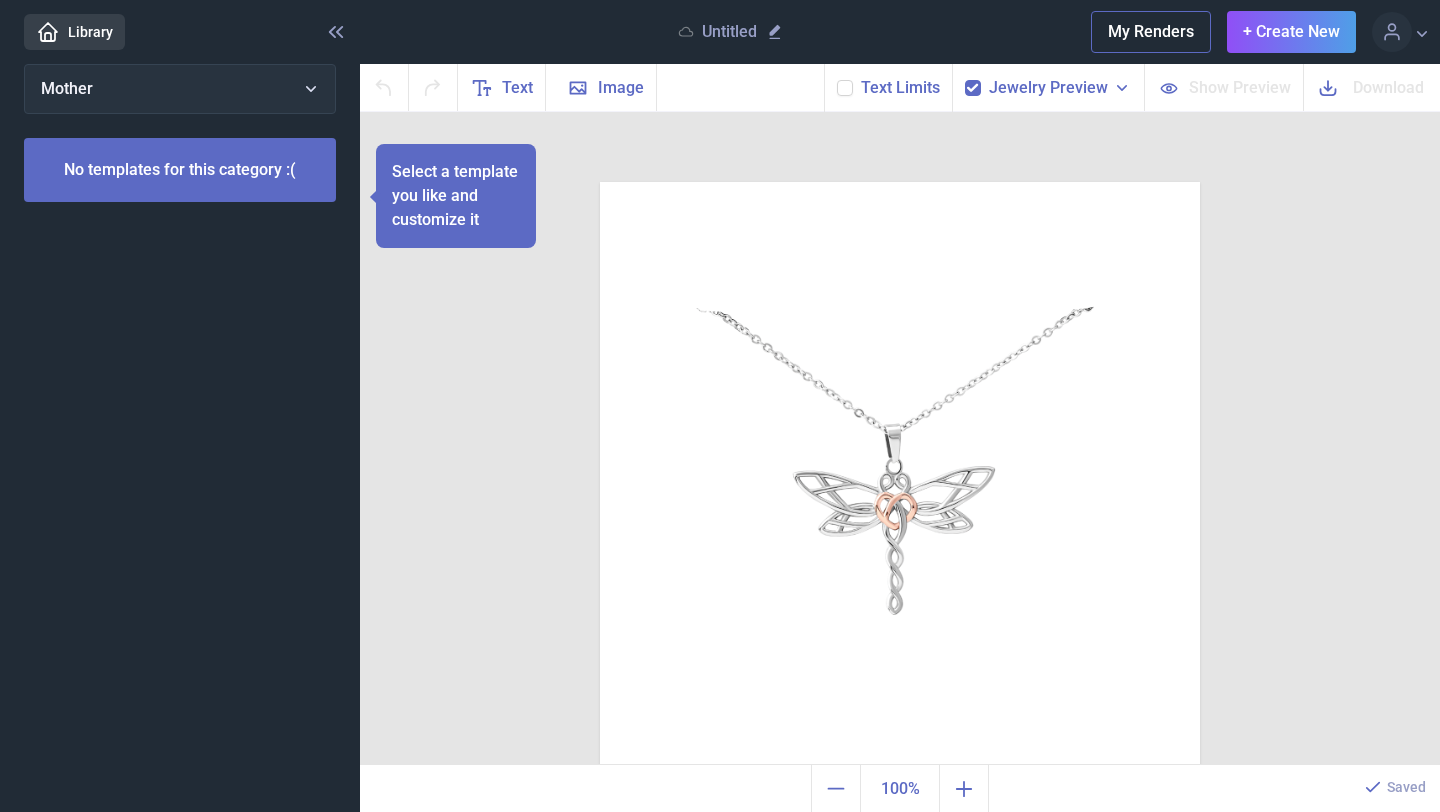 scroll, scrollTop: 0, scrollLeft: 0, axis: both 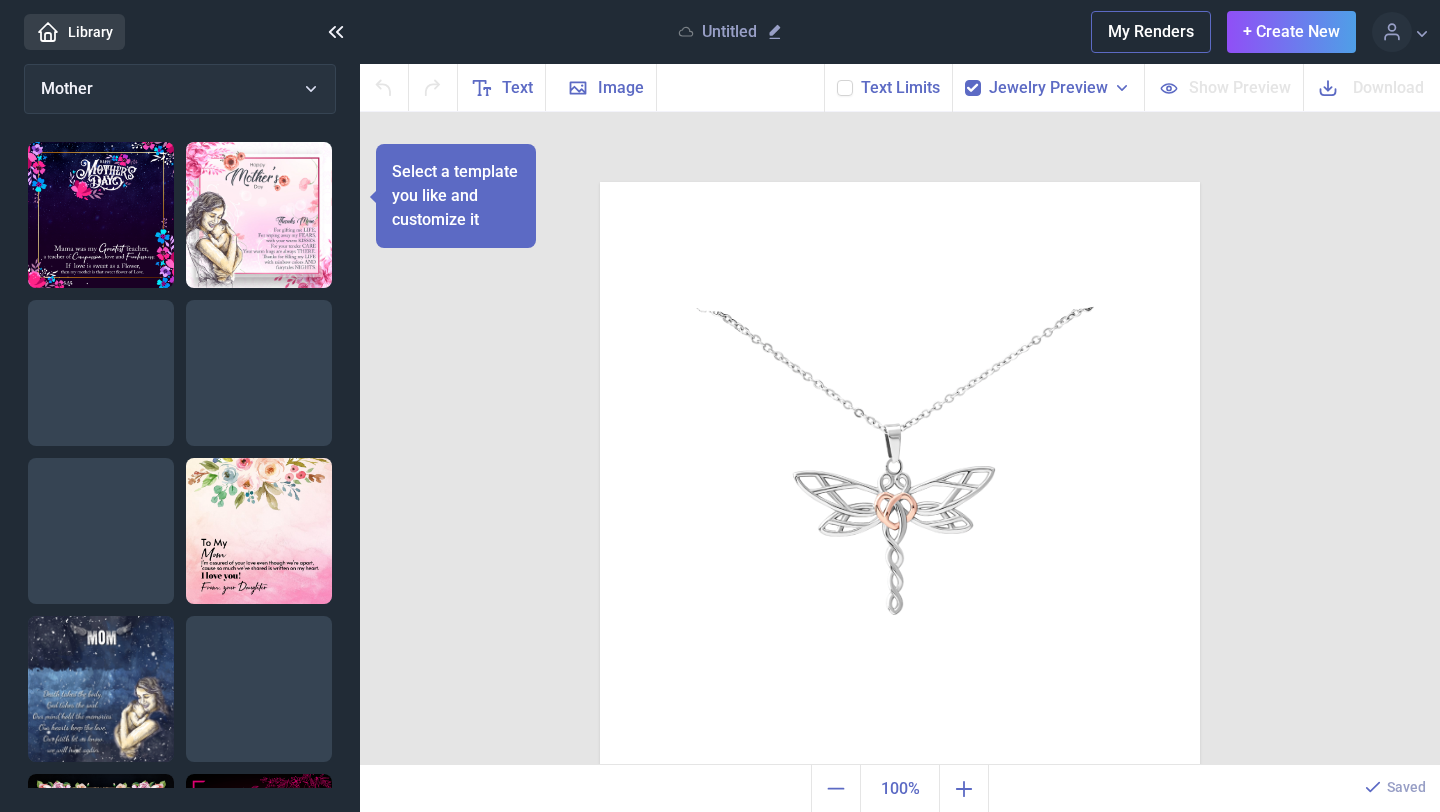 click 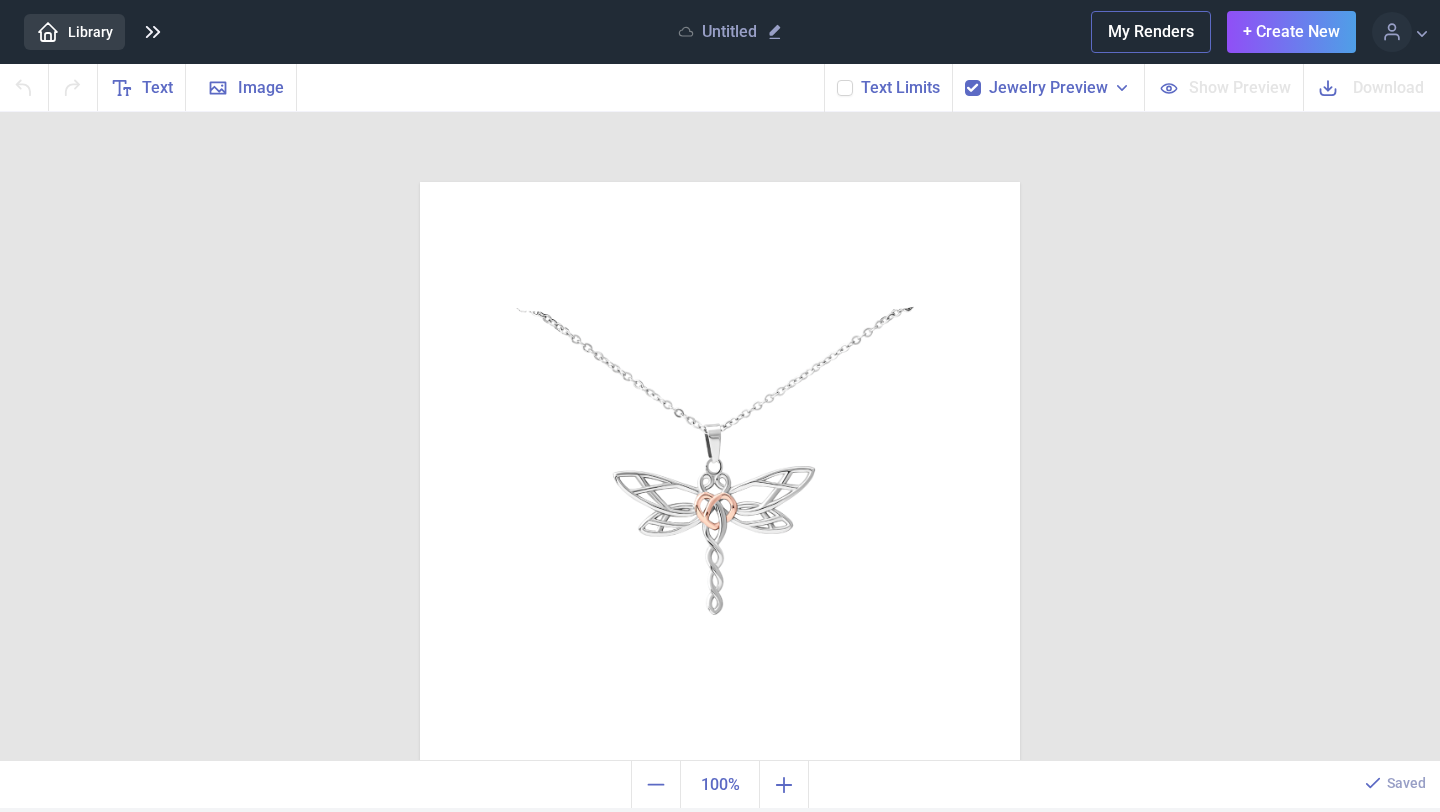 click 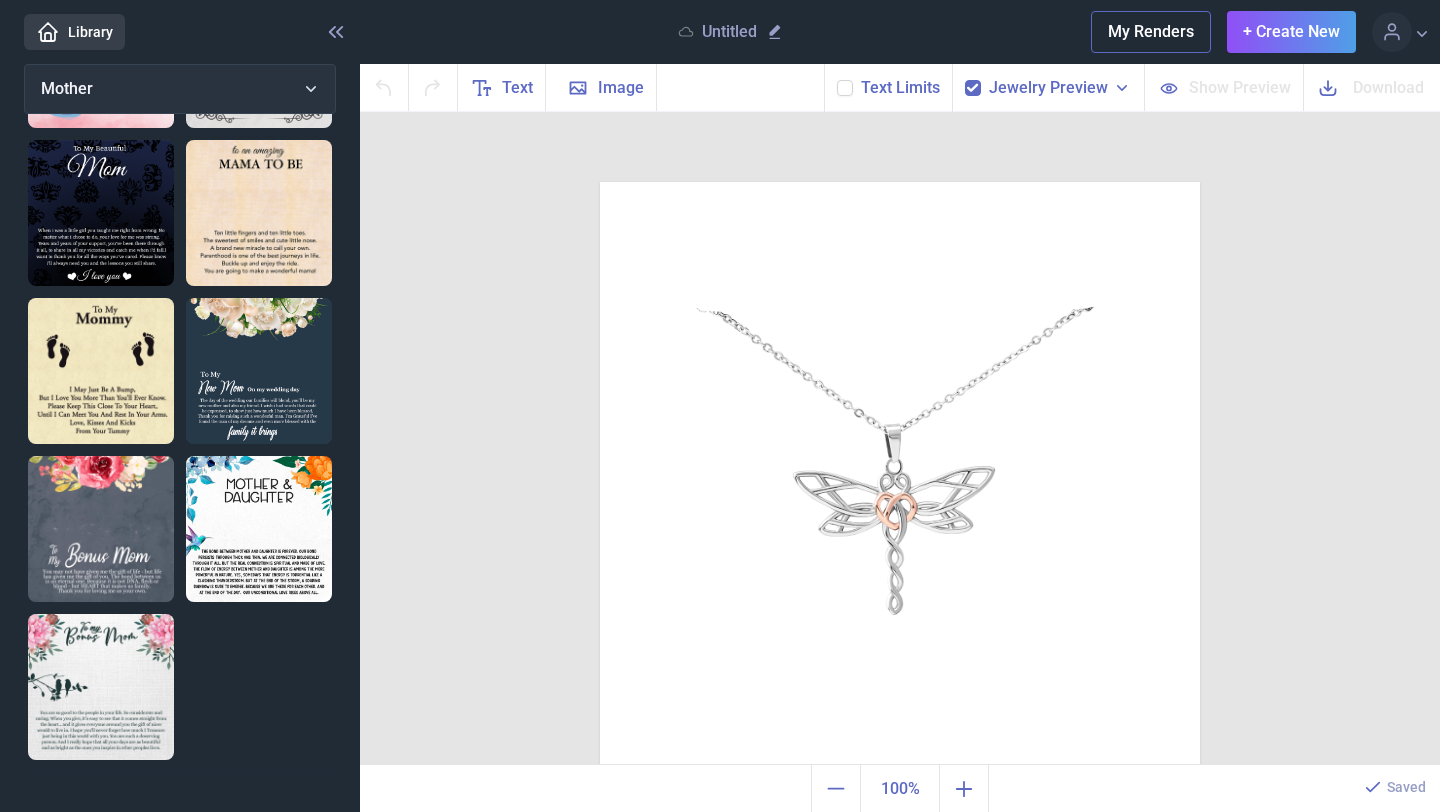 scroll, scrollTop: 1398, scrollLeft: 0, axis: vertical 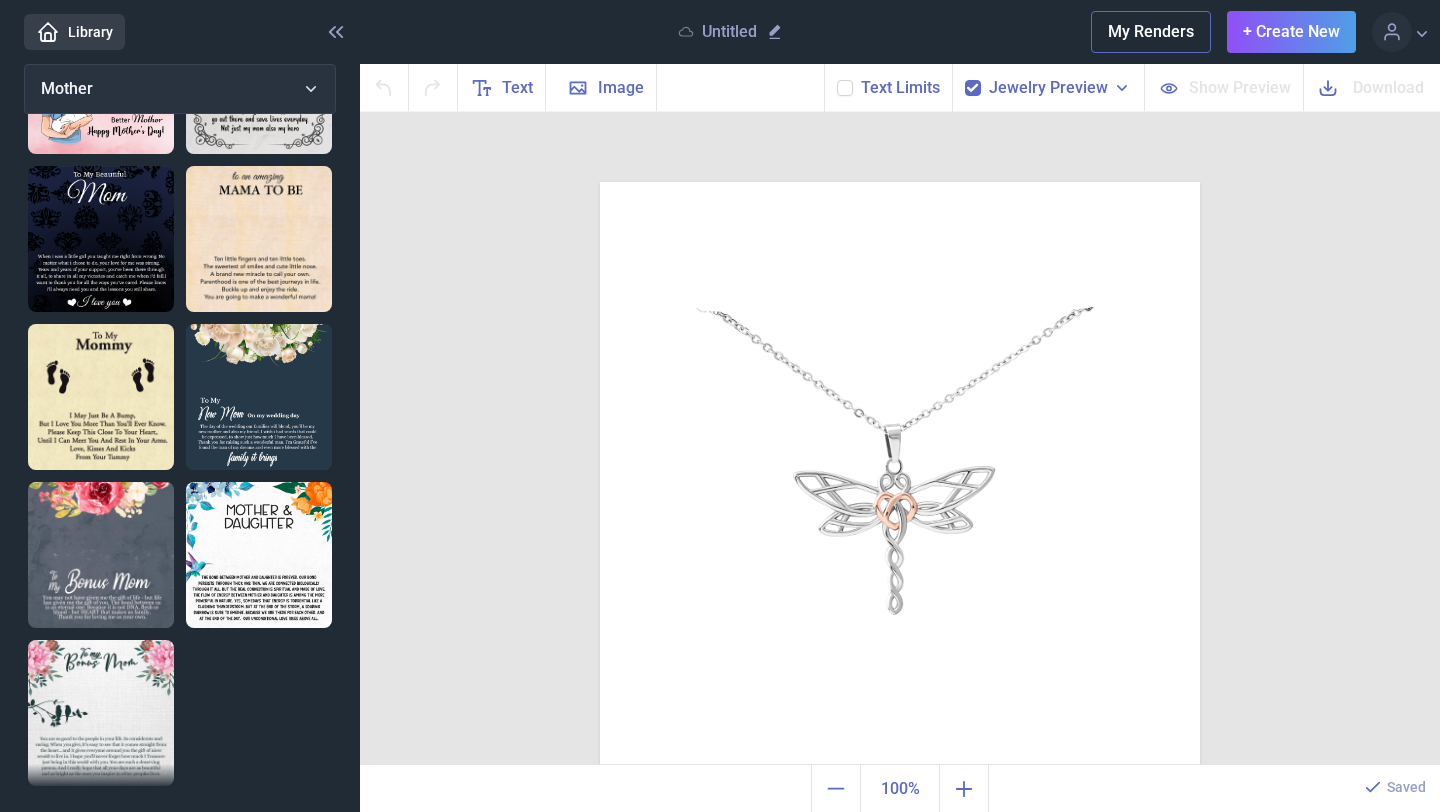 click at bounding box center (259, 555) 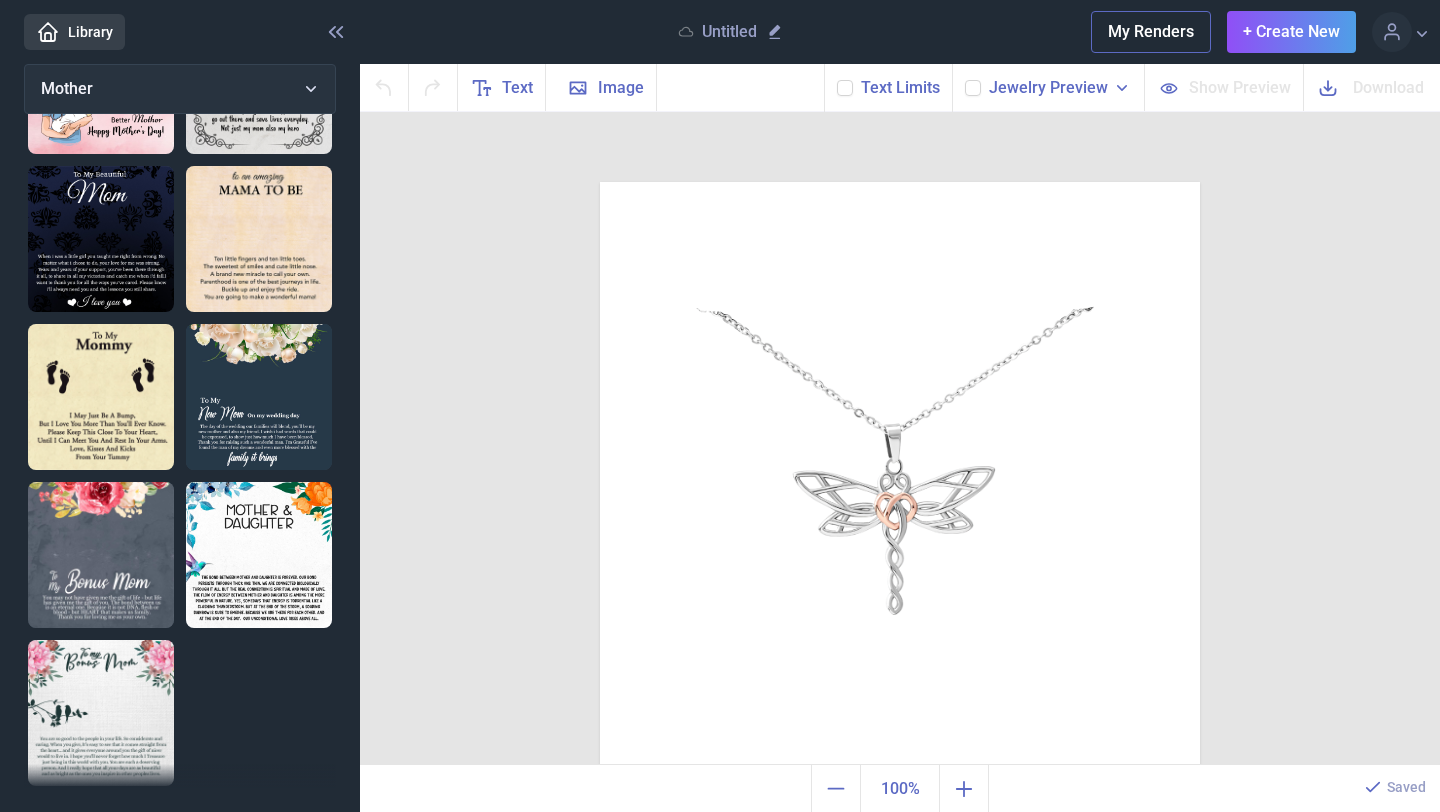 checkbox on "false" 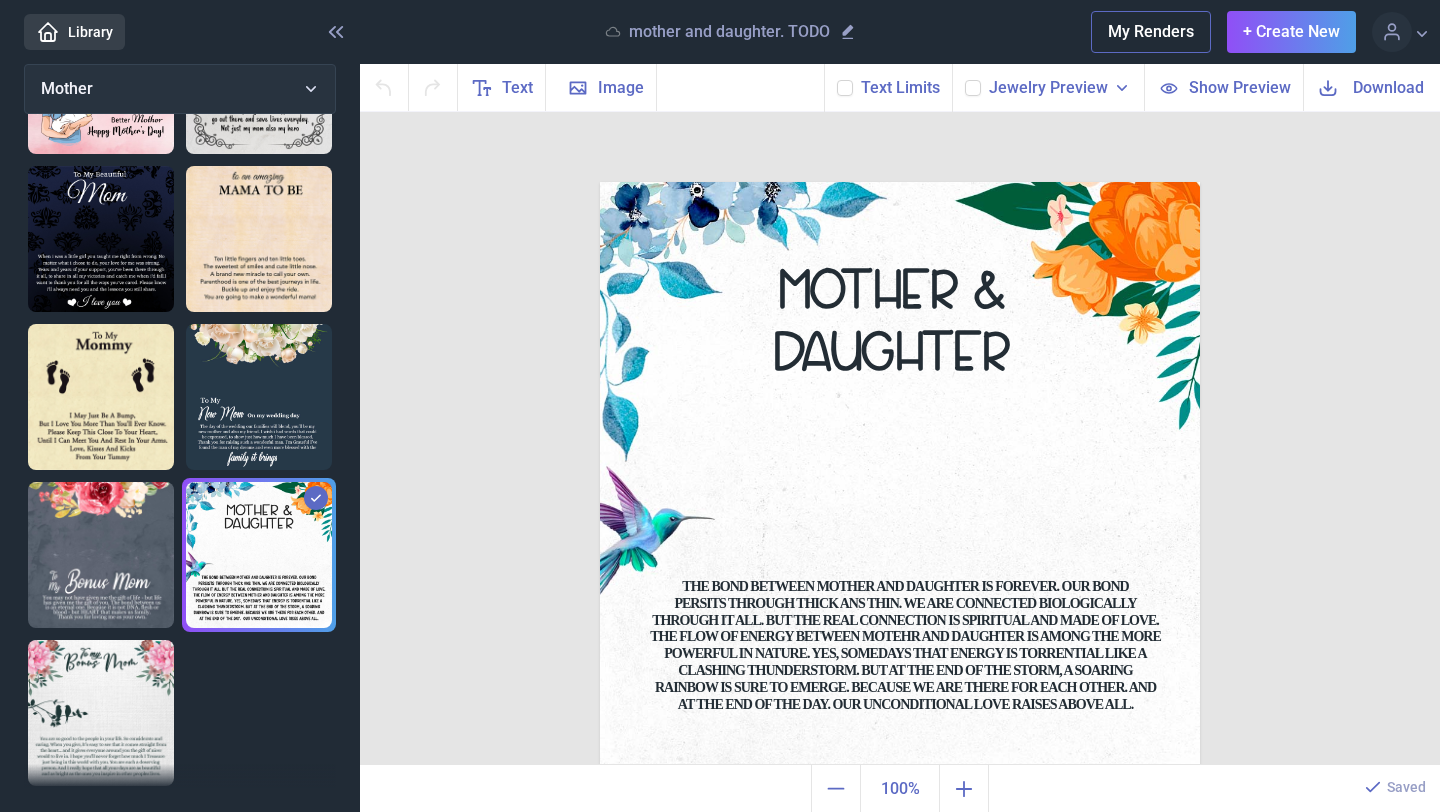 scroll, scrollTop: 1424, scrollLeft: 0, axis: vertical 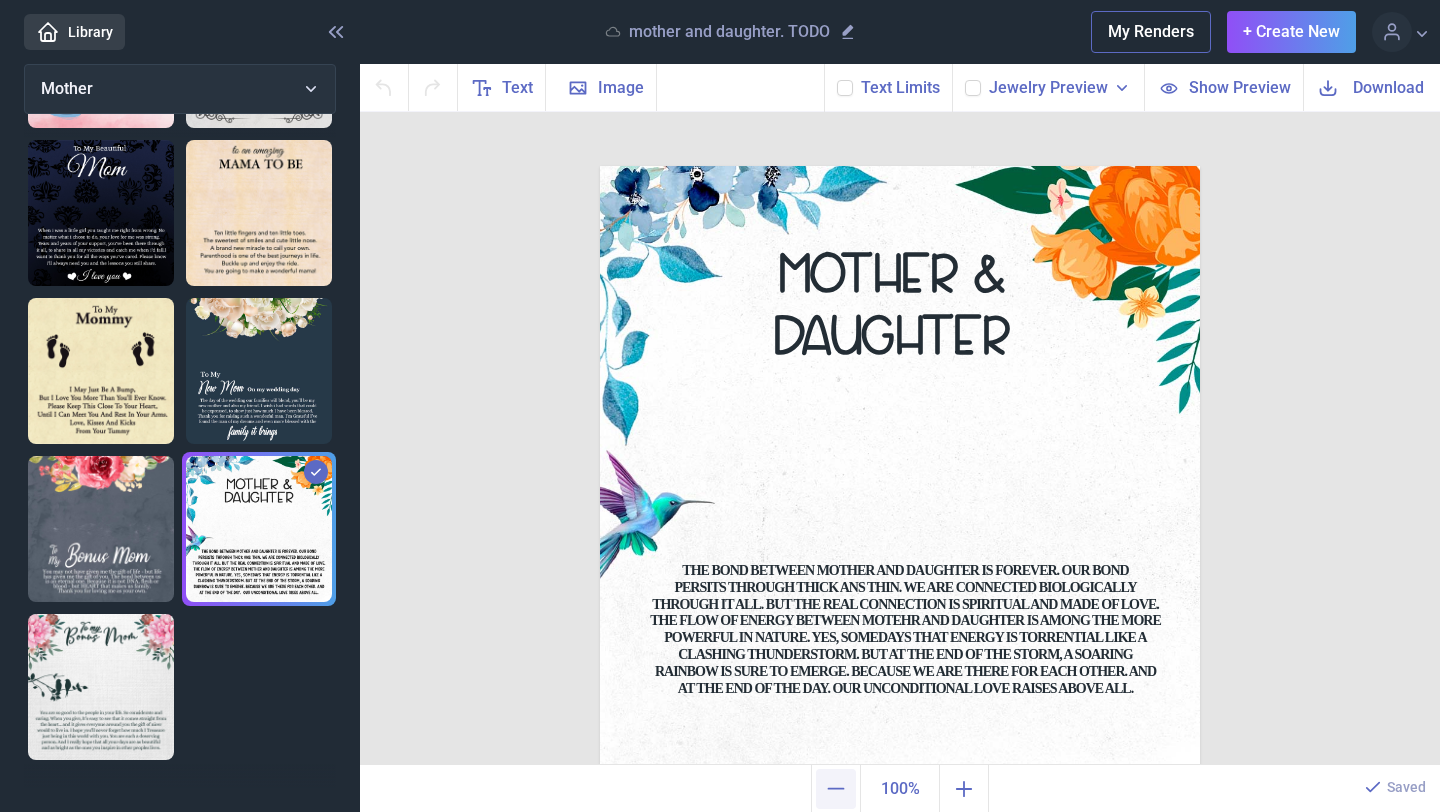 click 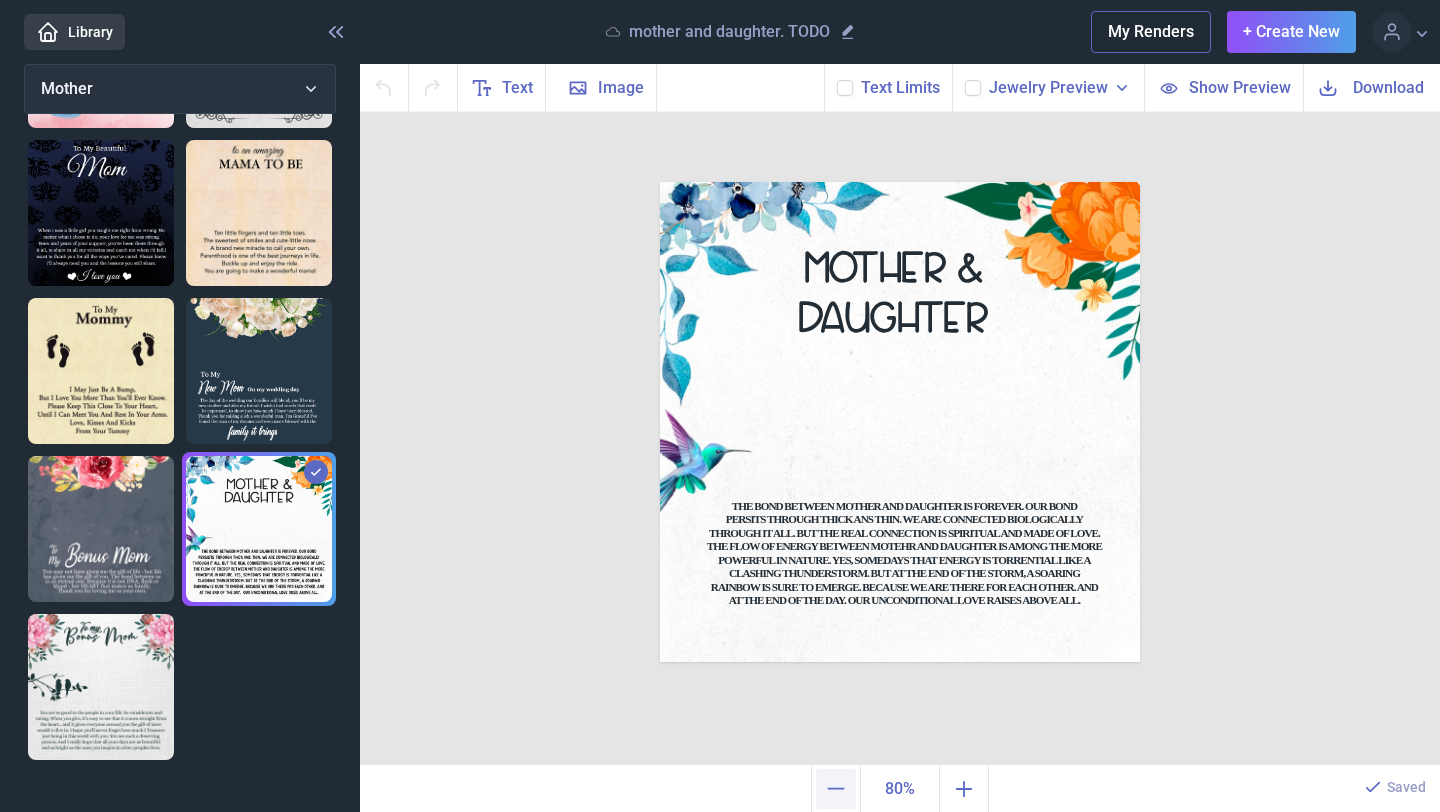 scroll, scrollTop: 0, scrollLeft: 0, axis: both 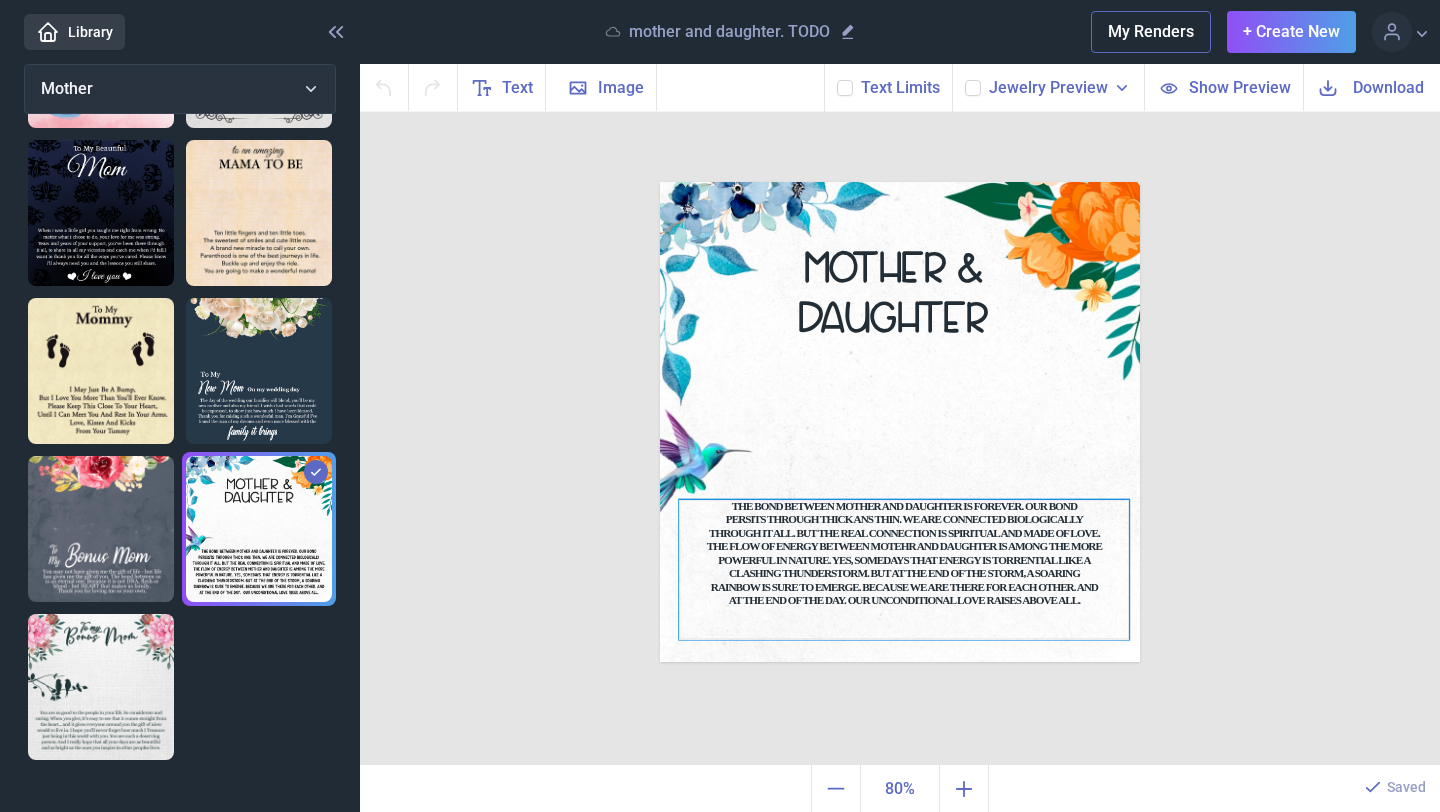 click on "THE BOND BETWEEN MOTHER AND DAUGHTER IS FOREVER. OUR BOND PERSITS THROUGH THICK ANS THIN. WE ARE CONNECTED BIOLOGICALLY THROUGH IT ALL. BUT THE REAL CONNECTION IS SPIRITUAL AND MADE OF LOVE. THE FLOW OF ENERGY BETWEEN [PERSON_NAME] AND DAUGHTER IS AMONG THE MORE POWERFUL IN NATURE. YES, SOMEDAYS THAT ENERGY IS TORRENTIAL LIKE A CLASHING THUNDERSTORM. BUT AT THE END OF THE STORM, A SOARING RAINBOW IS SURE TO EMERGE. BECAUSE WE ARE THERE FOR EACH OTHER. AND AT THE END OF THE DAY. OUR UNCONDITIONAL LOVE RAISES ABOVE ALL." at bounding box center (900, 182) 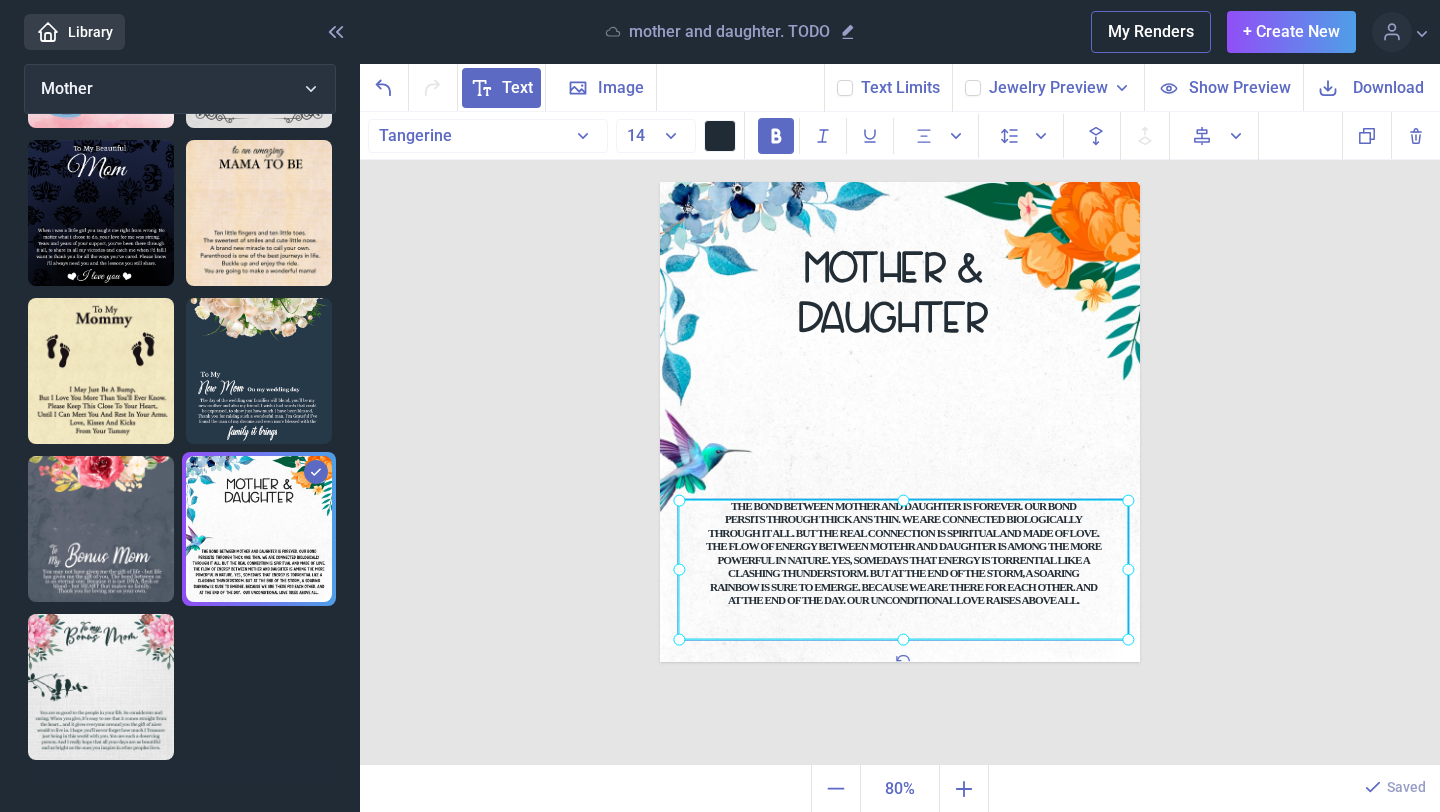 click at bounding box center [903, 570] 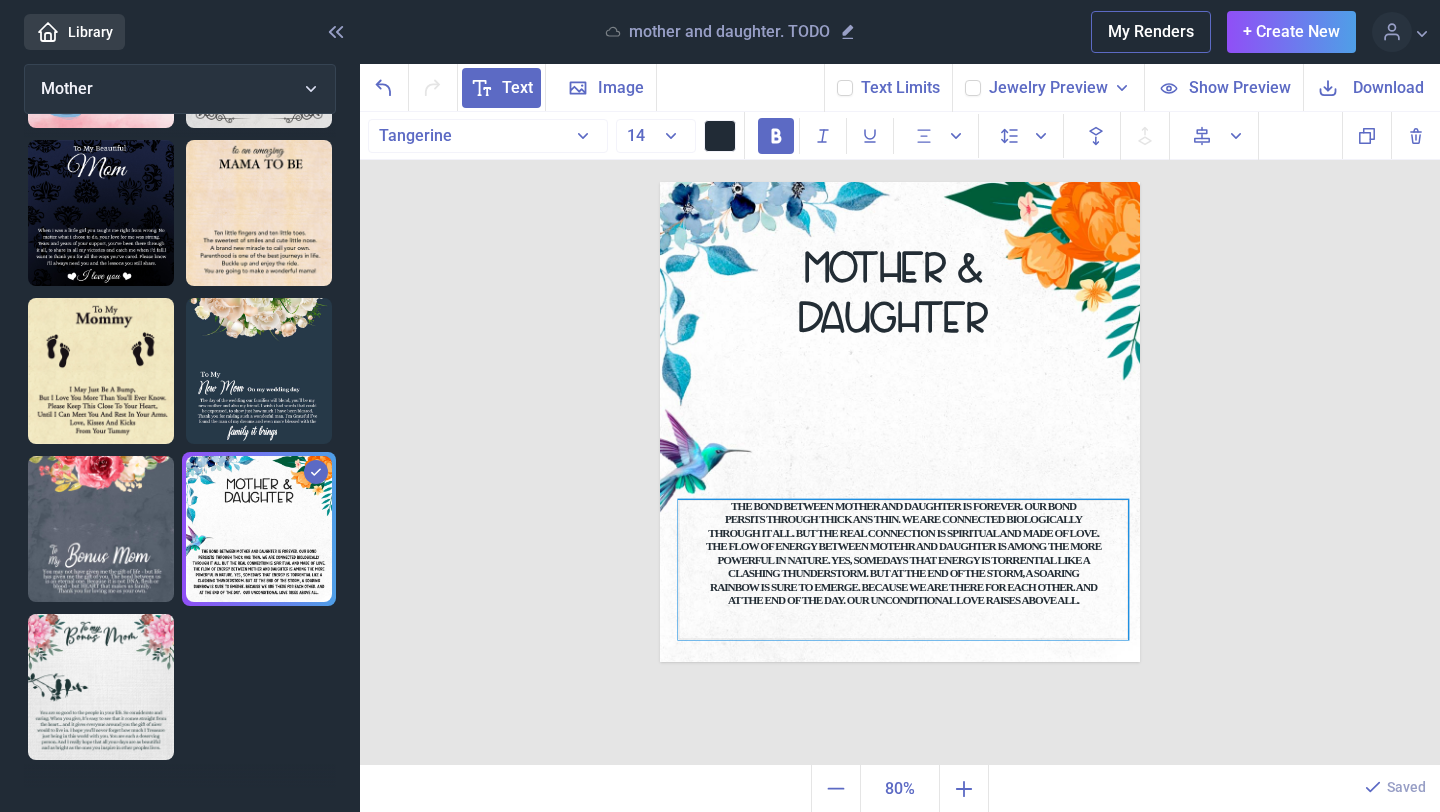 click on "THE BOND BETWEEN MOTHER AND DAUGHTER IS FOREVER. OUR BOND PERSITS THROUGH THICK ANS THIN. WE ARE CONNECTED BIOLOGICALLY THROUGH IT ALL. BUT THE REAL CONNECTION IS SPIRITUAL AND MADE OF LOVE. THE FLOW OF ENERGY BETWEEN [PERSON_NAME] AND DAUGHTER IS AMONG THE MORE POWERFUL IN NATURE. YES, SOMEDAYS THAT ENERGY IS TORRENTIAL LIKE A CLASHING THUNDERSTORM. BUT AT THE END OF THE STORM, A SOARING RAINBOW IS SURE TO EMERGE. BECAUSE WE ARE THERE FOR EACH OTHER. AND AT THE END OF THE DAY. OUR UNCONDITIONAL LOVE RAISES ABOVE ALL." at bounding box center (903, 570) 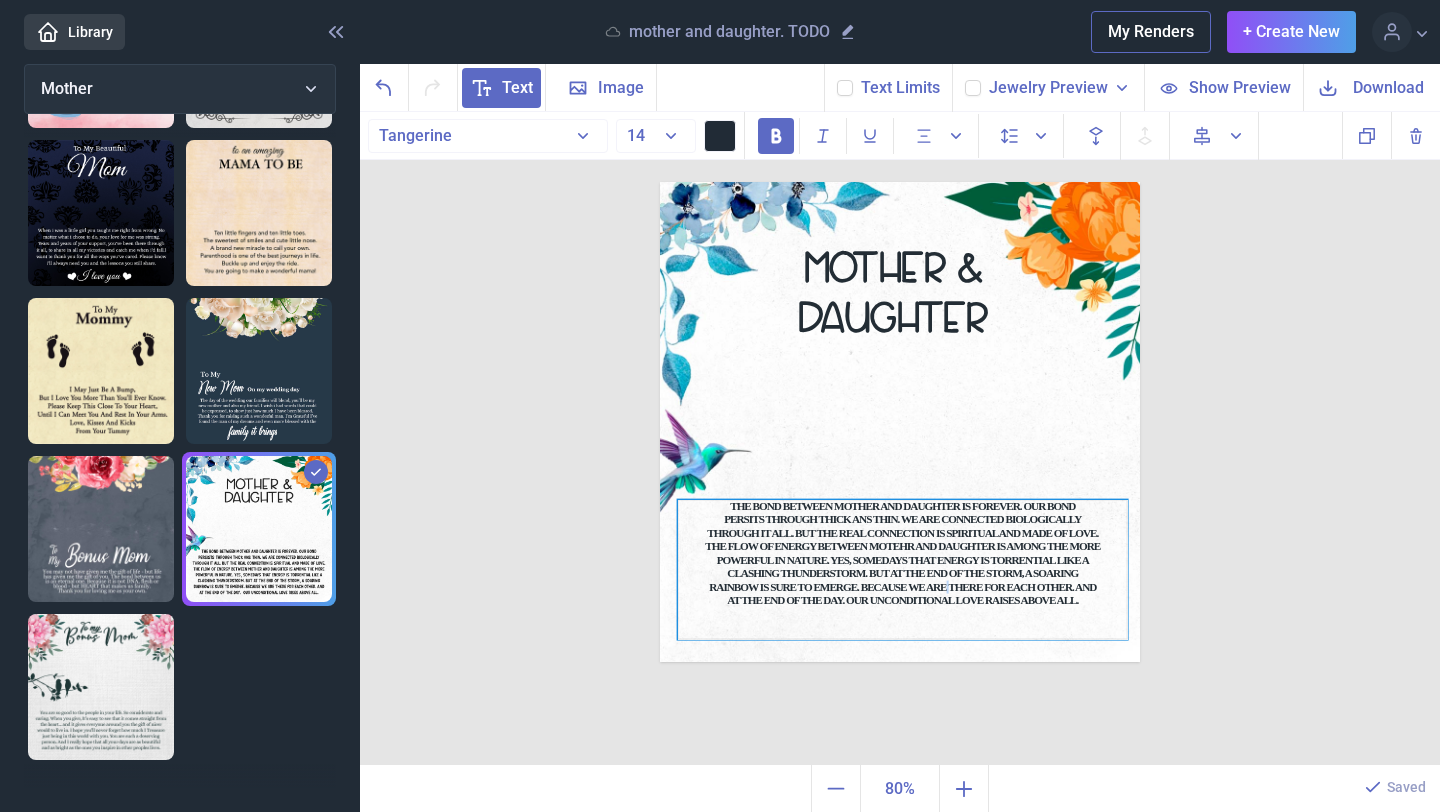 click on "THE BOND BETWEEN MOTHER AND DAUGHTER IS FOREVER. OUR BOND PERSITS THROUGH THICK ANS THIN. WE ARE CONNECTED BIOLOGICALLY THROUGH IT ALL. BUT THE REAL CONNECTION IS SPIRITUAL AND MADE OF LOVE. THE FLOW OF ENERGY BETWEEN [PERSON_NAME] AND DAUGHTER IS AMONG THE MORE POWERFUL IN NATURE. YES, SOMEDAYS THAT ENERGY IS TORRENTIAL LIKE A CLASHING THUNDERSTORM. BUT AT THE END OF THE STORM, A SOARING RAINBOW IS SURE TO EMERGE. BECAUSE WE ARE THERE FOR EACH OTHER. AND AT THE END OF THE DAY. OUR UNCONDITIONAL LOVE RAISES ABOVE ALL." at bounding box center [903, 570] 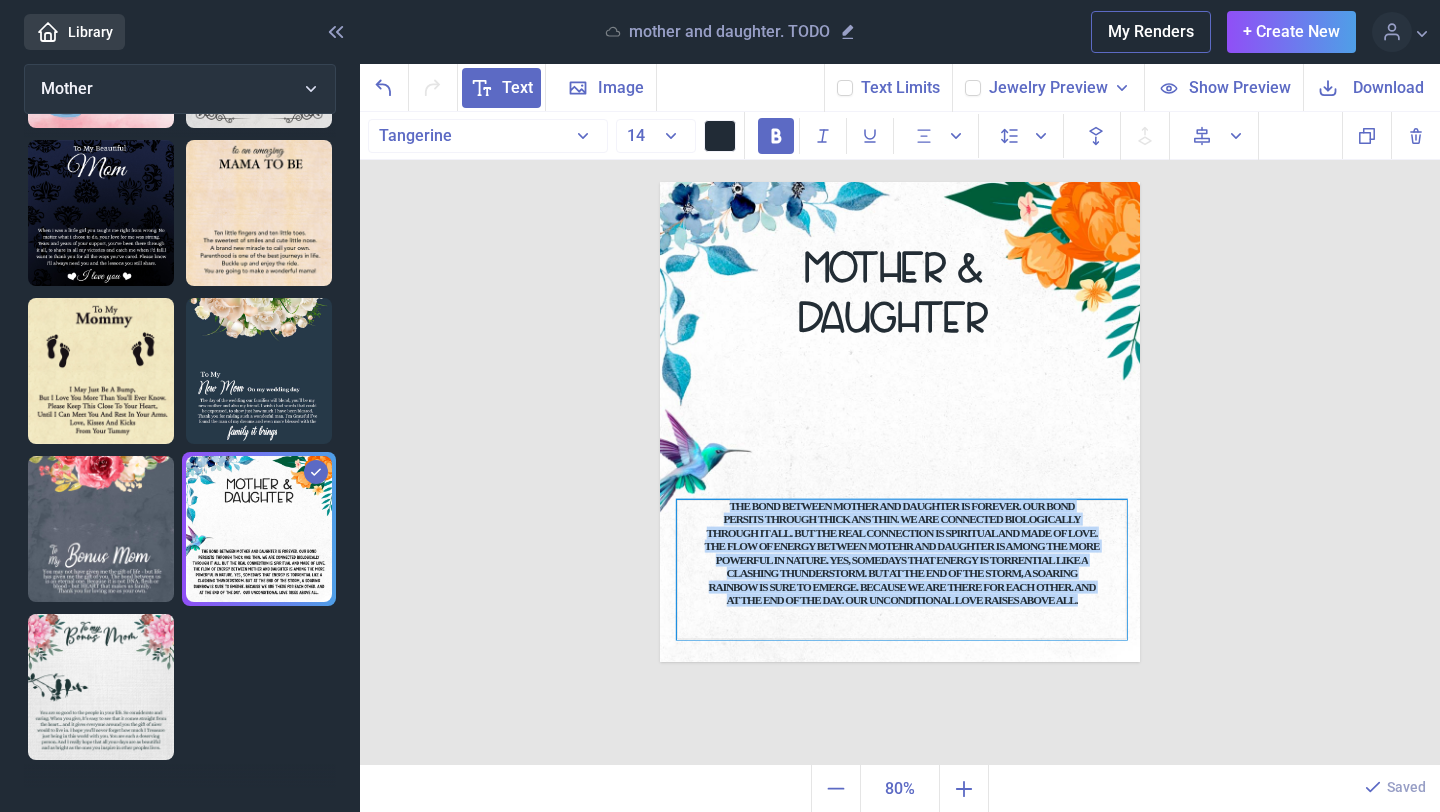 type 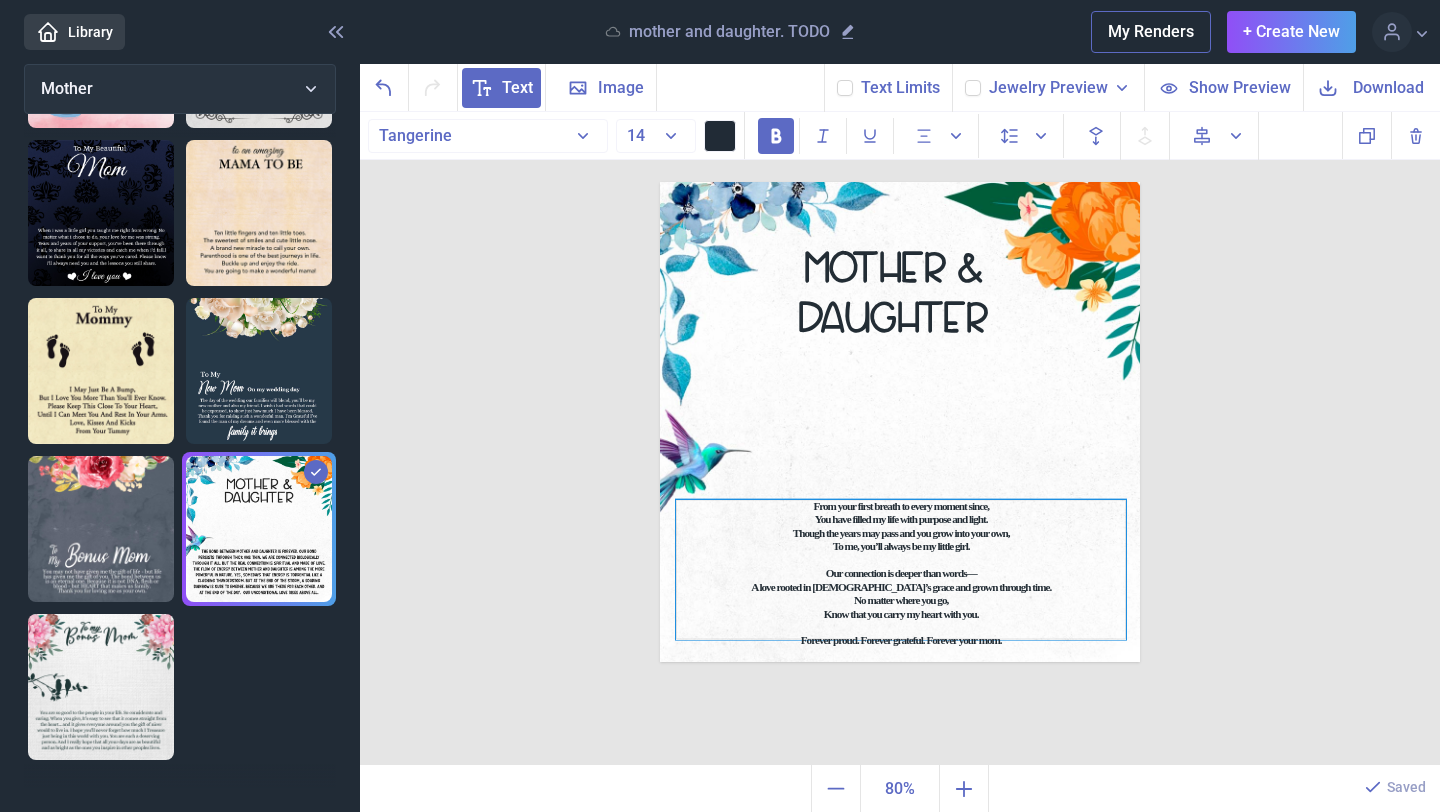 click on "A love rooted in [DEMOGRAPHIC_DATA]’s grace and grown through time." at bounding box center [901, 586] 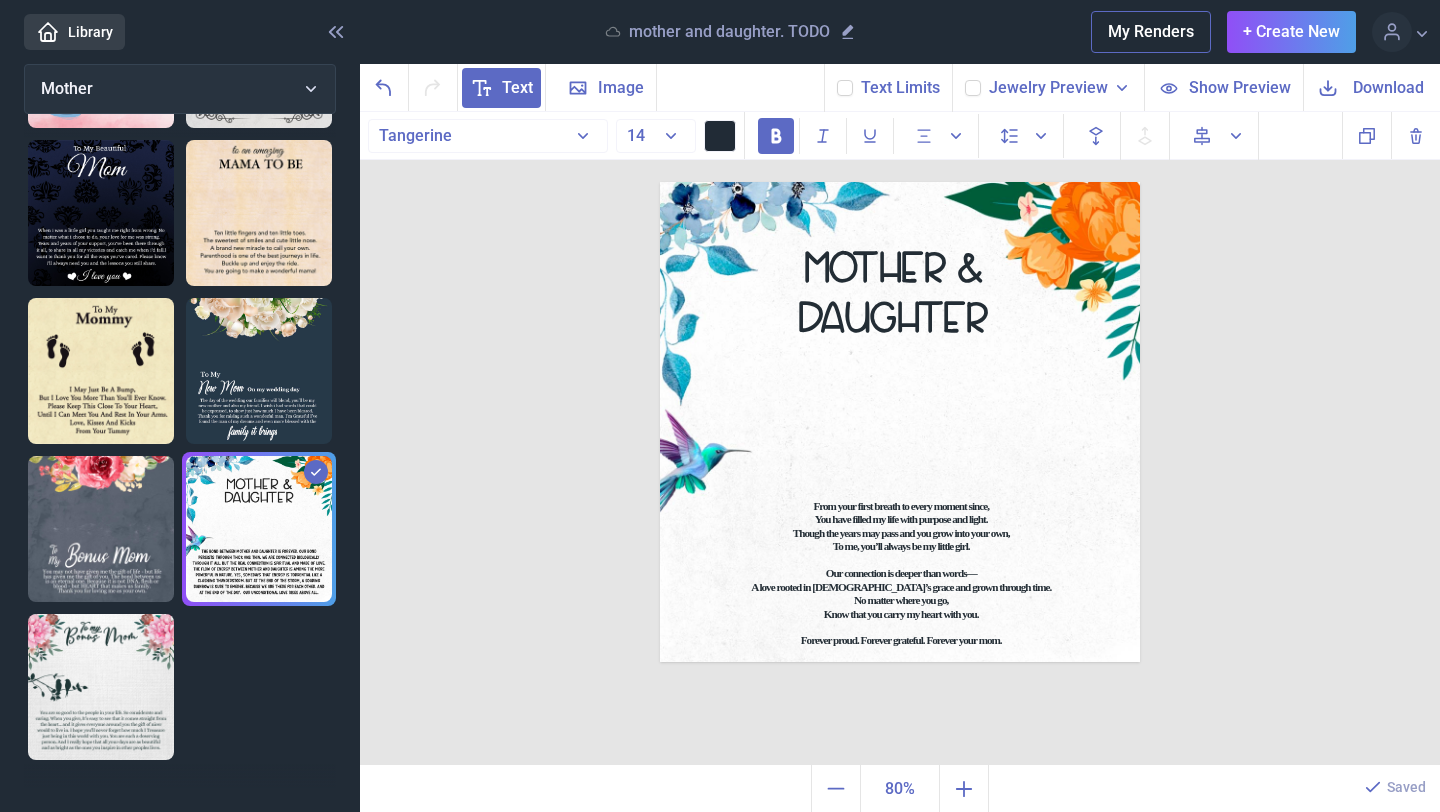 click at bounding box center [900, 422] 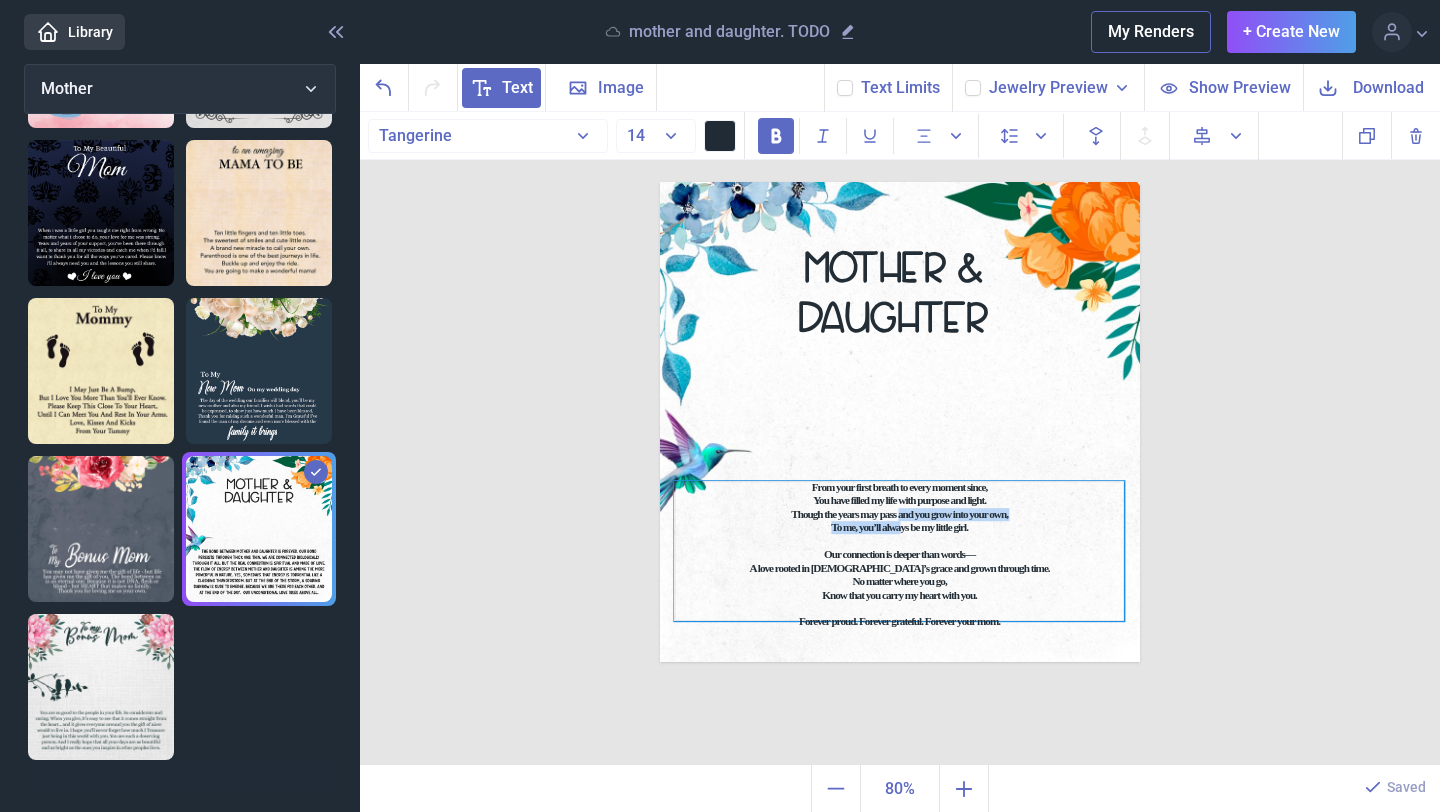 drag, startPoint x: 901, startPoint y: 540, endPoint x: 896, endPoint y: 508, distance: 32.38827 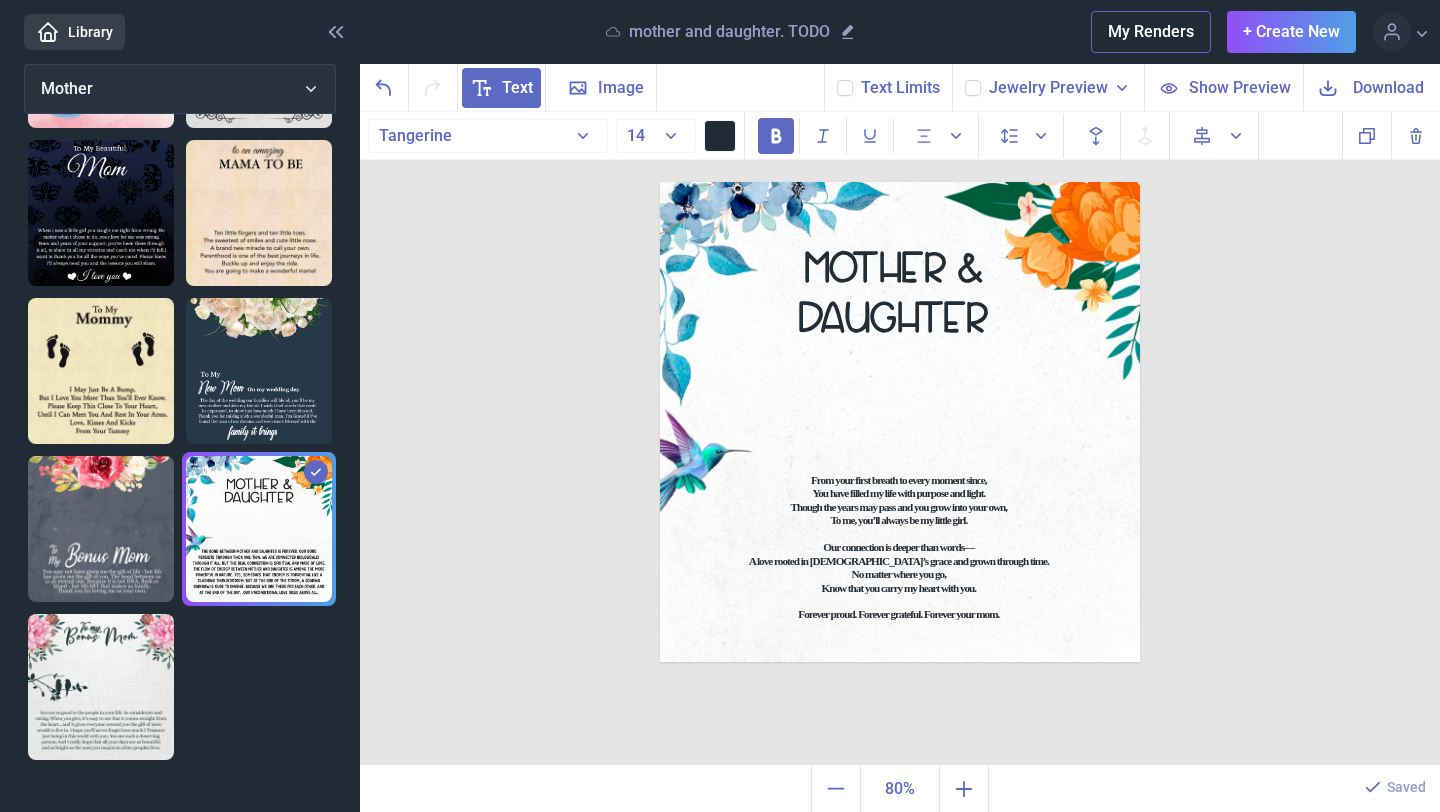 click on "MOTHER & DAUGHTER       From your first breath to every moment since, You have filled my life with purpose and light. Though the years may pass and you grow into your own, To me, you’ll always be my little girl. Our connection is deeper than words— A love rooted in [DEMOGRAPHIC_DATA]’s grace and grown through time. No matter where you go, Know that you carry my heart with you. Forever proud. Forever grateful. Forever your mom.           Duplicate     Delete       Backwards   >   Forward" at bounding box center (900, 439) 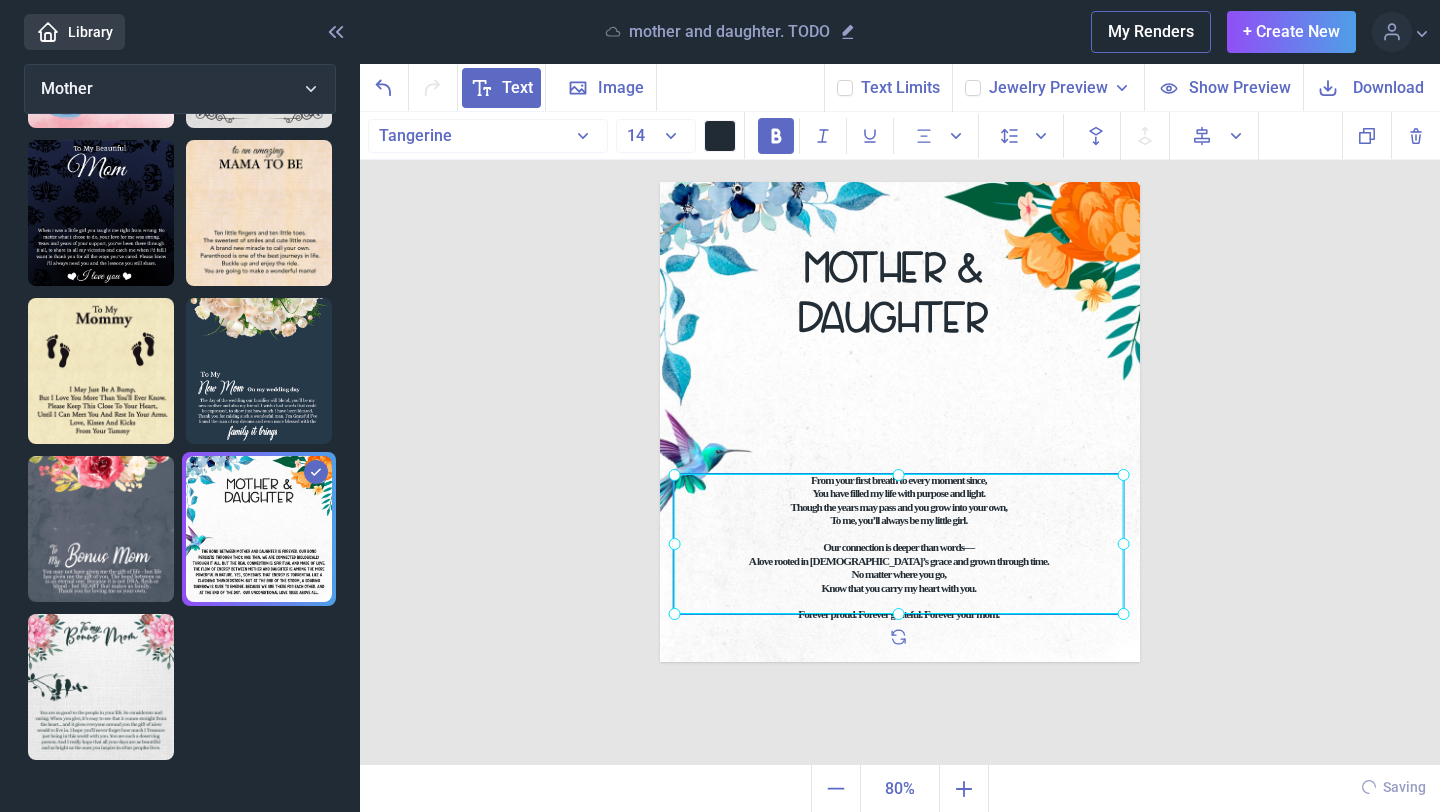 click on "From your first breath to every moment since, You have filled my life with purpose and light. Though the years may pass and you grow into your own, To me, you’ll always be my little girl. Our connection is deeper than words— A love rooted in [DEMOGRAPHIC_DATA]’s grace and grown through time. No matter where you go, Know that you carry my heart with you. Forever proud. Forever grateful. Forever your mom." at bounding box center [660, 182] 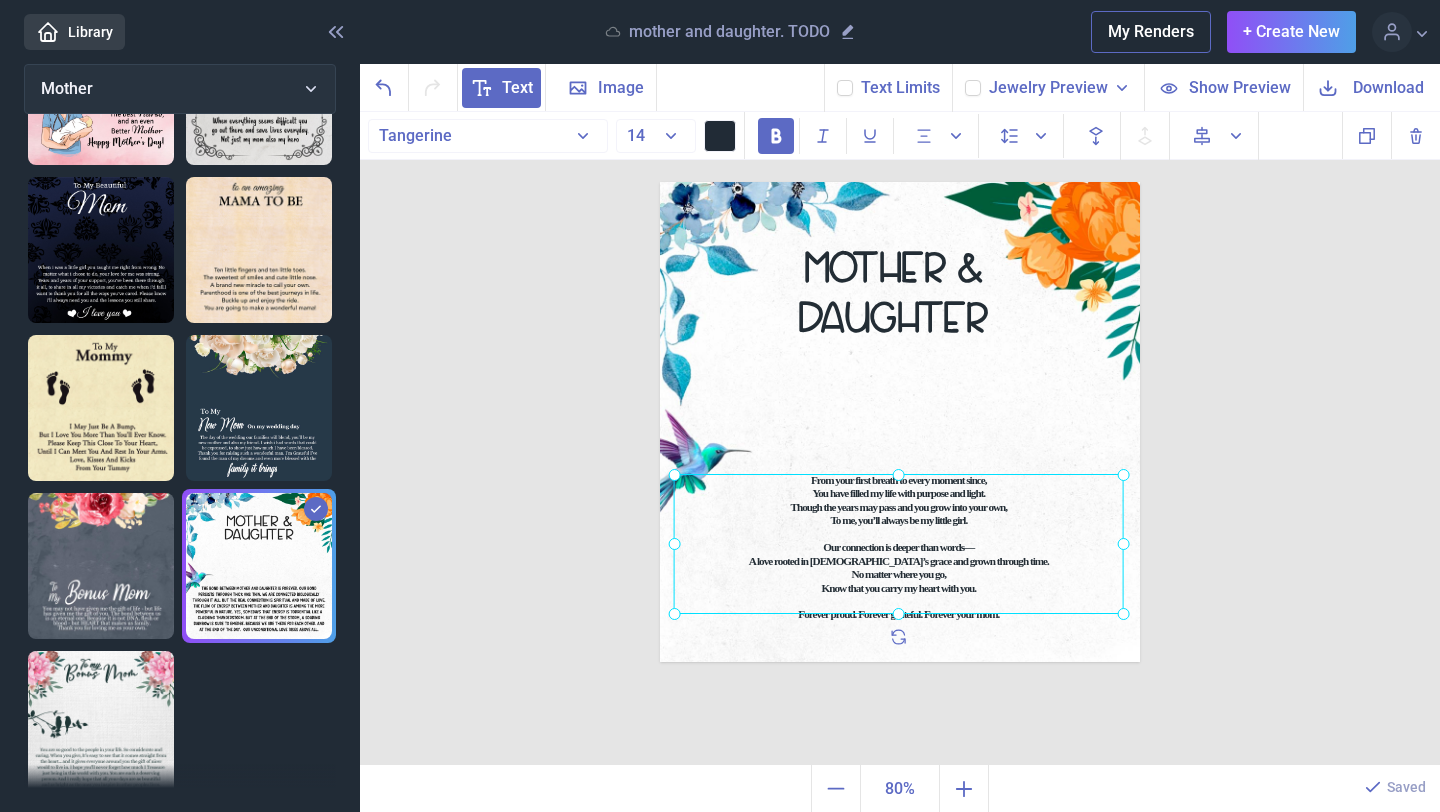 scroll, scrollTop: 1424, scrollLeft: 0, axis: vertical 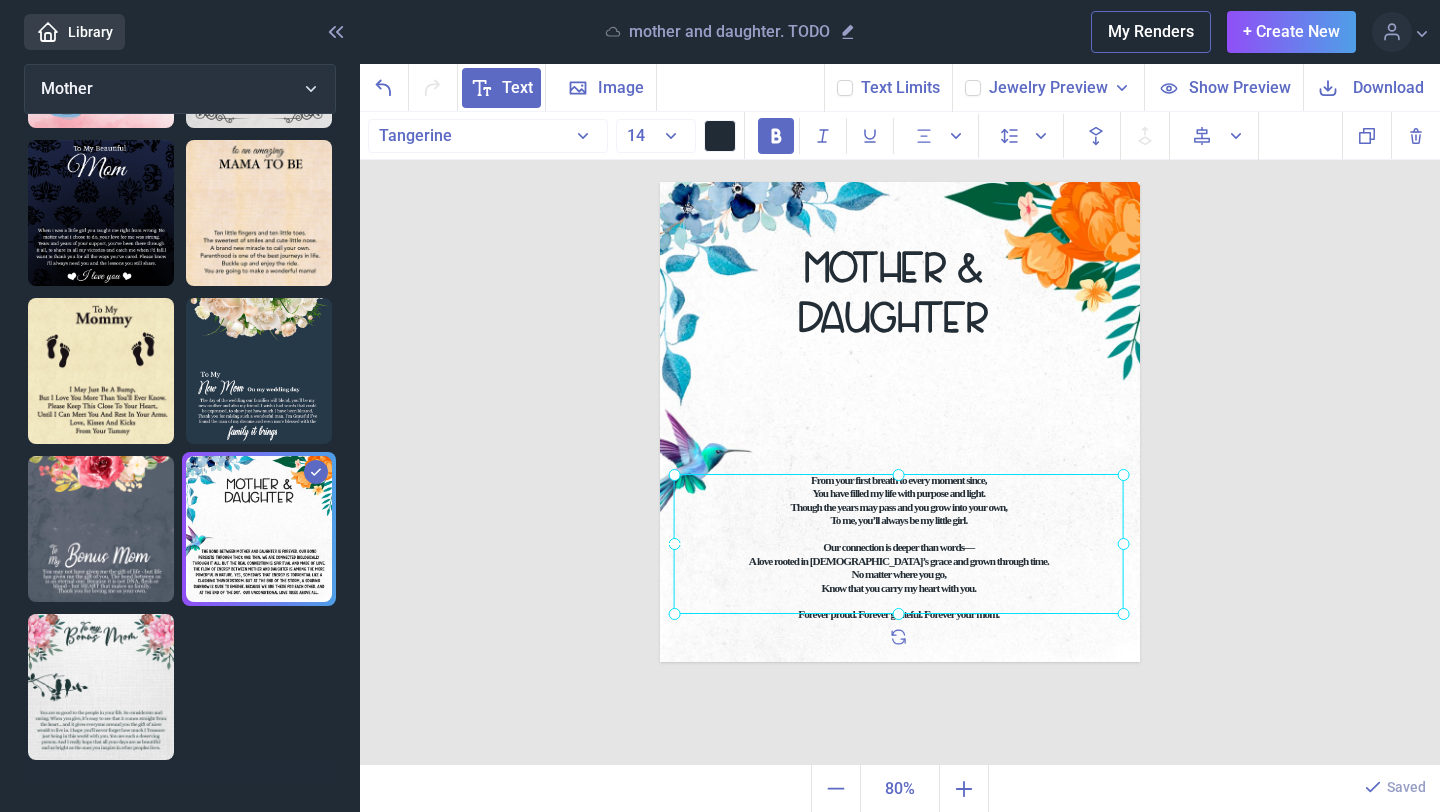 click 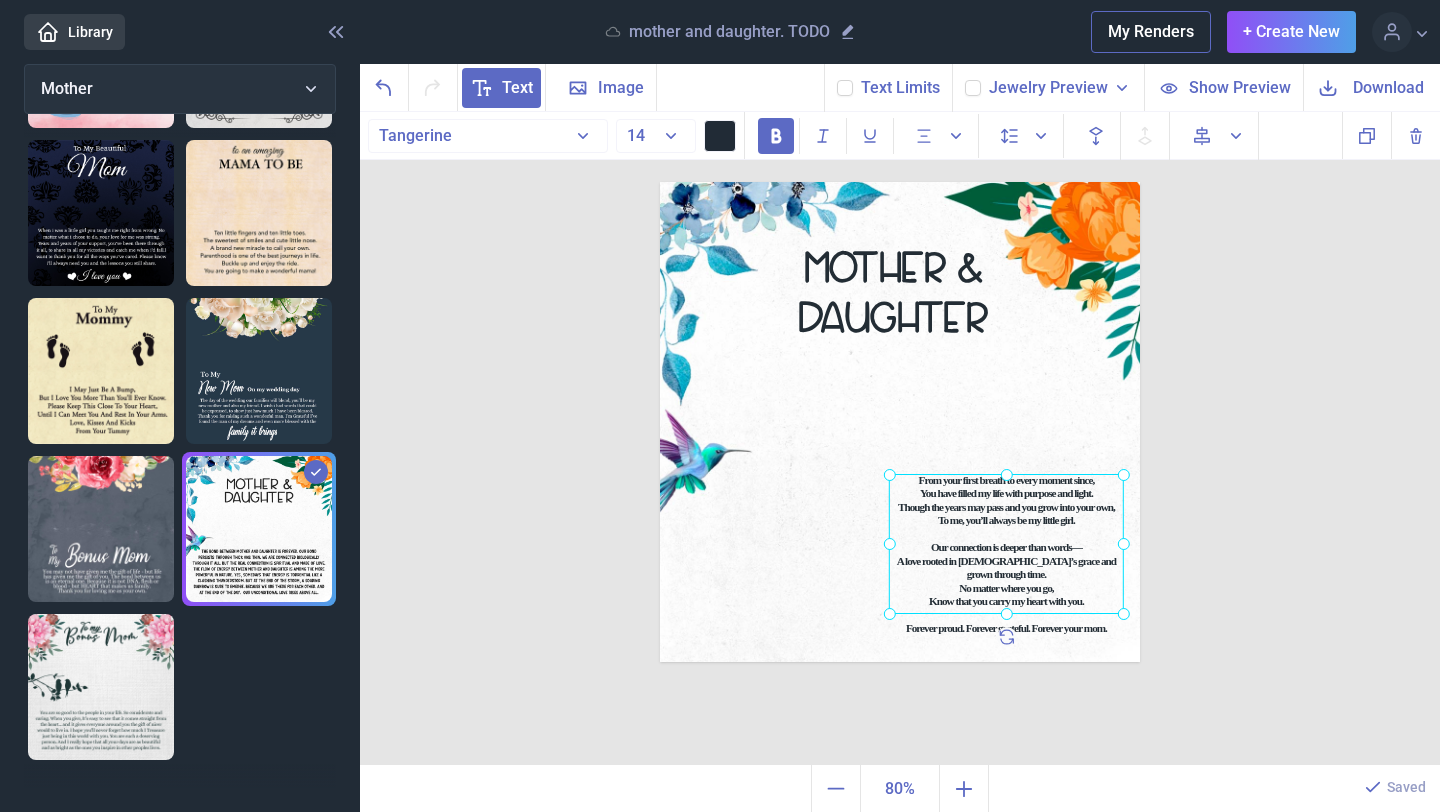 drag, startPoint x: 679, startPoint y: 544, endPoint x: 946, endPoint y: 553, distance: 267.15164 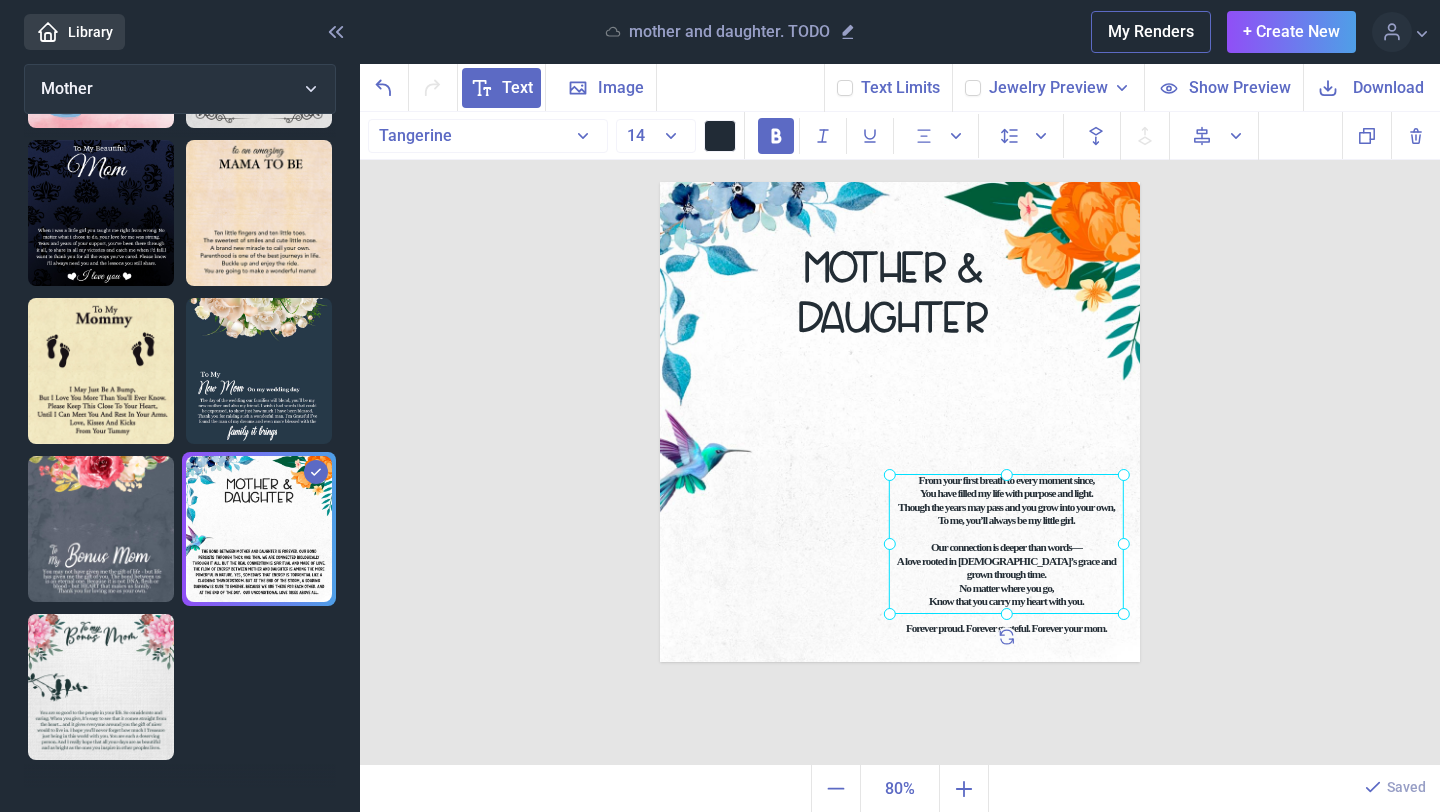 click at bounding box center (1006, 544) 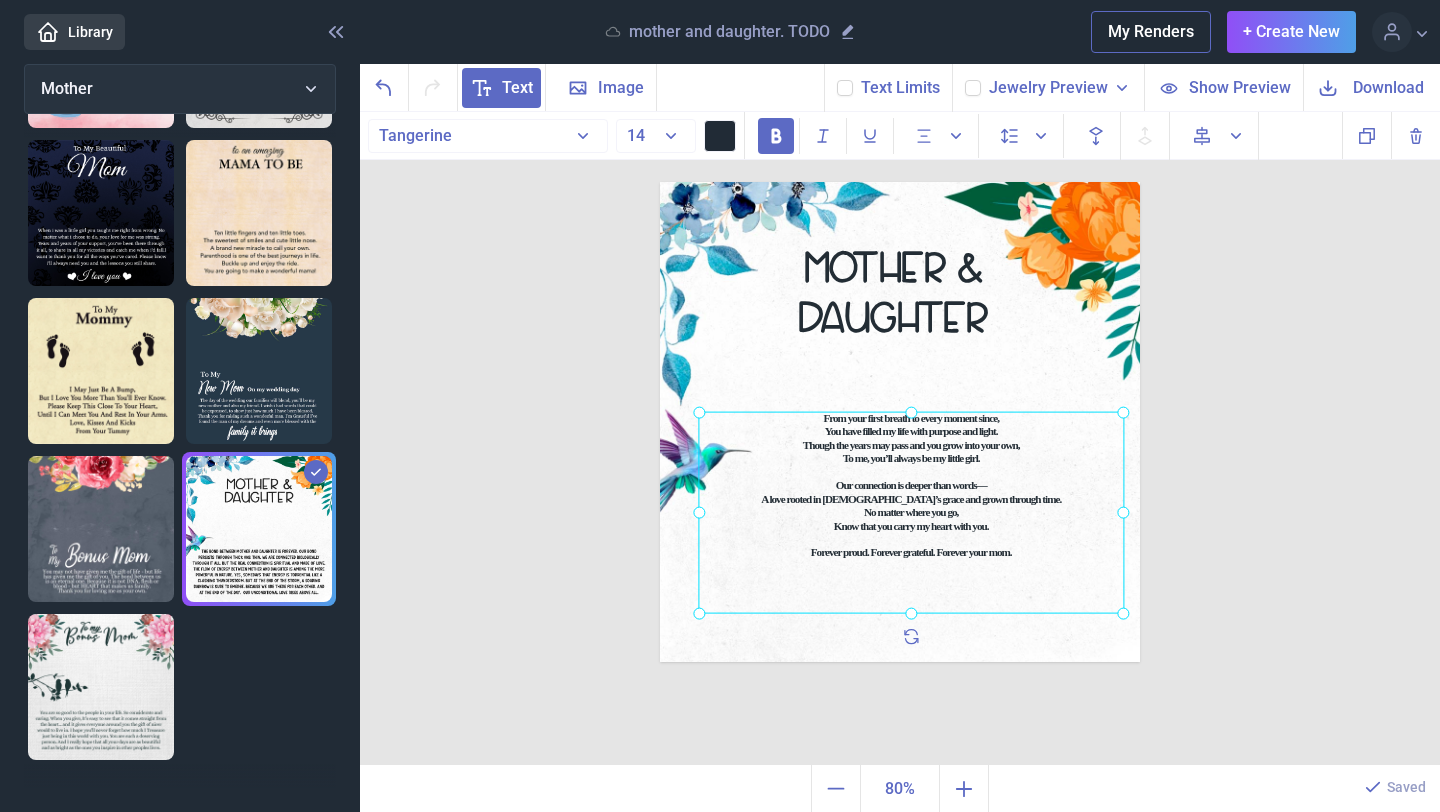 drag, startPoint x: 890, startPoint y: 474, endPoint x: 663, endPoint y: 404, distance: 237.5479 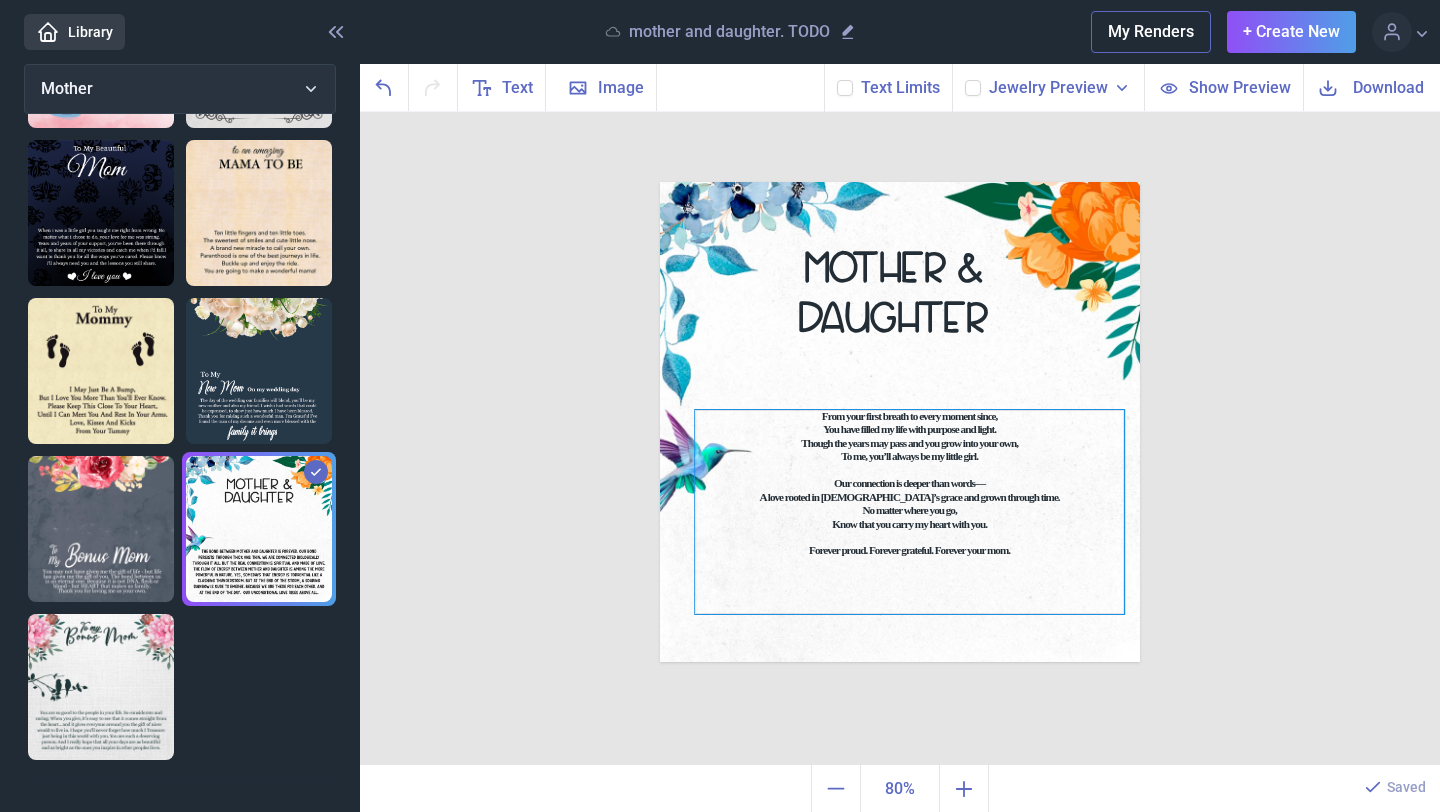 click on "From your first breath to every moment since, You have filled my life with purpose and light. Though the years may pass and you grow into your own, To me, you’ll always be my little girl. Our connection is deeper than words— A love rooted in [DEMOGRAPHIC_DATA]’s grace and grown through time. No matter where you go, Know that you carry my heart with you. Forever proud. Forever grateful. Forever your mom." at bounding box center [900, 182] 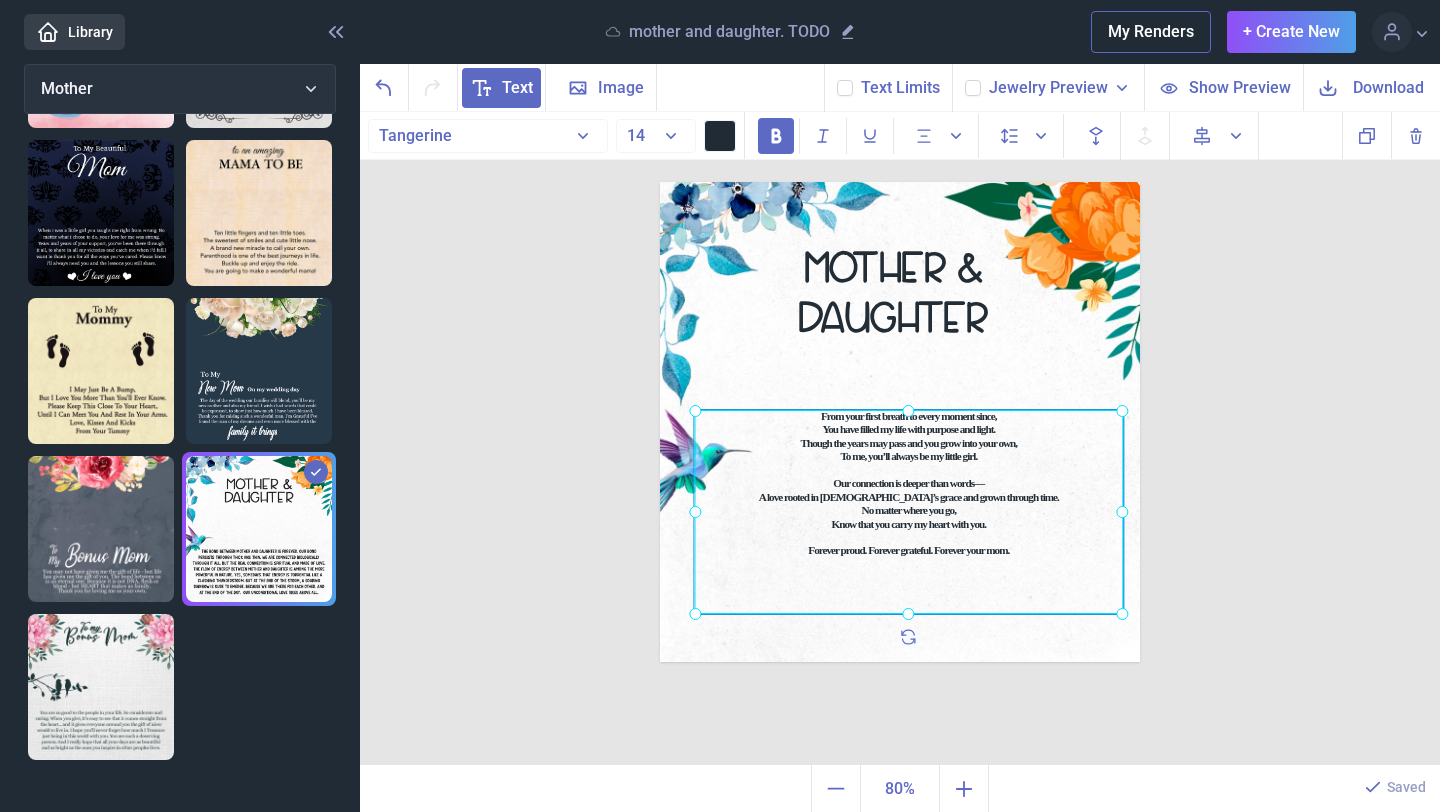 click at bounding box center [908, 512] 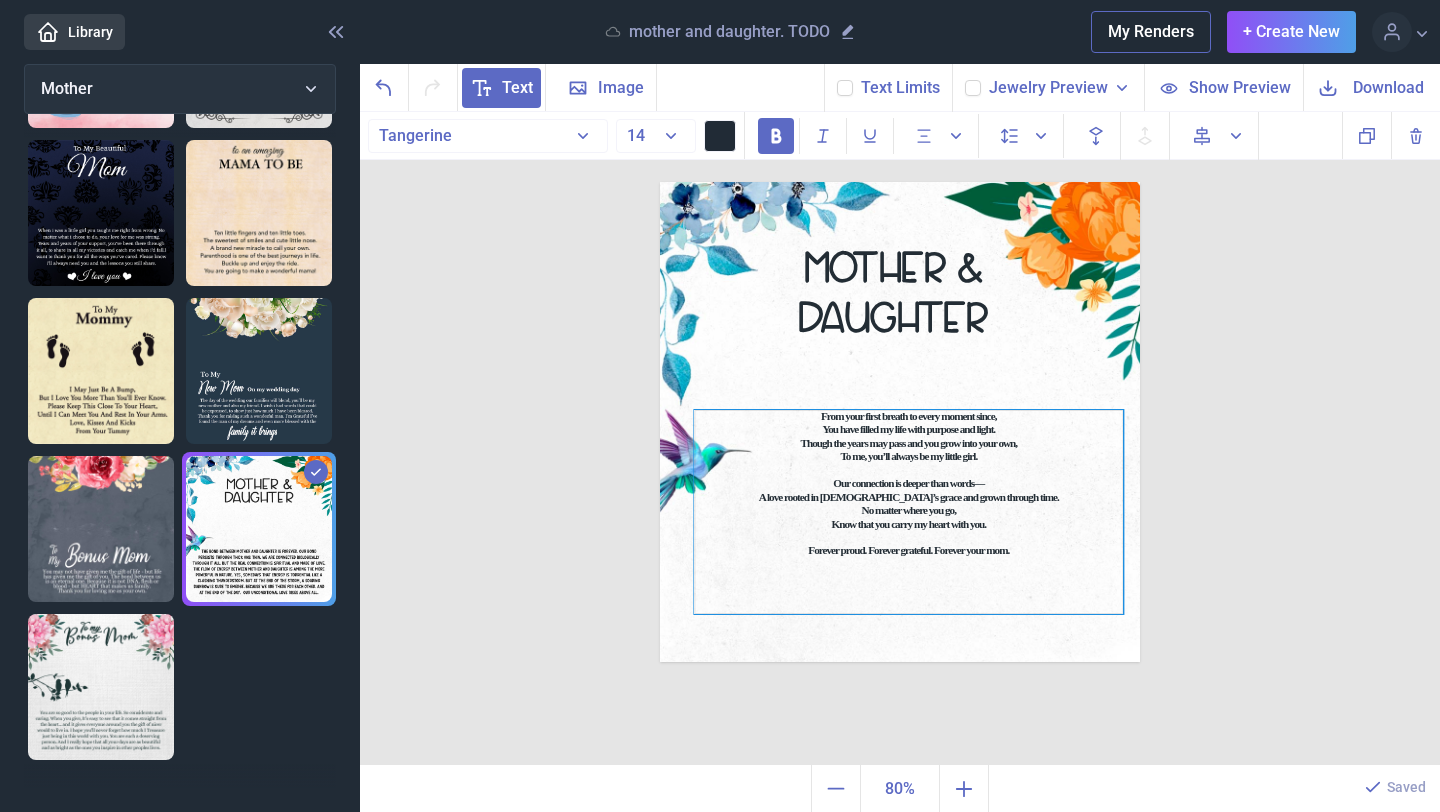 click on "Forever proud. Forever grateful. Forever your mom." at bounding box center (908, 550) 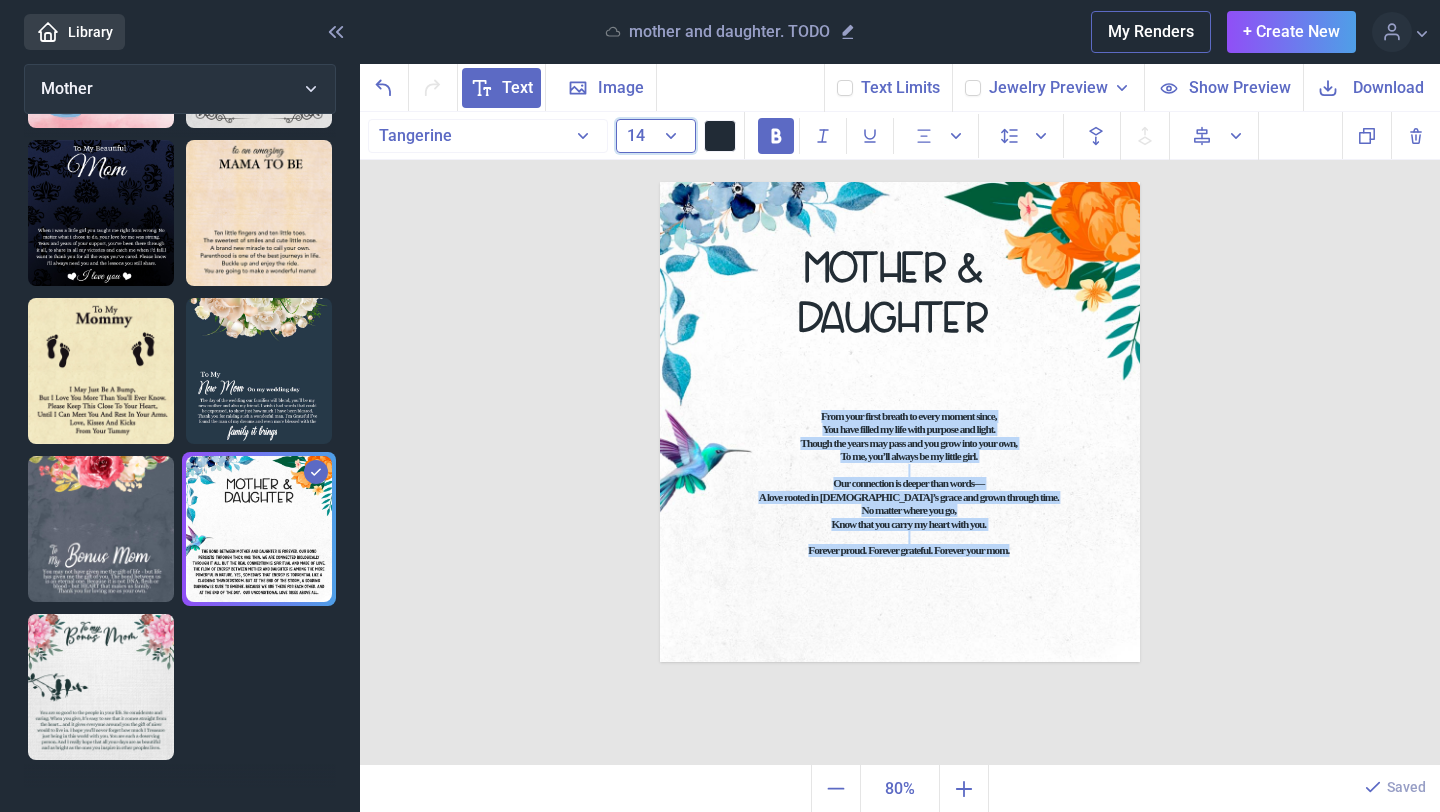 click on "14" at bounding box center [656, 136] 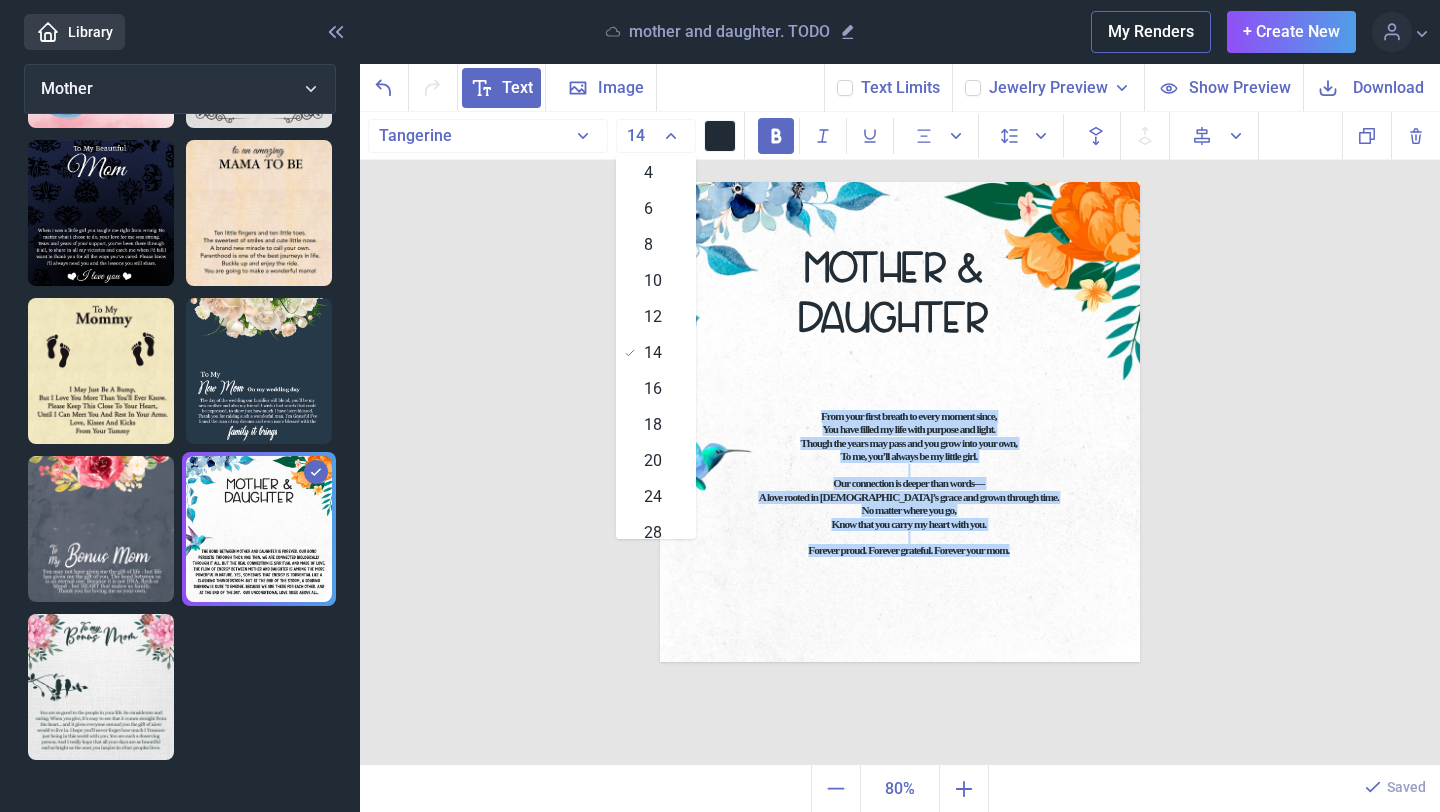 click on "18" at bounding box center (656, 425) 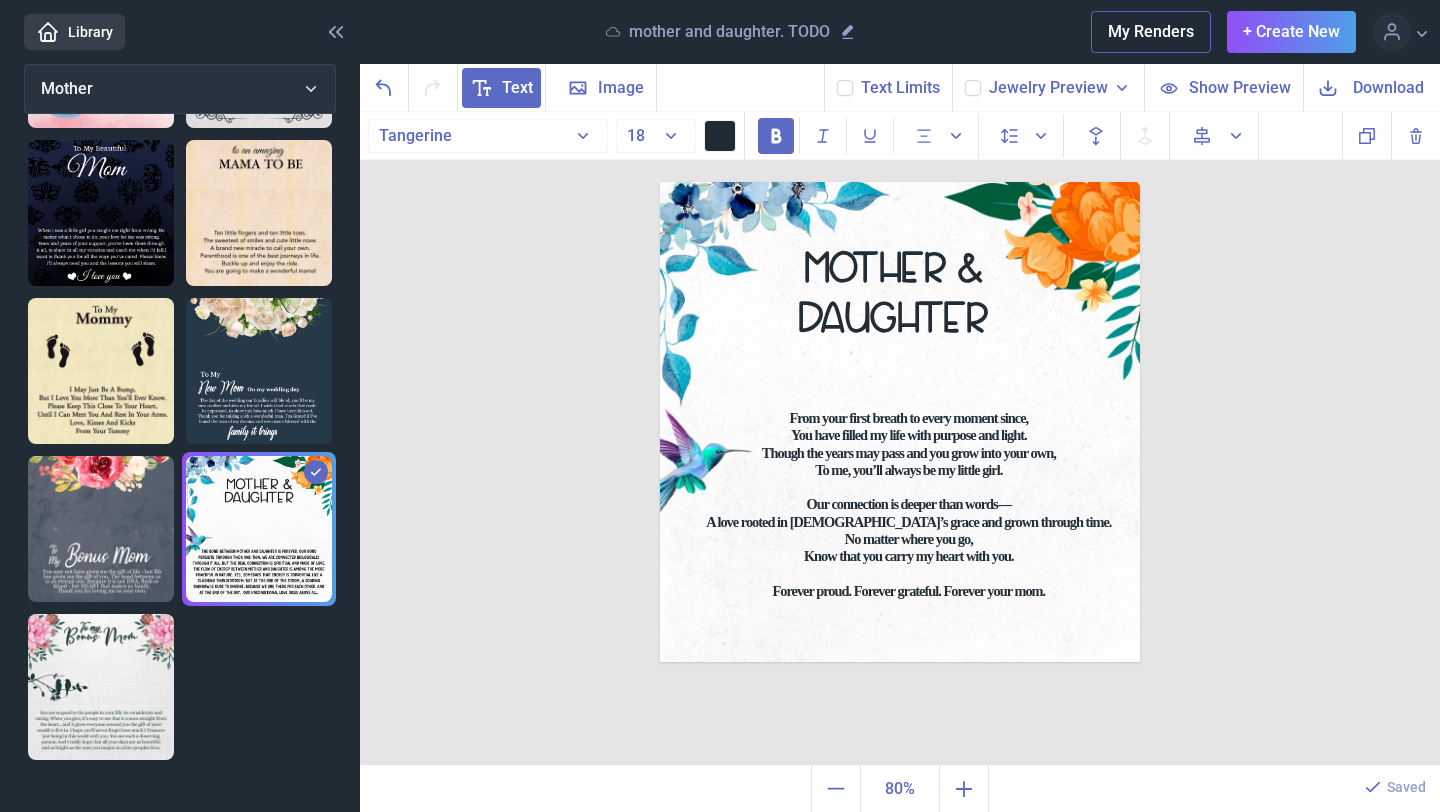 click on "MOTHER & DAUGHTER       From your first breath to every moment since, You have filled my life with purpose and light. Though the years may pass and you grow into your own, To me, you’ll always be my little girl. Our connection is deeper than words— A love rooted in [DEMOGRAPHIC_DATA]’s grace and grown through time. No matter where you go, Know that you carry my heart with you. Forever proud. Forever grateful. Forever your mom.           Duplicate     Delete       Backwards   >   Forward" at bounding box center [900, 439] 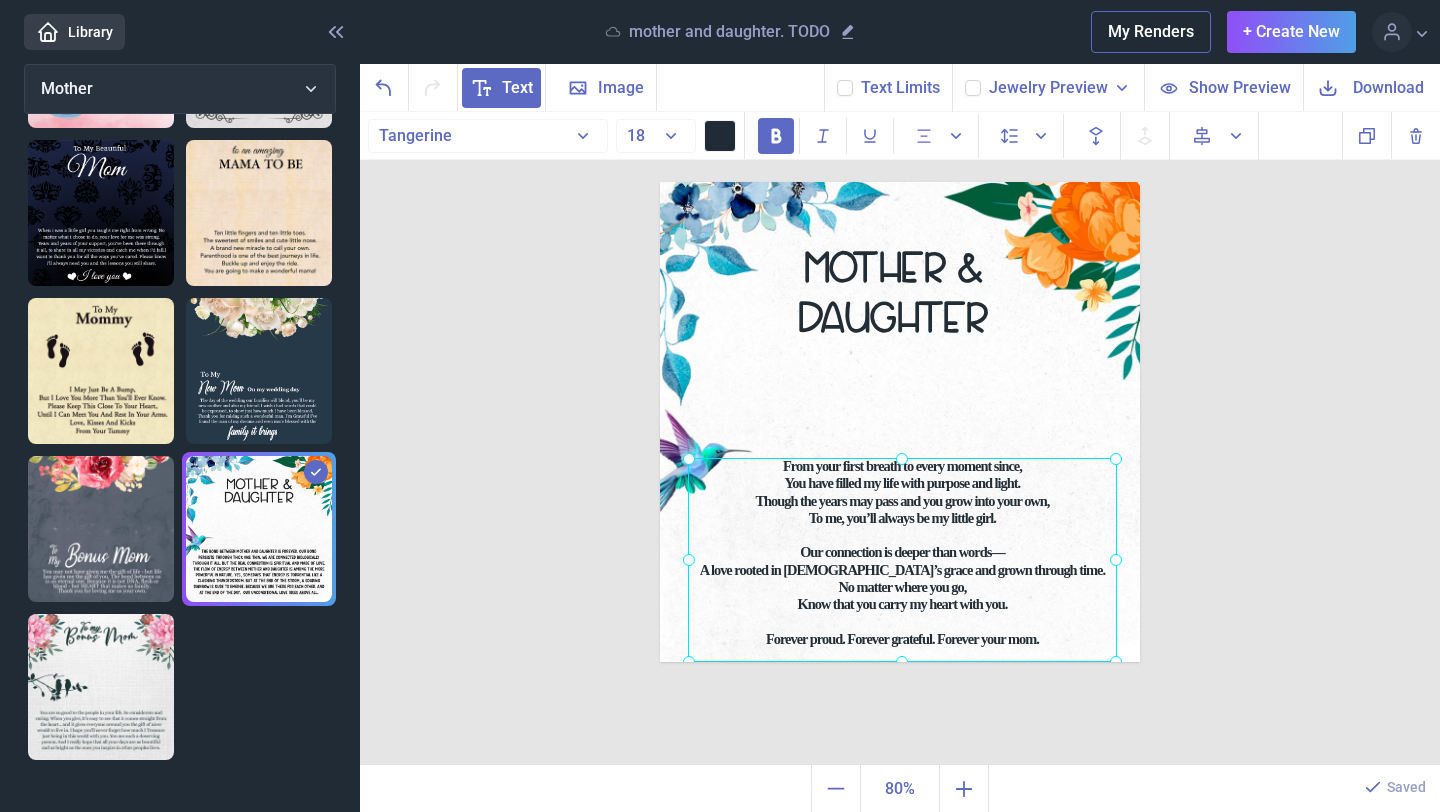 drag, startPoint x: 950, startPoint y: 449, endPoint x: 942, endPoint y: 509, distance: 60.530983 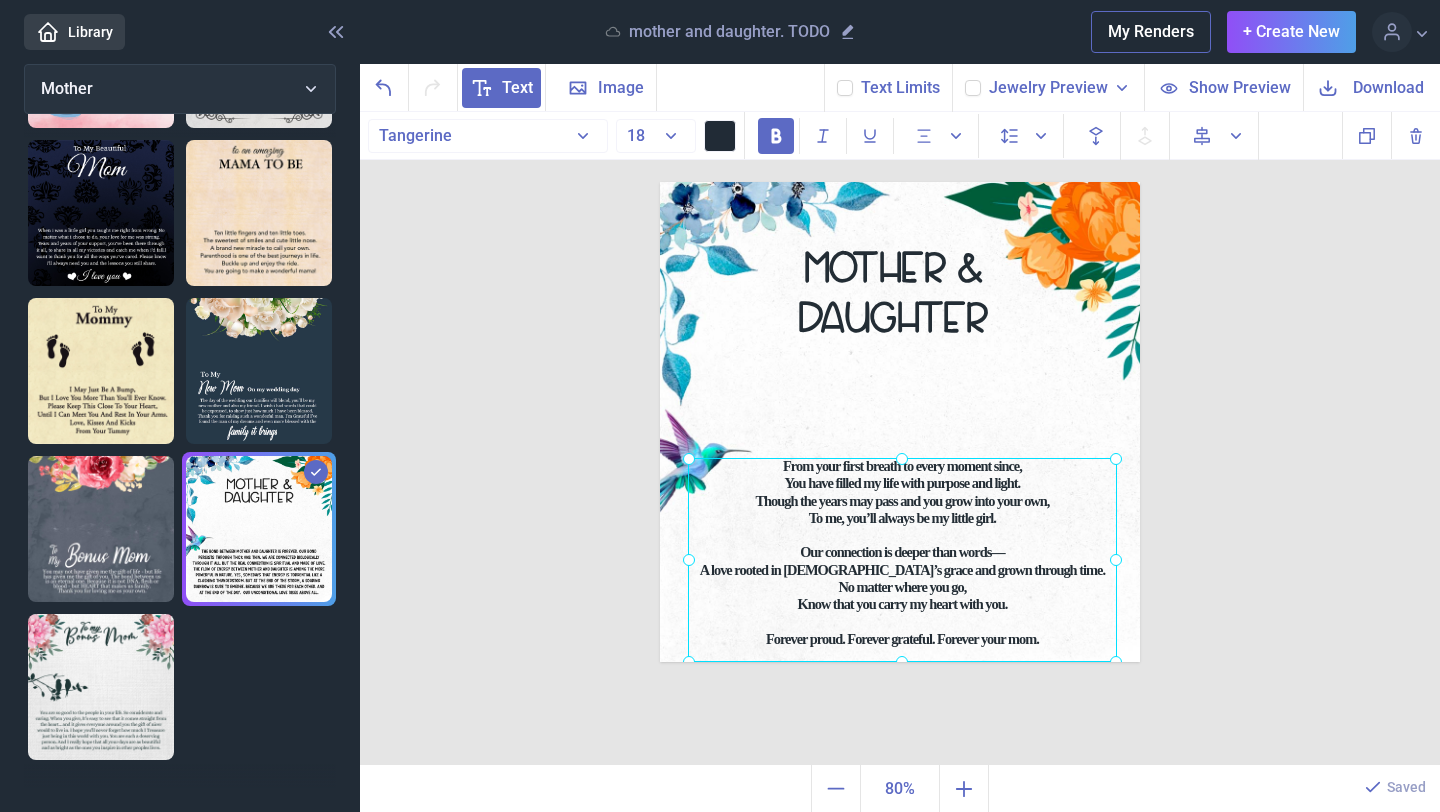 click on "From your first breath to every moment since, You have filled my life with purpose and light. Though the years may pass and you grow into your own, To me, you’ll always be my little girl. Our connection is deeper than words— A love rooted in [DEMOGRAPHIC_DATA]’s grace and grown through time. No matter where you go, Know that you carry my heart with you. Forever proud. Forever grateful. Forever your mom." at bounding box center [660, 182] 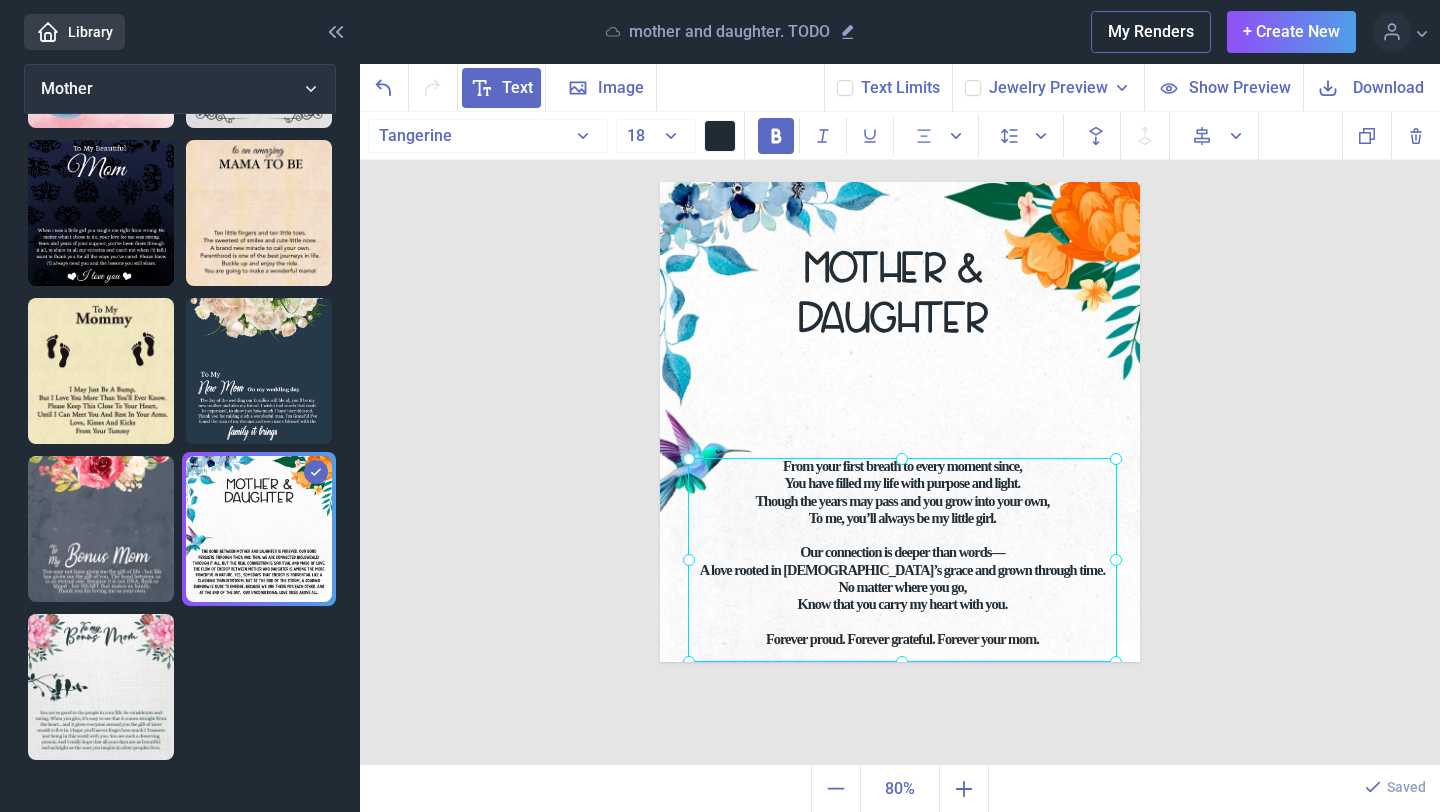 click on "MOTHER & DAUGHTER       From your first breath to every moment since, You have filled my life with purpose and light. Though the years may pass and you grow into your own, To me, you’ll always be my little girl. Our connection is deeper than words— A love rooted in [DEMOGRAPHIC_DATA]’s grace and grown through time. No matter where you go, Know that you carry my heart with you. Forever proud. Forever grateful. Forever your mom.                           Duplicate     Delete       Backwards   >   Forward" at bounding box center (900, 439) 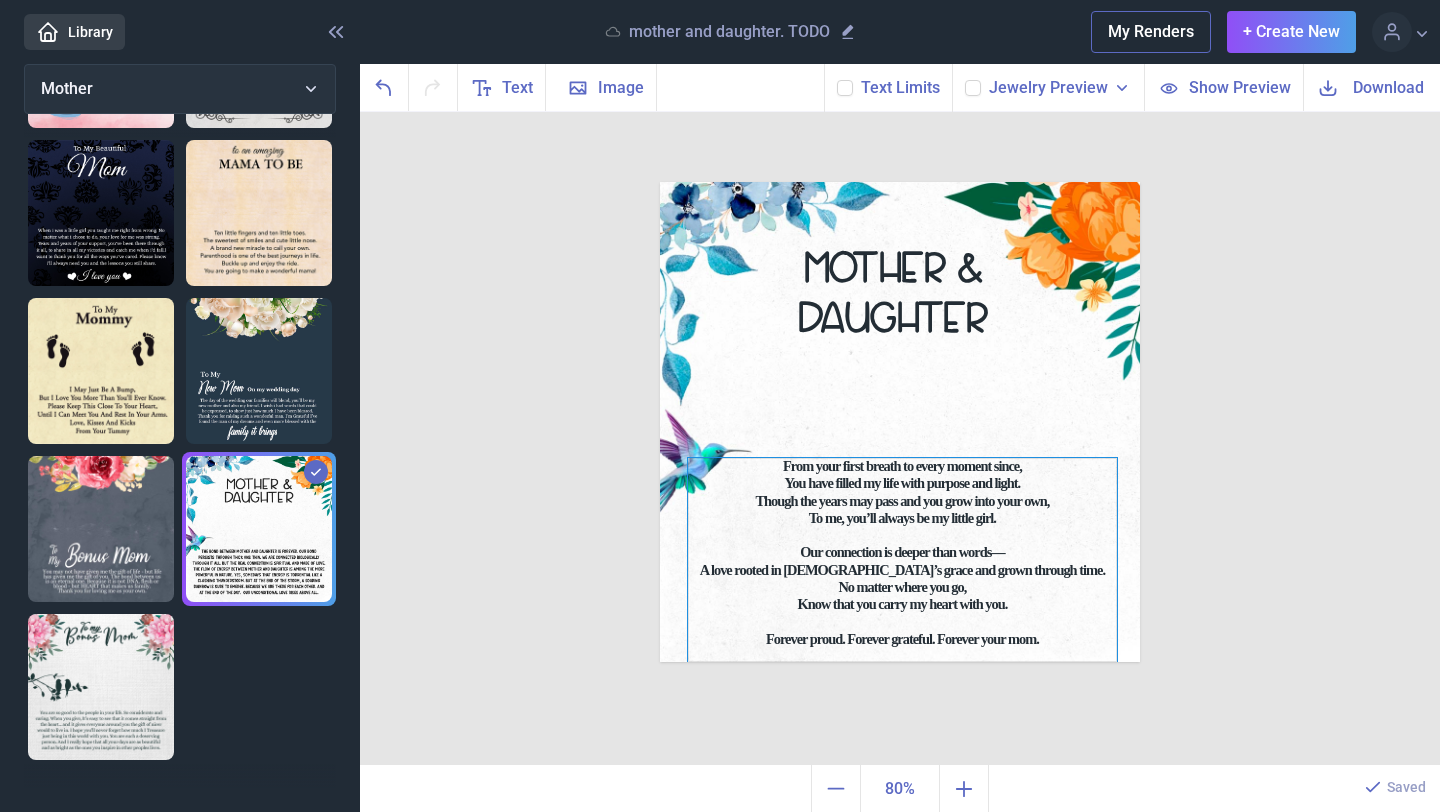 click on "From your first breath to every moment since, You have filled my life with purpose and light. Though the years may pass and you grow into your own, To me, you’ll always be my little girl. Our connection is deeper than words— A love rooted in [DEMOGRAPHIC_DATA]’s grace and grown through time. No matter where you go, Know that you carry my heart with you. Forever proud. Forever grateful. Forever your mom." at bounding box center [900, 182] 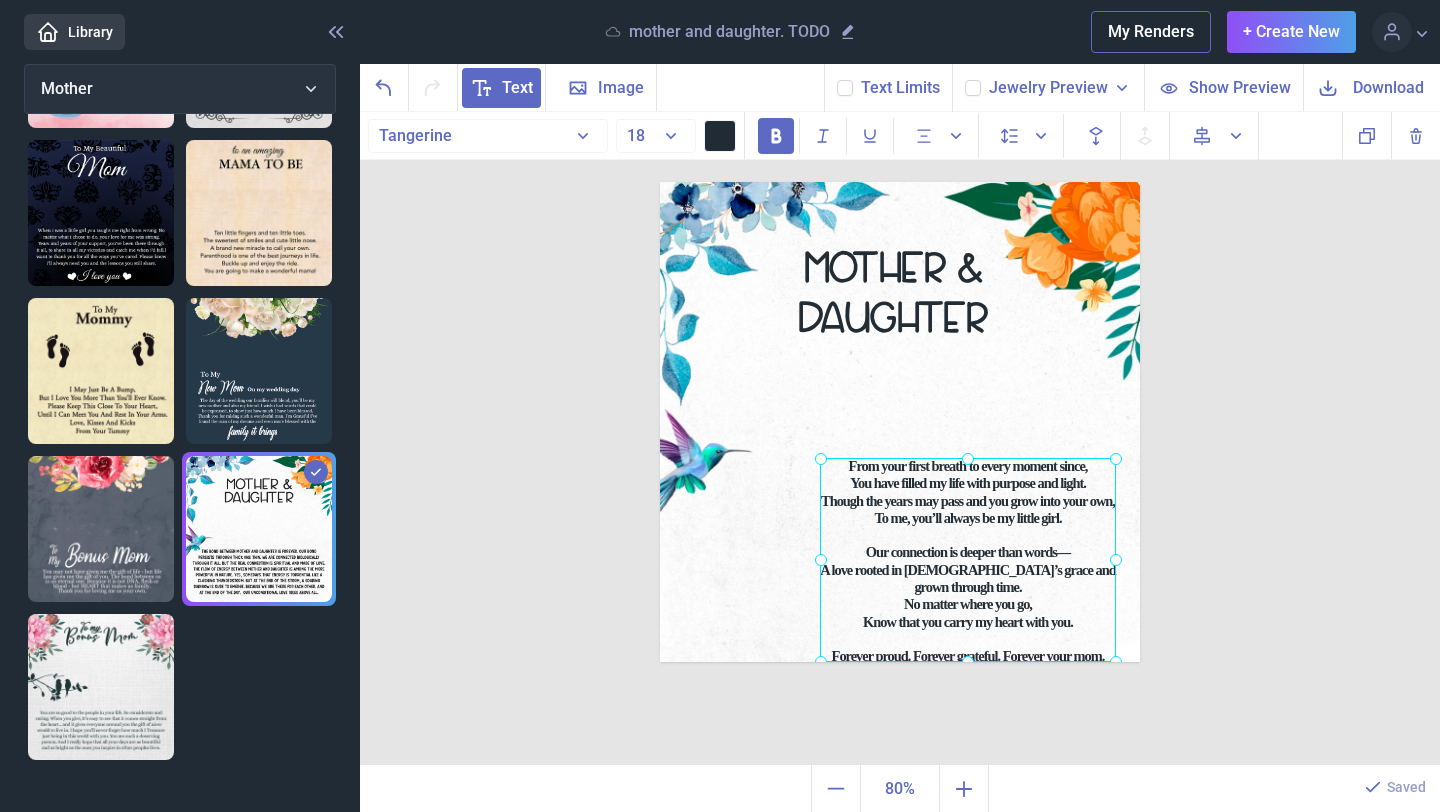 drag, startPoint x: 697, startPoint y: 564, endPoint x: 881, endPoint y: 560, distance: 184.04347 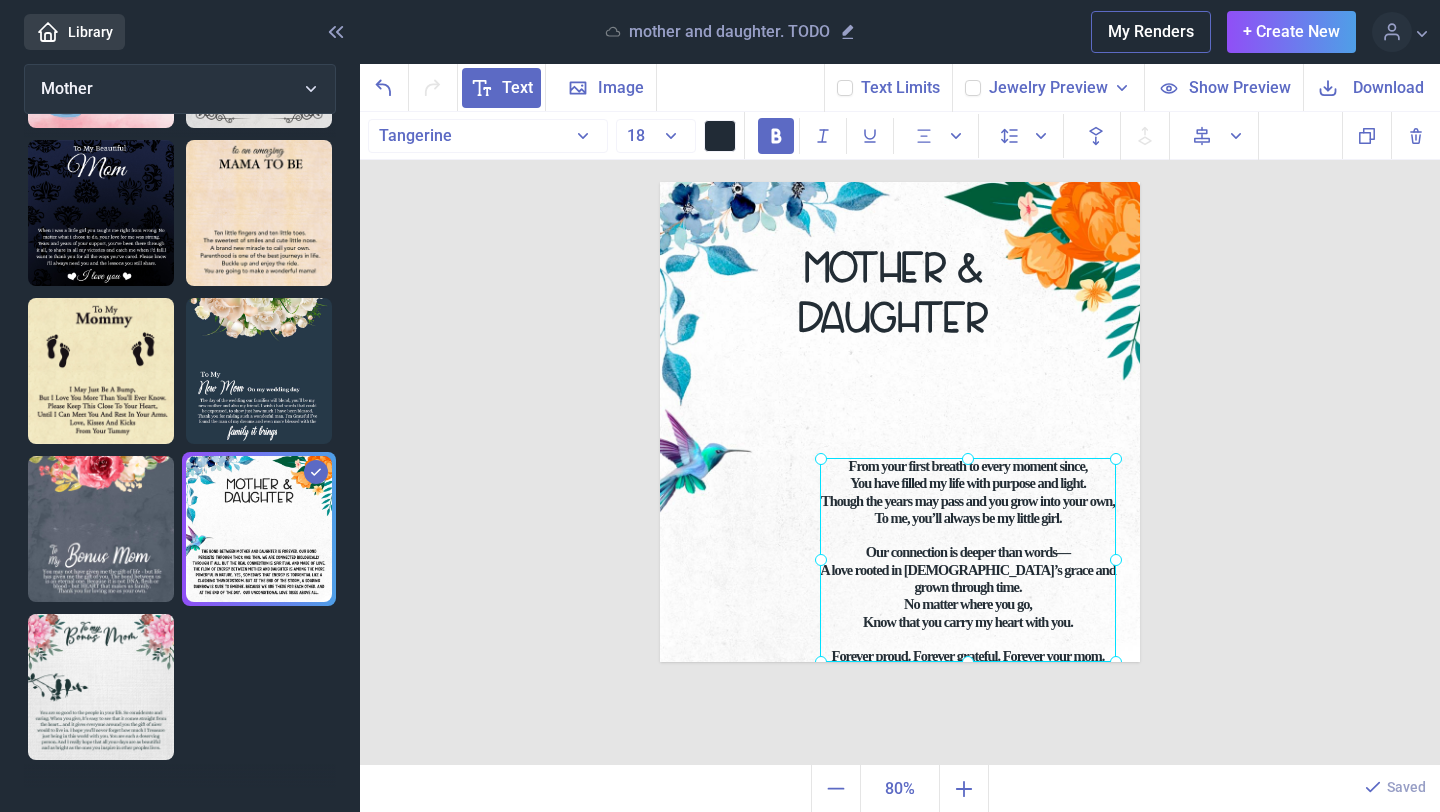 click at bounding box center (968, 560) 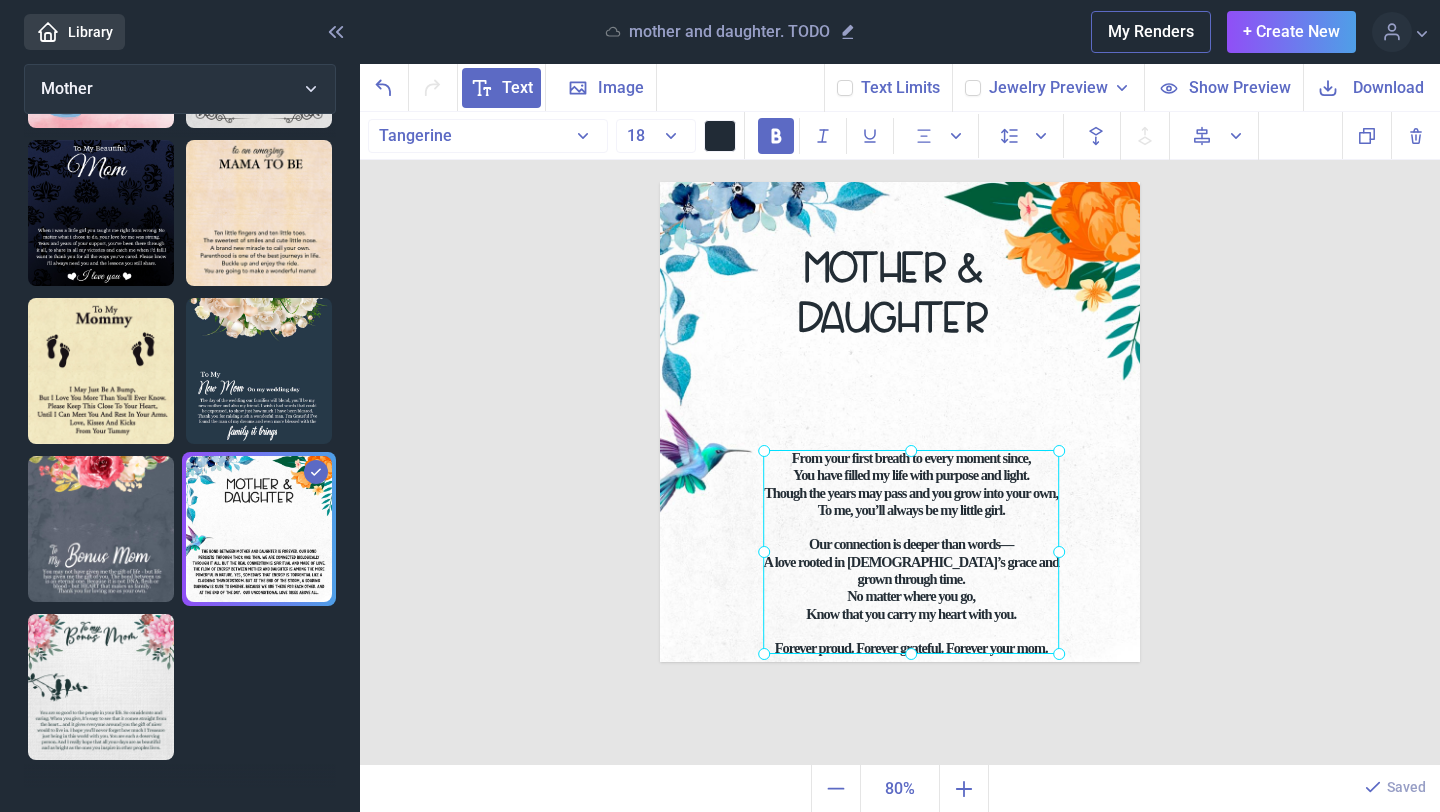 drag, startPoint x: 984, startPoint y: 553, endPoint x: 911, endPoint y: 543, distance: 73.68175 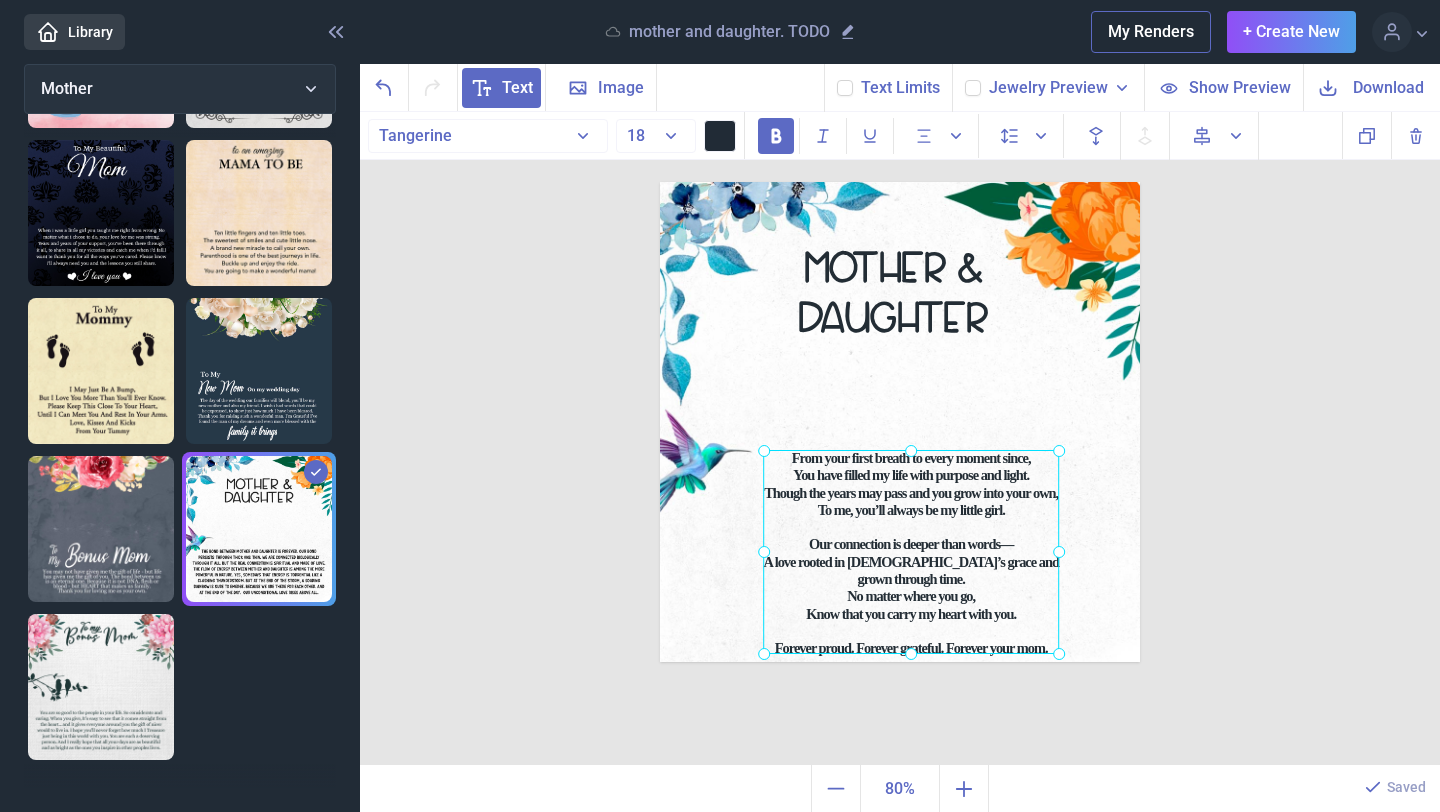 click at bounding box center (911, 552) 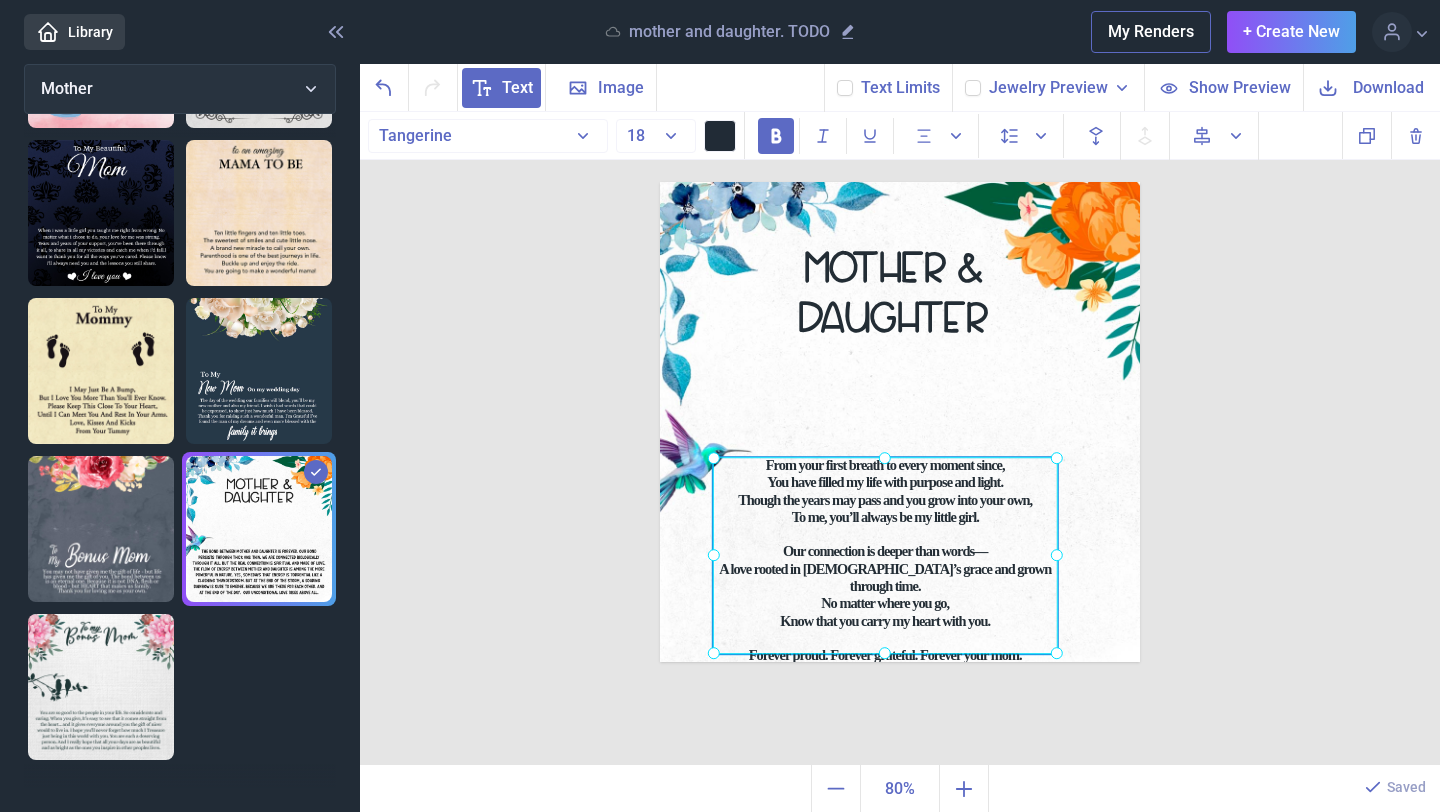 drag, startPoint x: 762, startPoint y: 452, endPoint x: 738, endPoint y: 471, distance: 30.610456 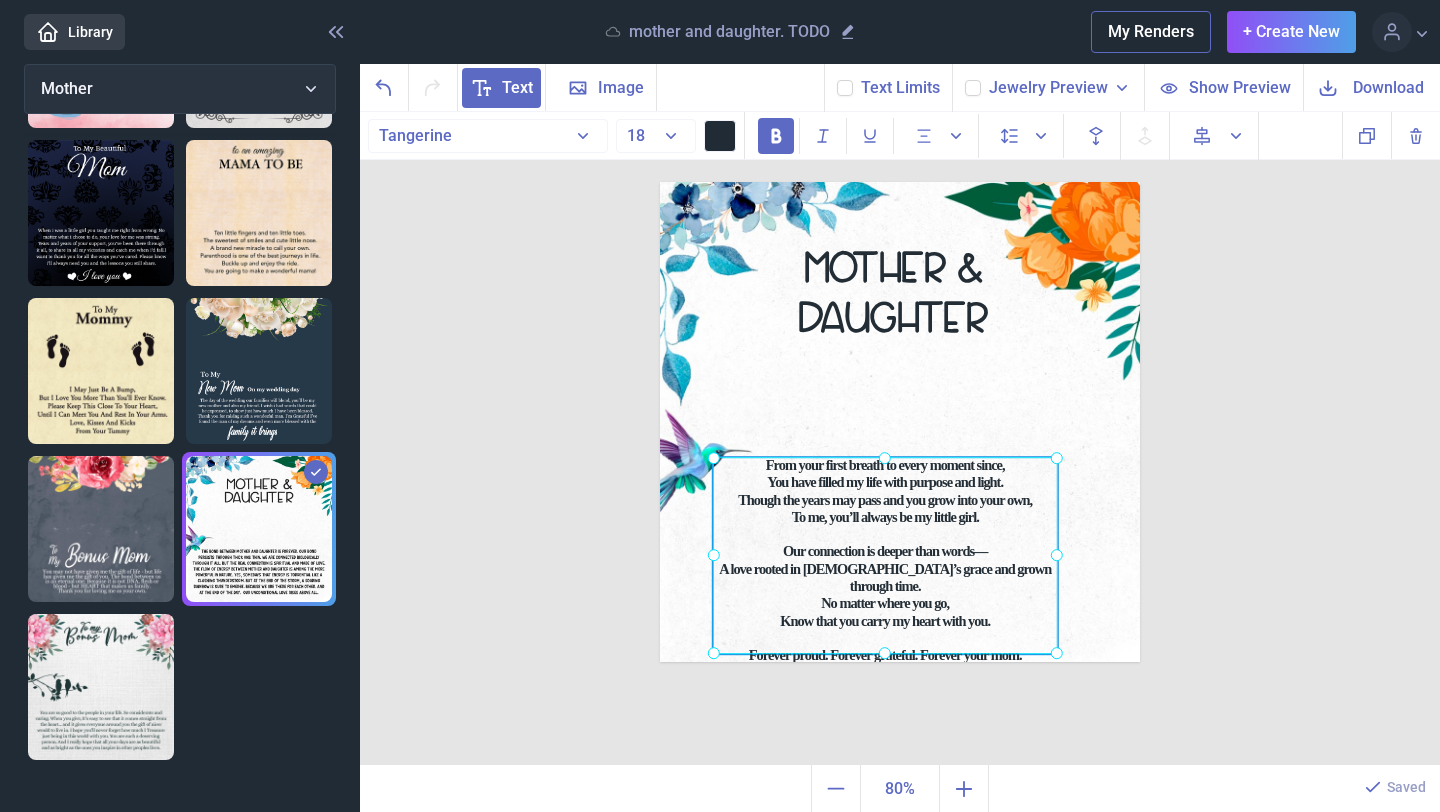 click on "MOTHER & DAUGHTER       From your first breath to every moment since, You have filled my life with purpose and light. Though the years may pass and you grow into your own, To me, you’ll always be my little girl. Our connection is deeper than words— A love rooted in [DEMOGRAPHIC_DATA]’s grace and grown through time. No matter where you go, Know that you carry my heart with you. Forever proud. Forever grateful. Forever your mom." at bounding box center [900, 422] 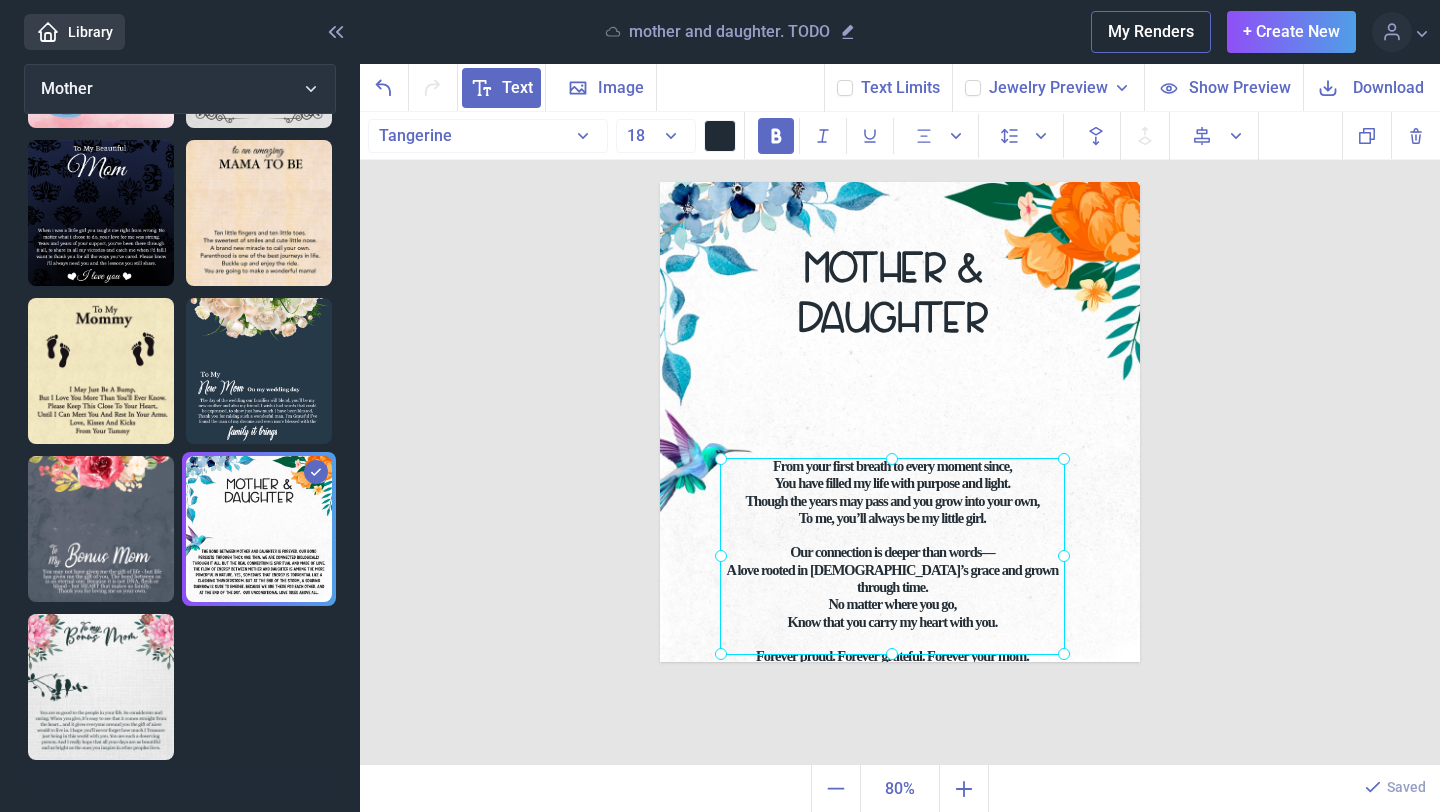 click on "From your first breath to every moment since, You have filled my life with purpose and light. Though the years may pass and you grow into your own, To me, you’ll always be my little girl. Our connection is deeper than words— A love rooted in [DEMOGRAPHIC_DATA]’s grace and grown through time. No matter where you go, Know that you carry my heart with you. Forever proud. Forever grateful. Forever your mom." at bounding box center [660, 182] 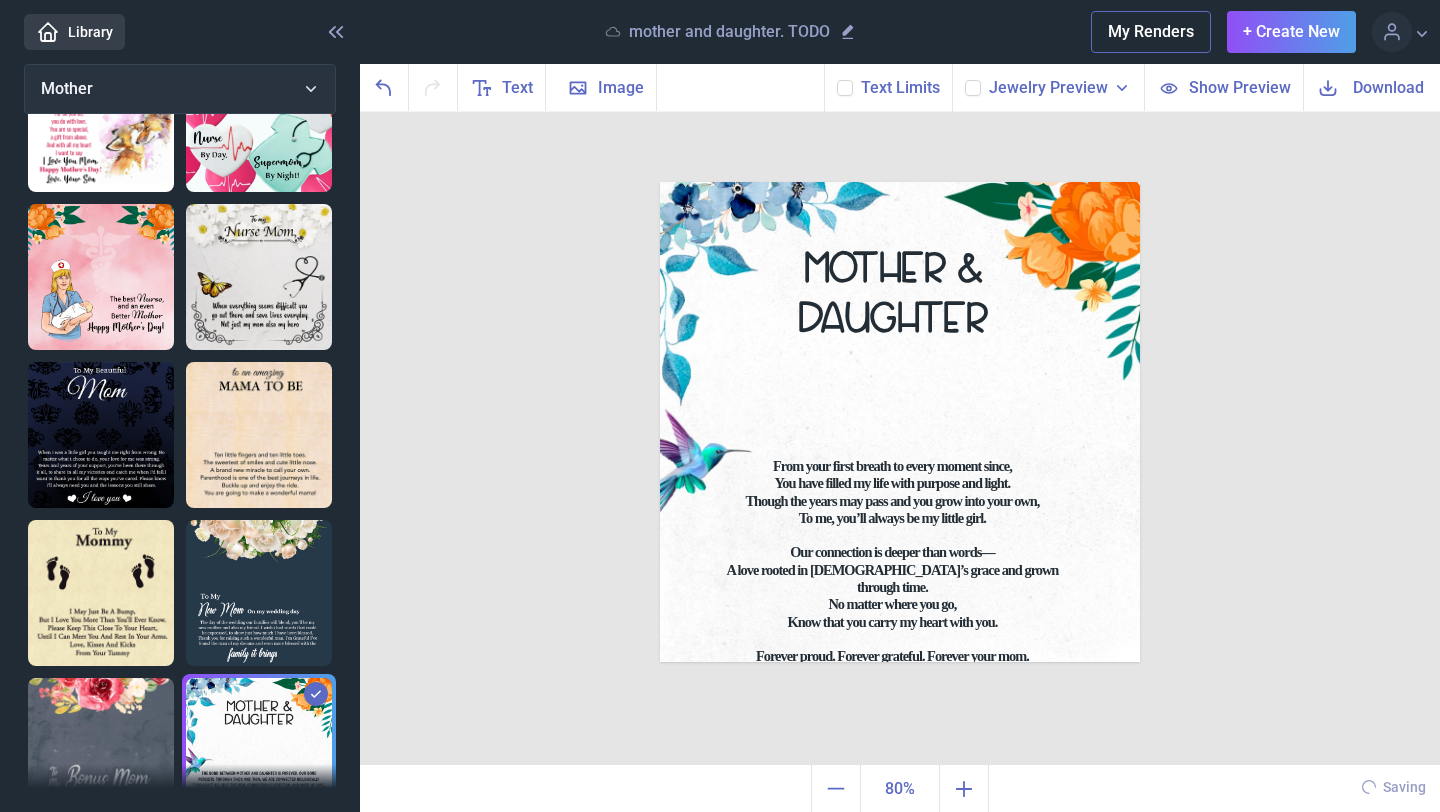 scroll, scrollTop: 1195, scrollLeft: 0, axis: vertical 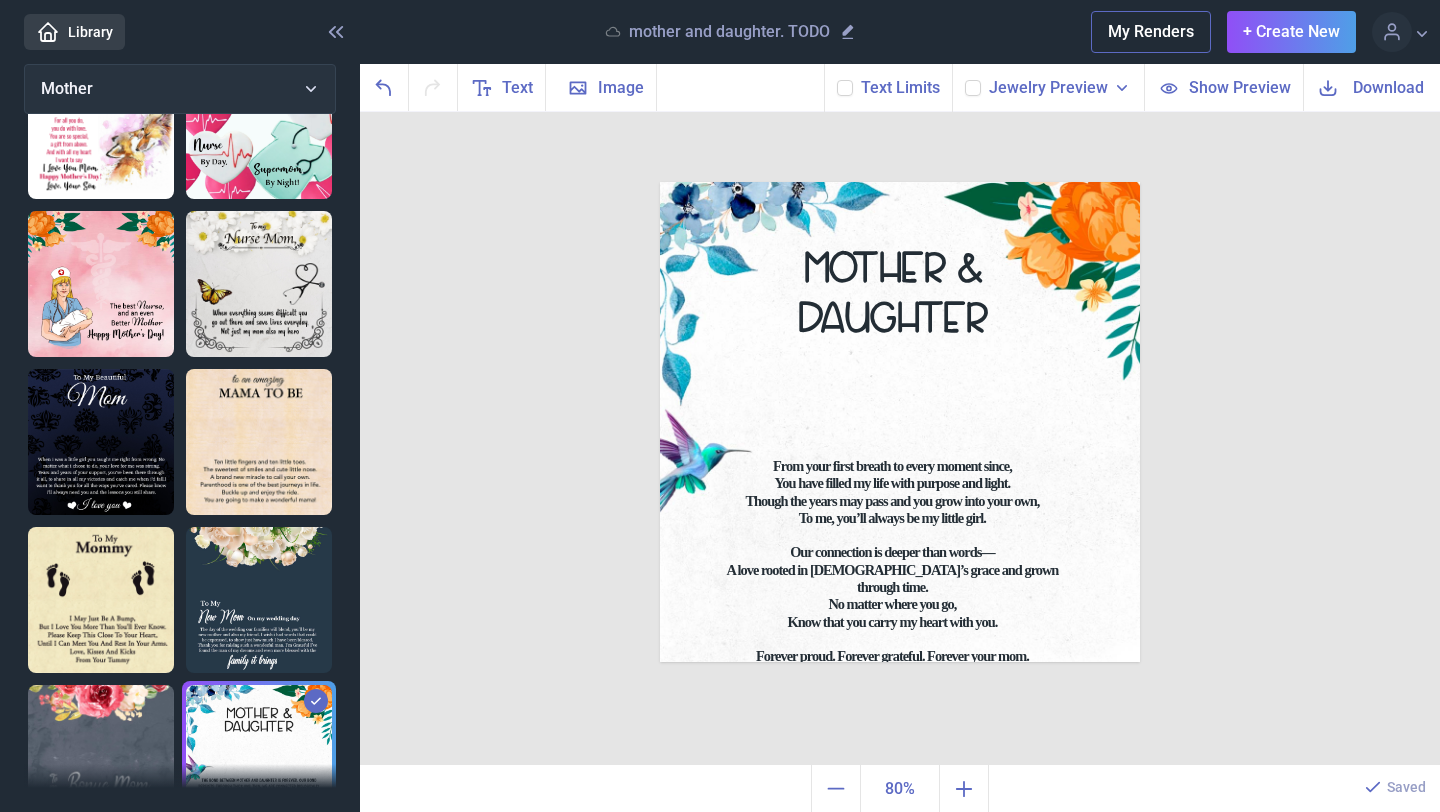 click at bounding box center (259, 284) 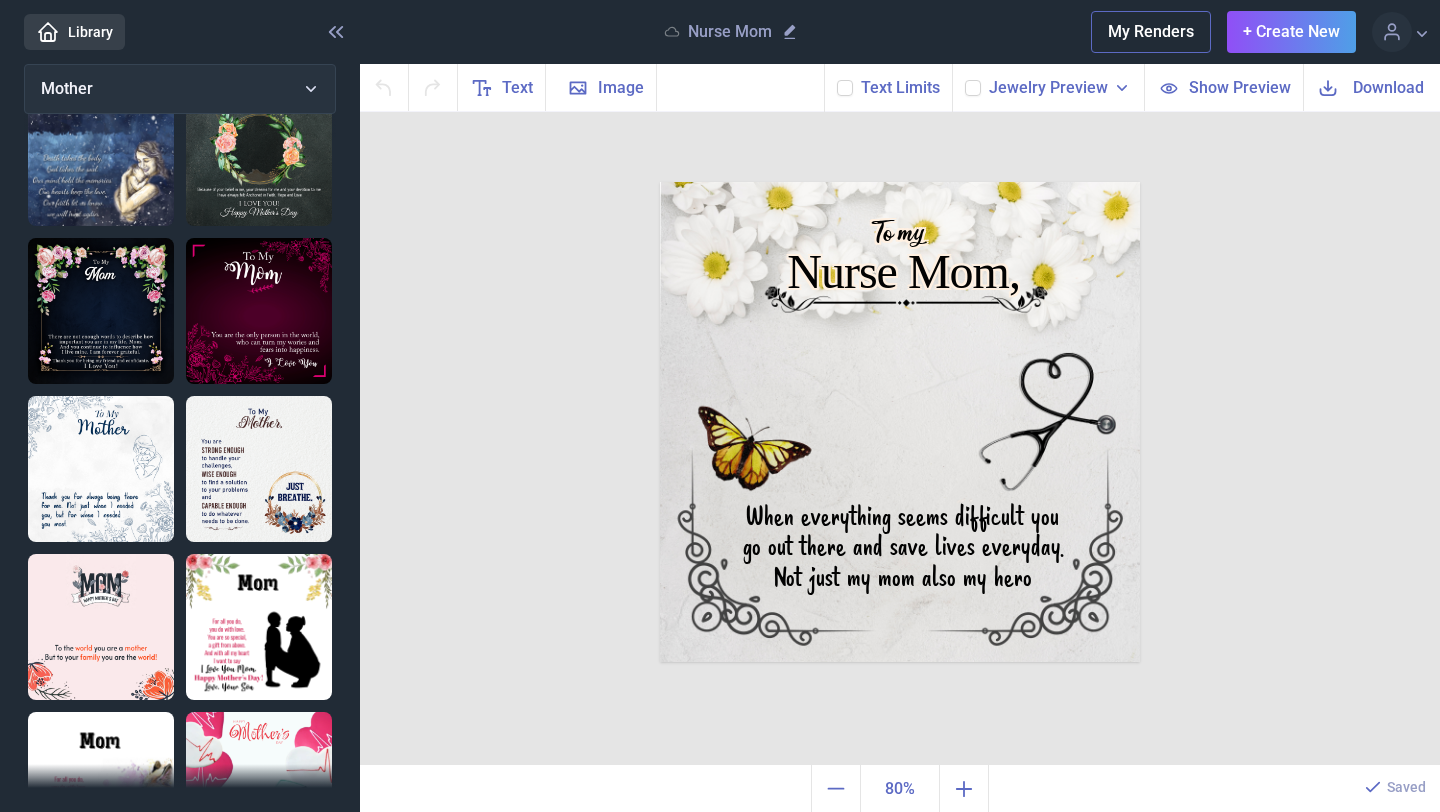 scroll, scrollTop: 0, scrollLeft: 0, axis: both 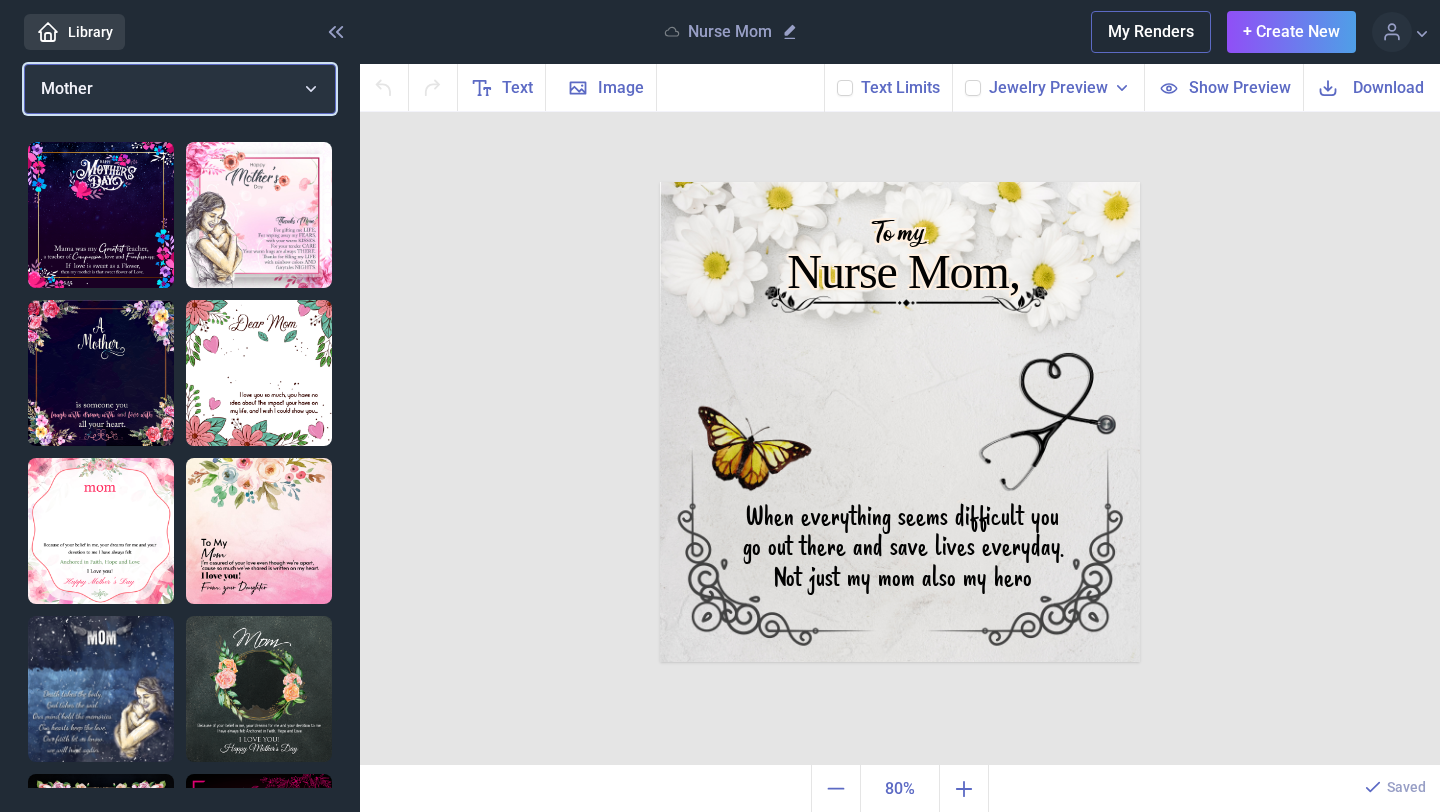 click on "Mother" at bounding box center (180, 89) 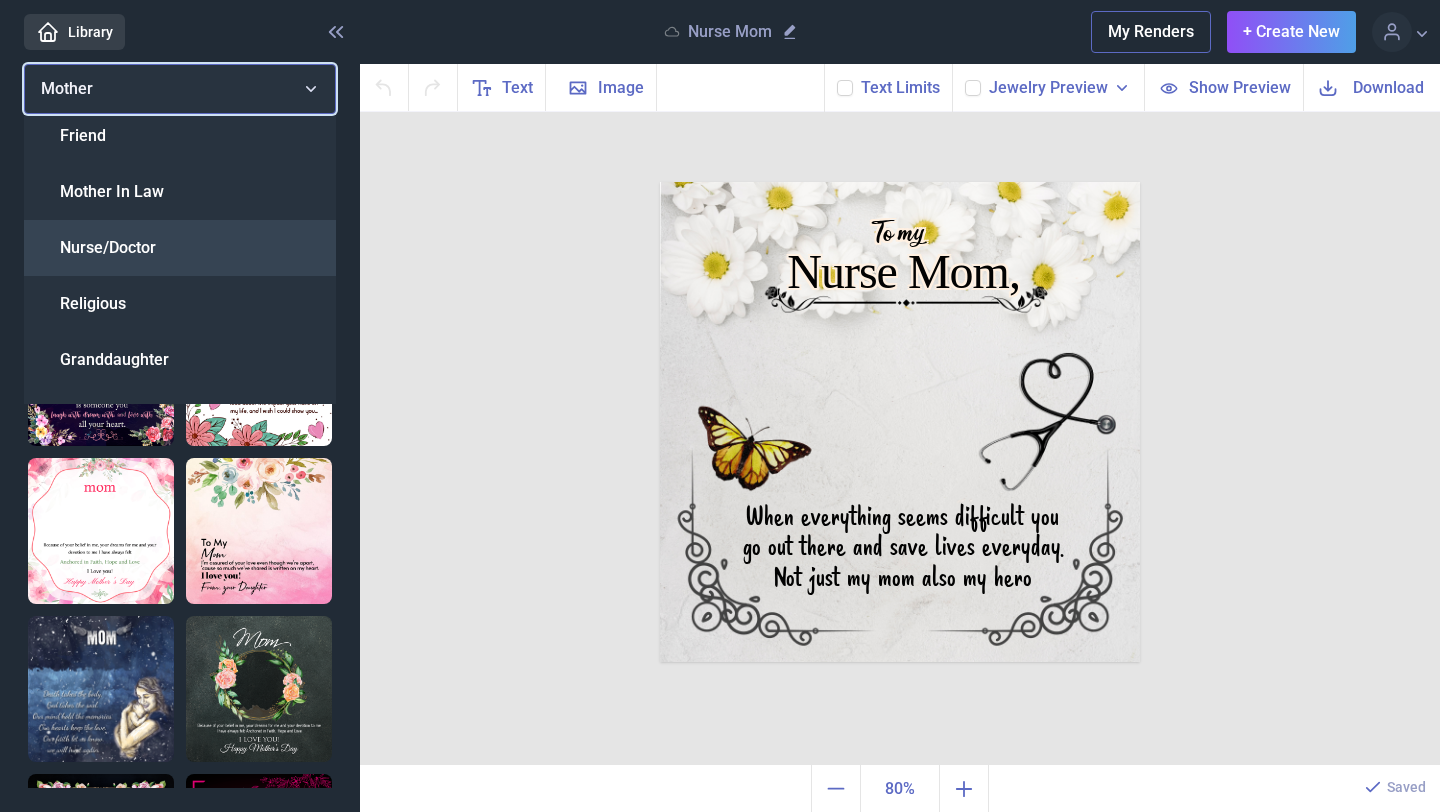 scroll, scrollTop: 182, scrollLeft: 0, axis: vertical 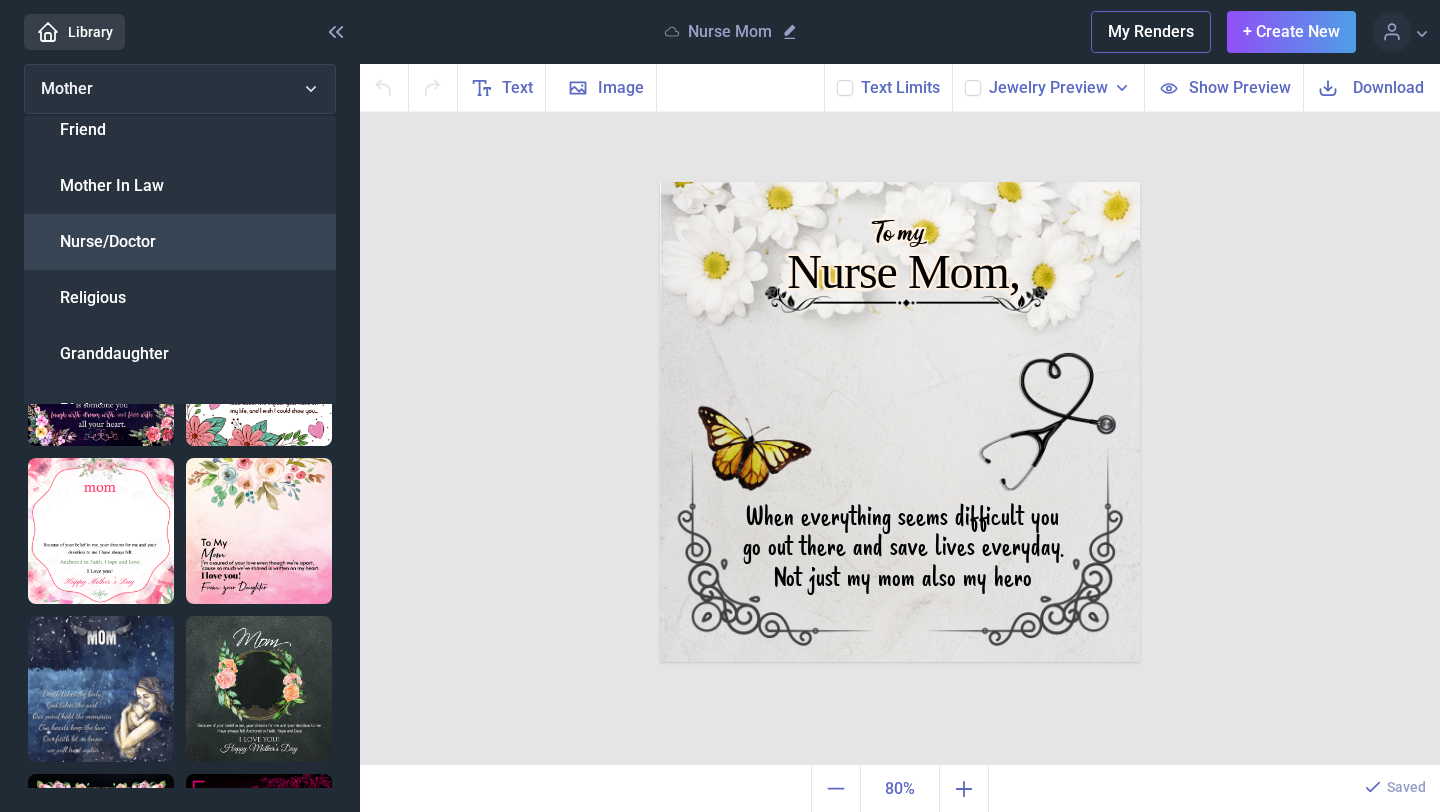 click on "Nurse/Doctor" at bounding box center (180, 242) 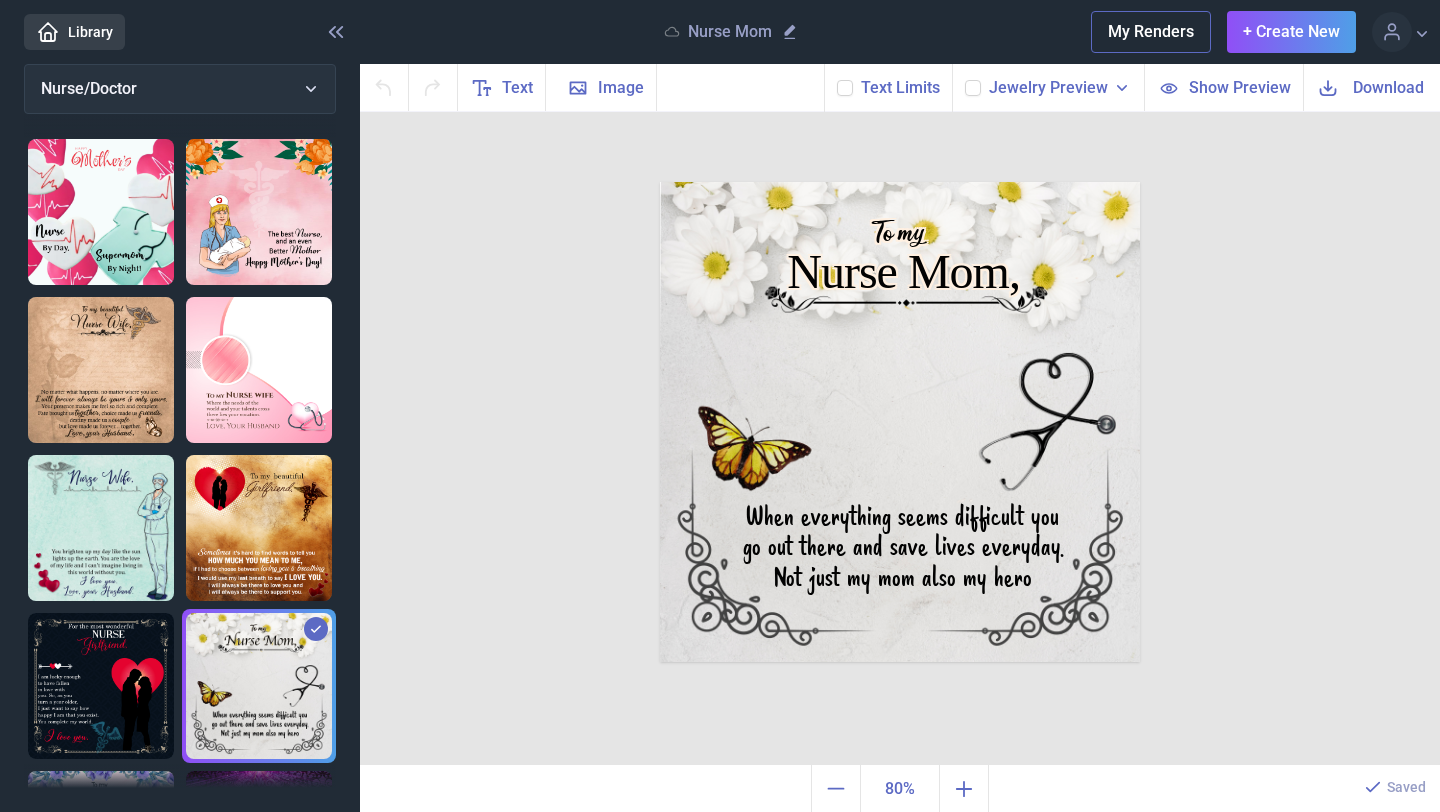 scroll, scrollTop: 0, scrollLeft: 0, axis: both 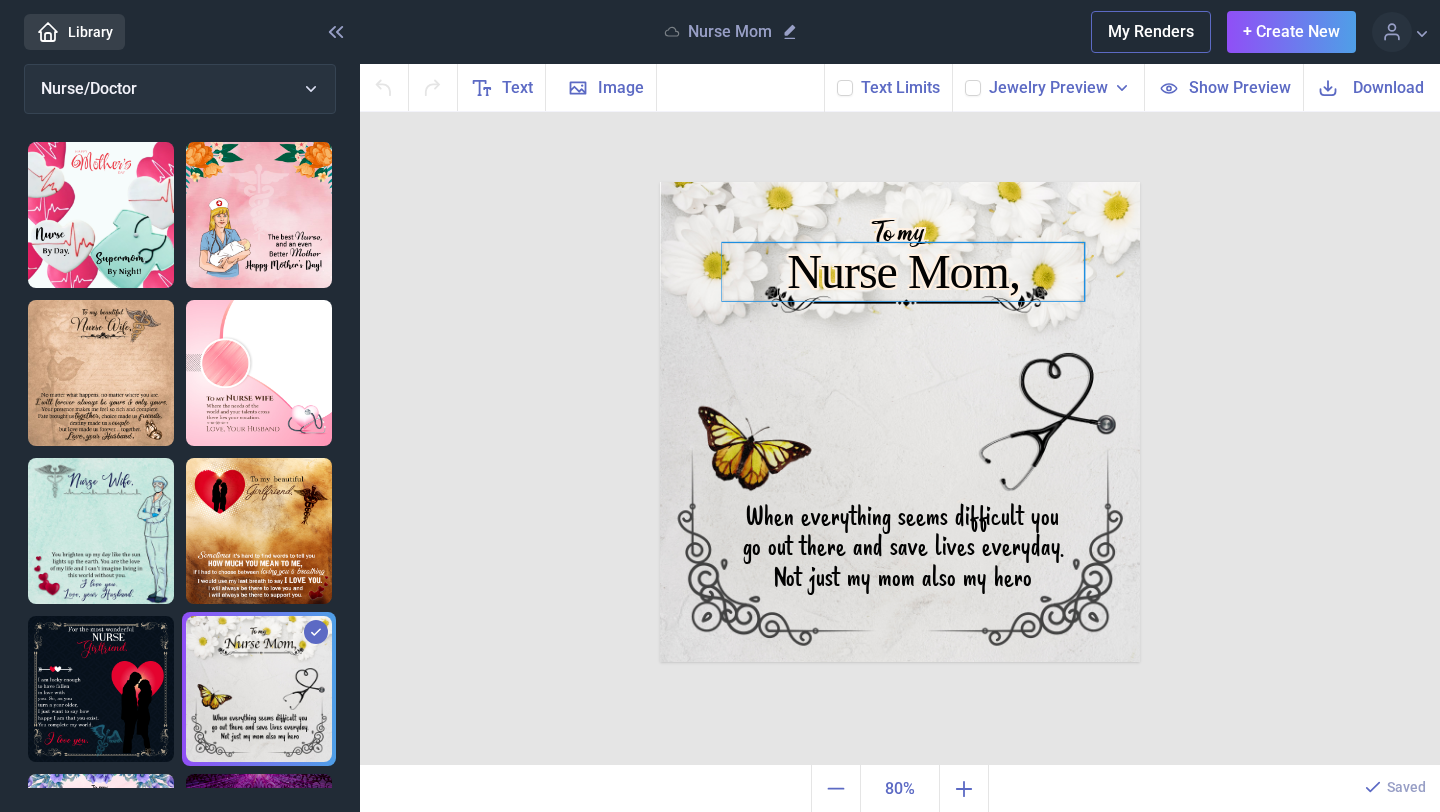 click on "Nurse Mom," at bounding box center (900, 182) 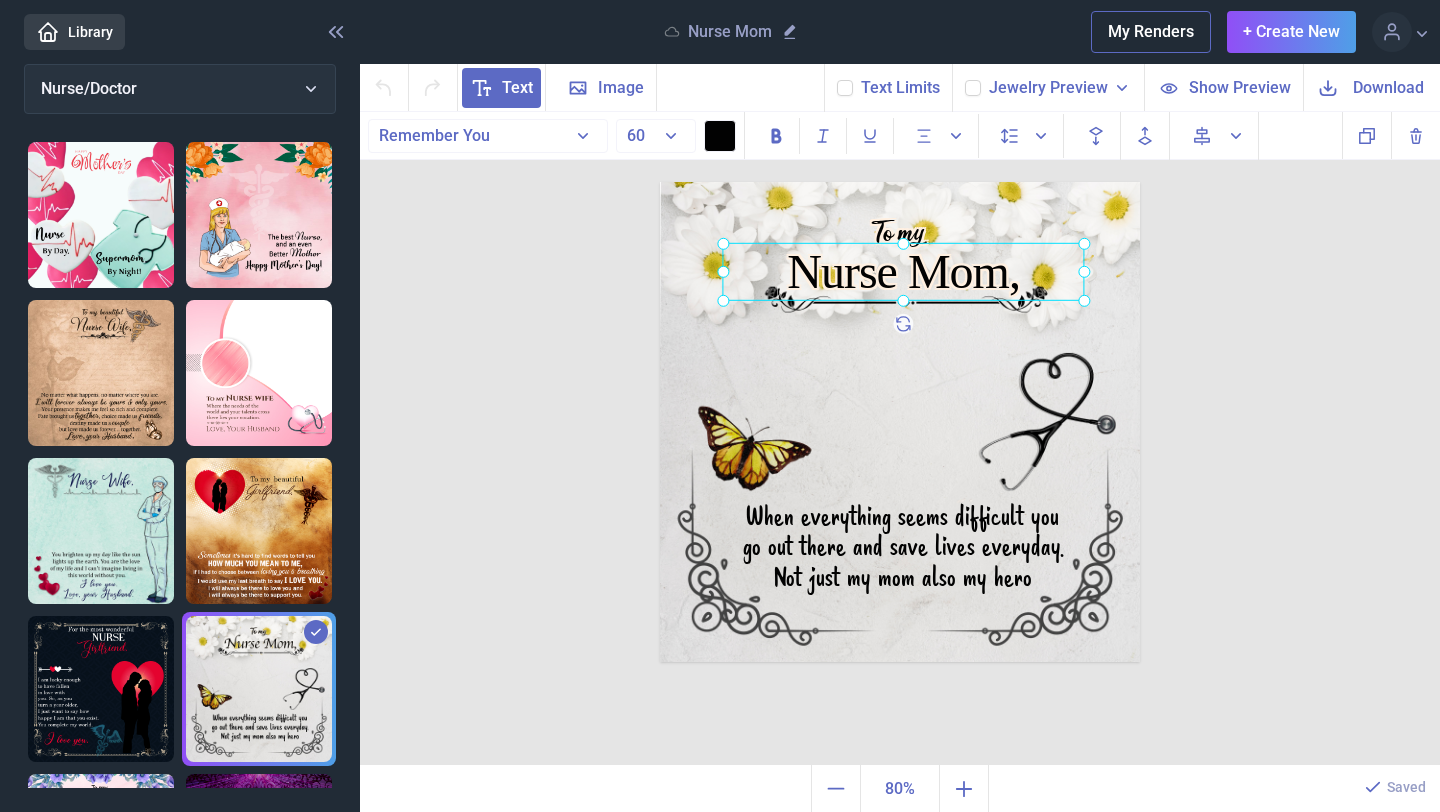 click at bounding box center [903, 272] 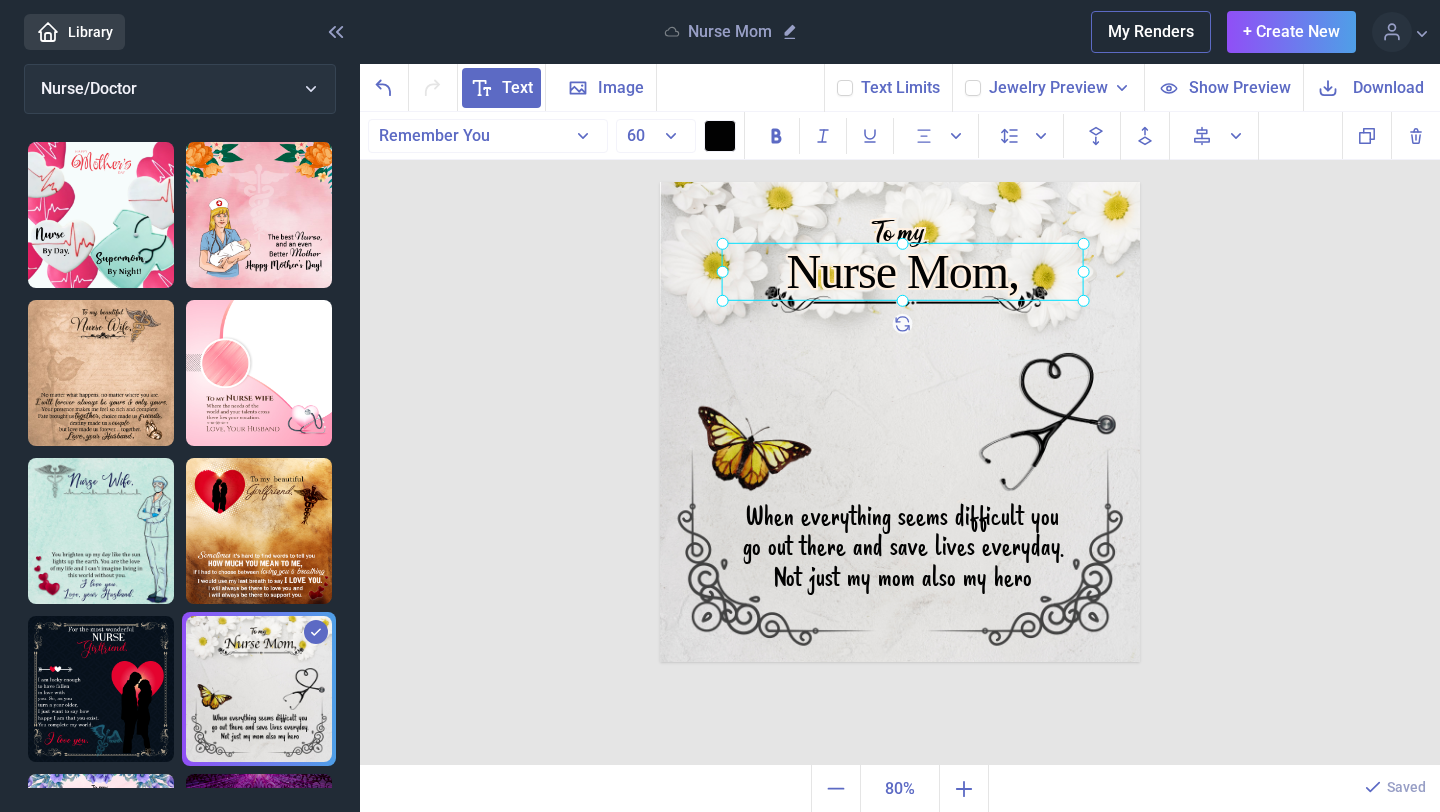 click at bounding box center (903, 272) 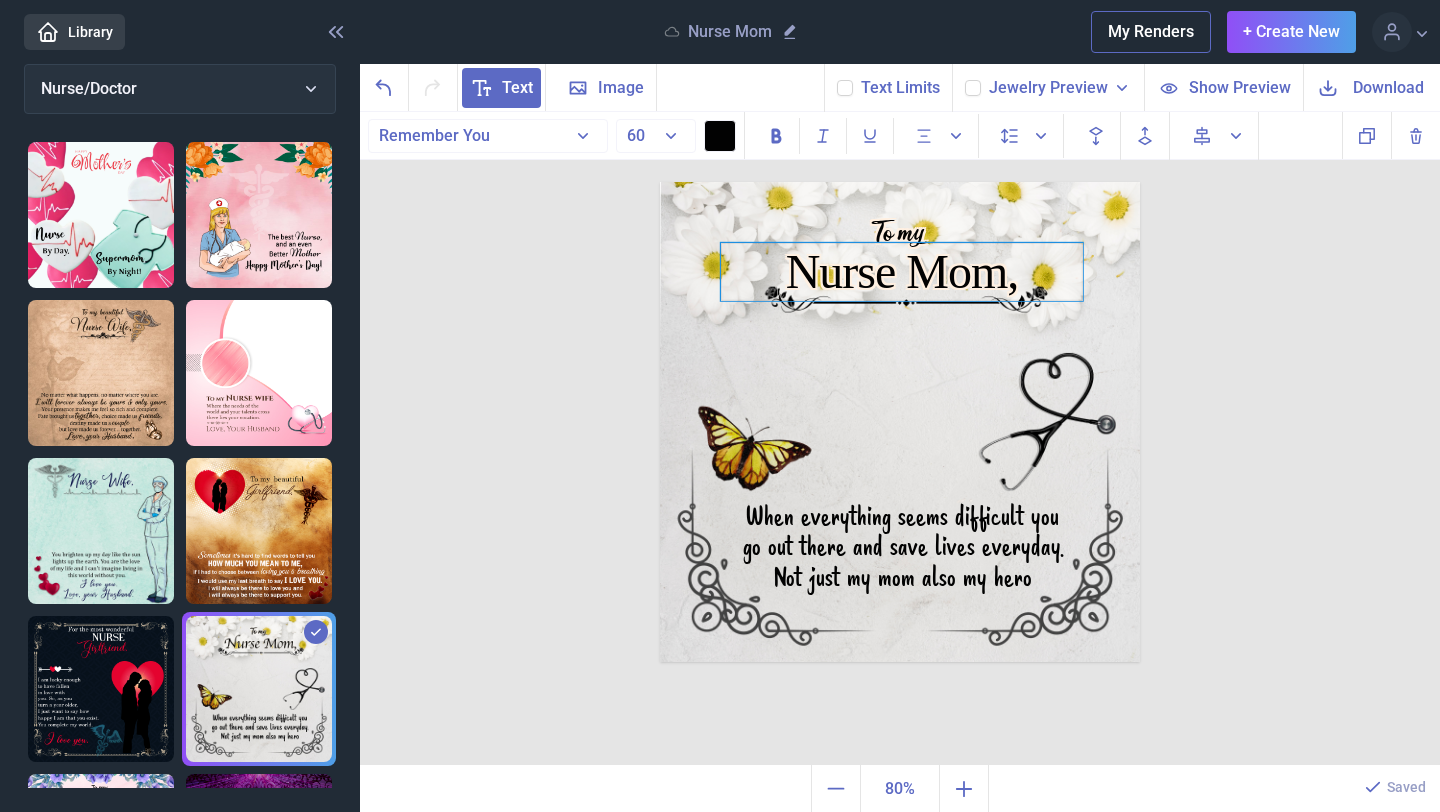 click on "Nurse Mom," at bounding box center [902, 272] 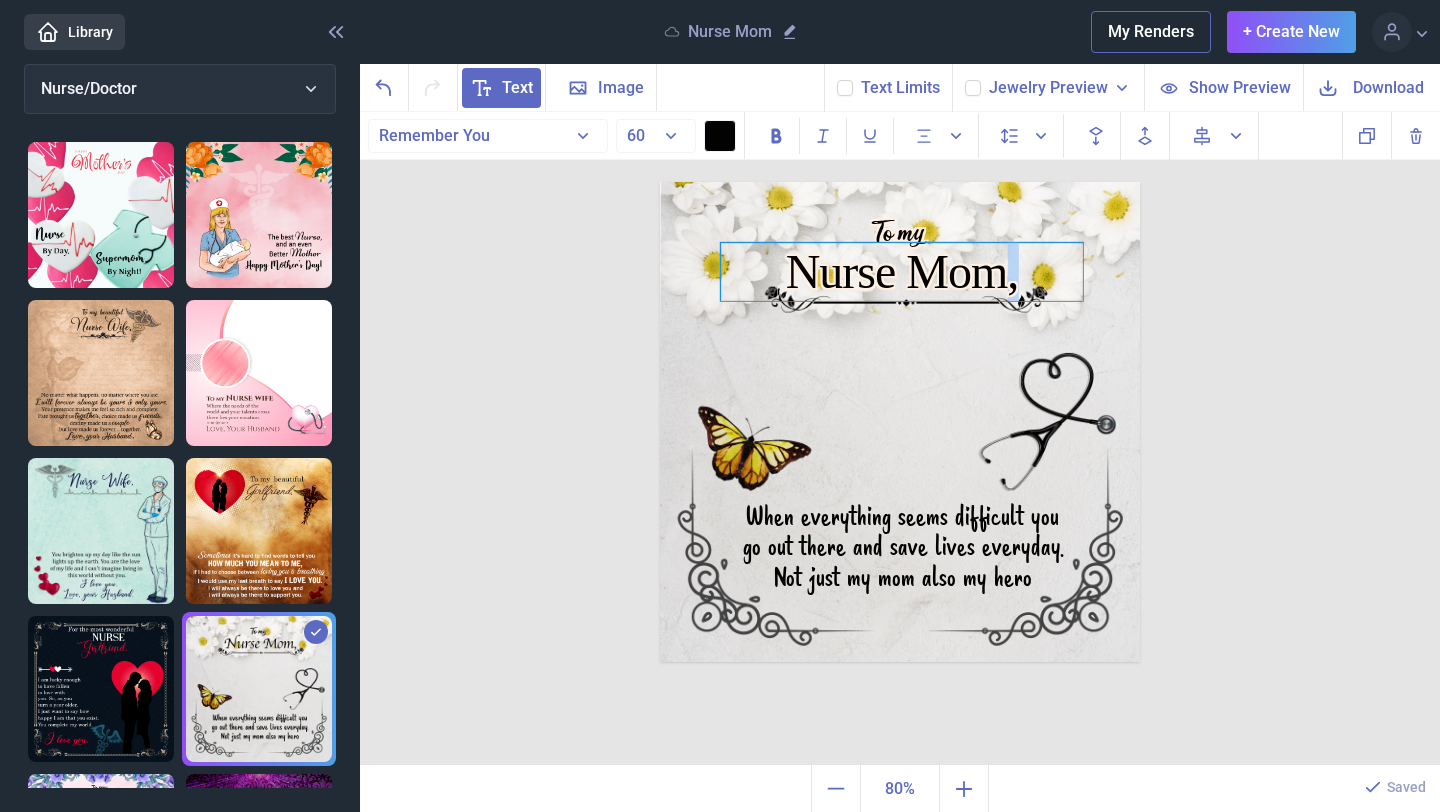 click on "Nurse Mom," at bounding box center (902, 272) 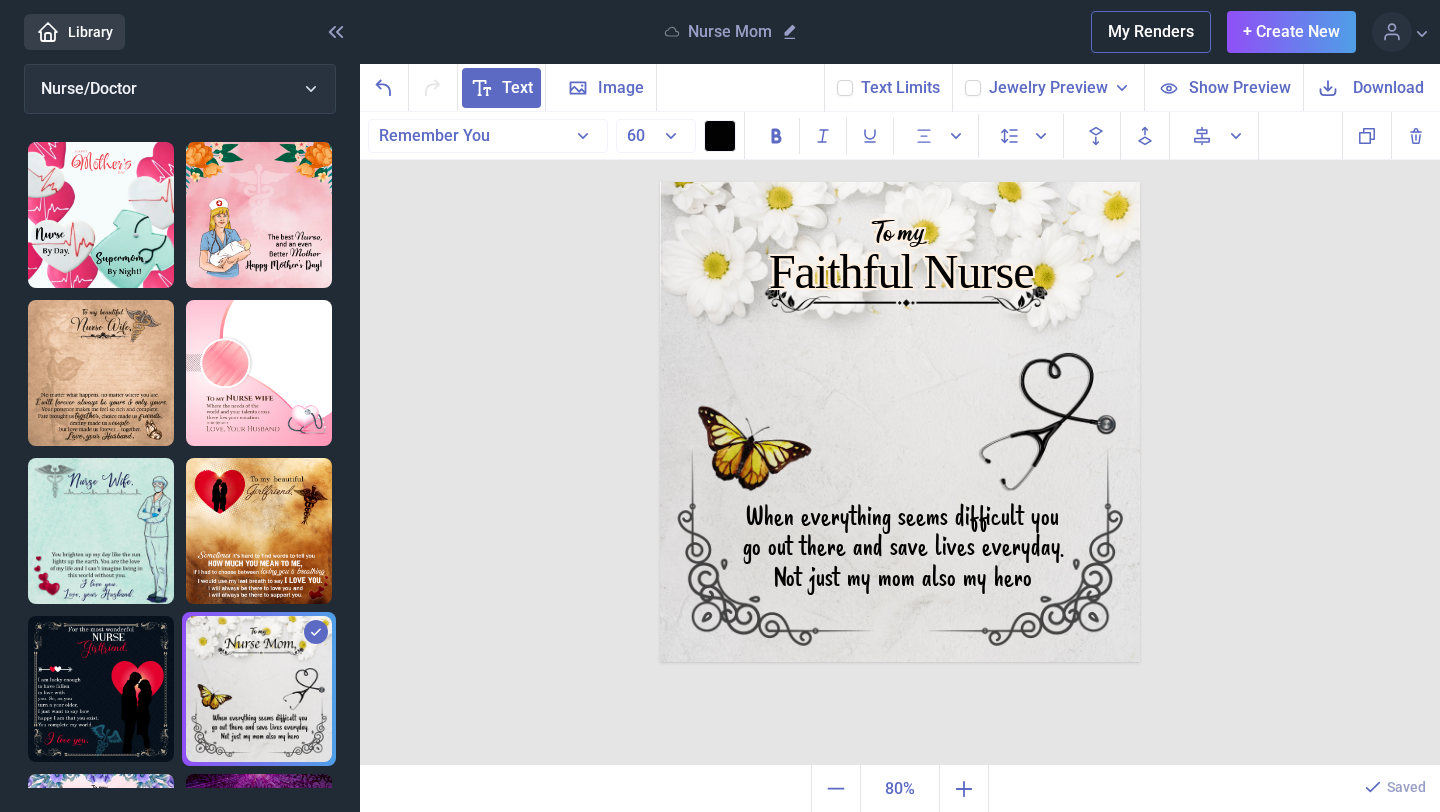 click on "To my       Faithful Nurse       When everything seems difficult you  go out there and save lives everyday.  Not just my mom also my hero           Duplicate     Delete       Backwards   >   Forward" at bounding box center (900, 439) 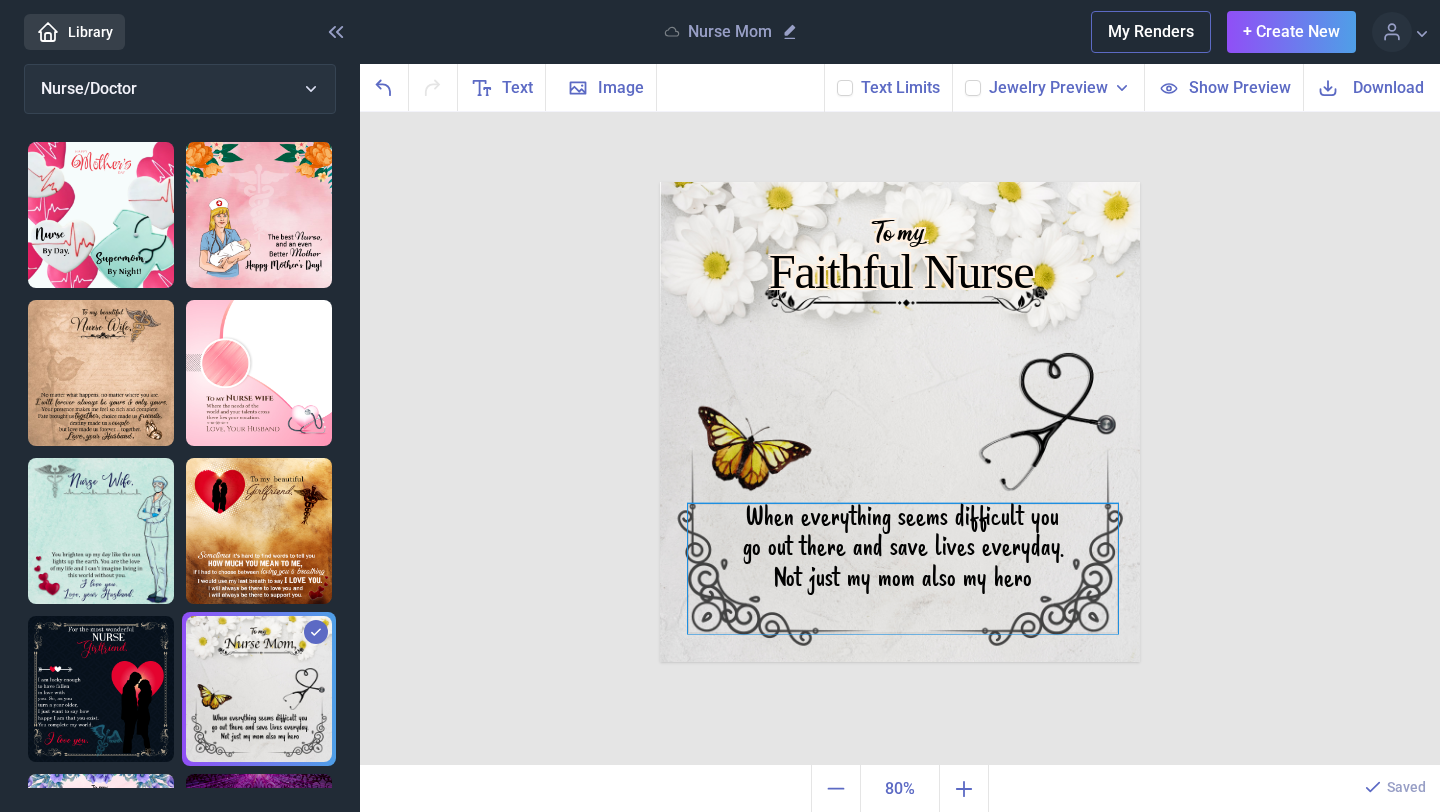 click on "When everything seems difficult you  go out there and save lives everyday.  Not just my mom also my hero" at bounding box center [900, 182] 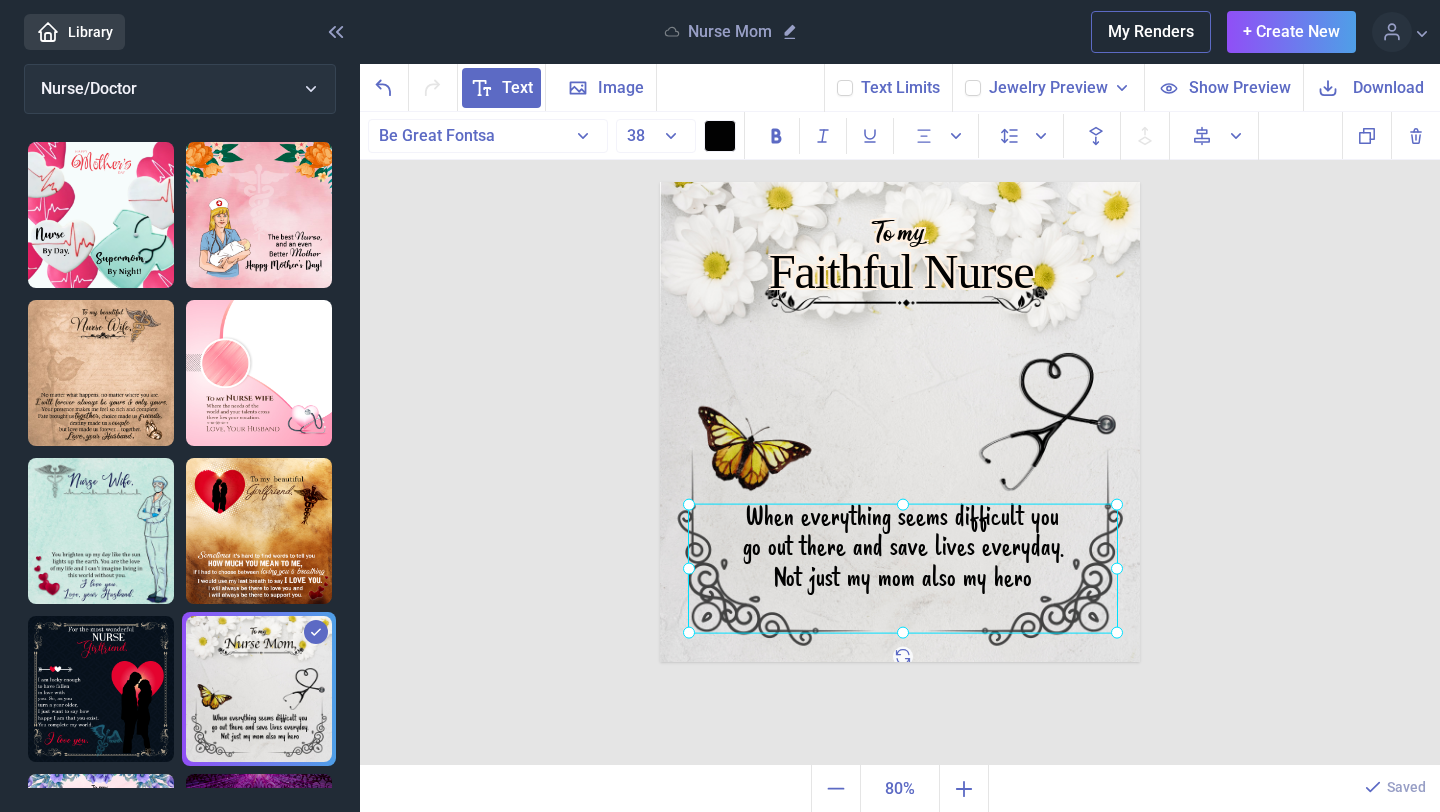 click at bounding box center [903, 569] 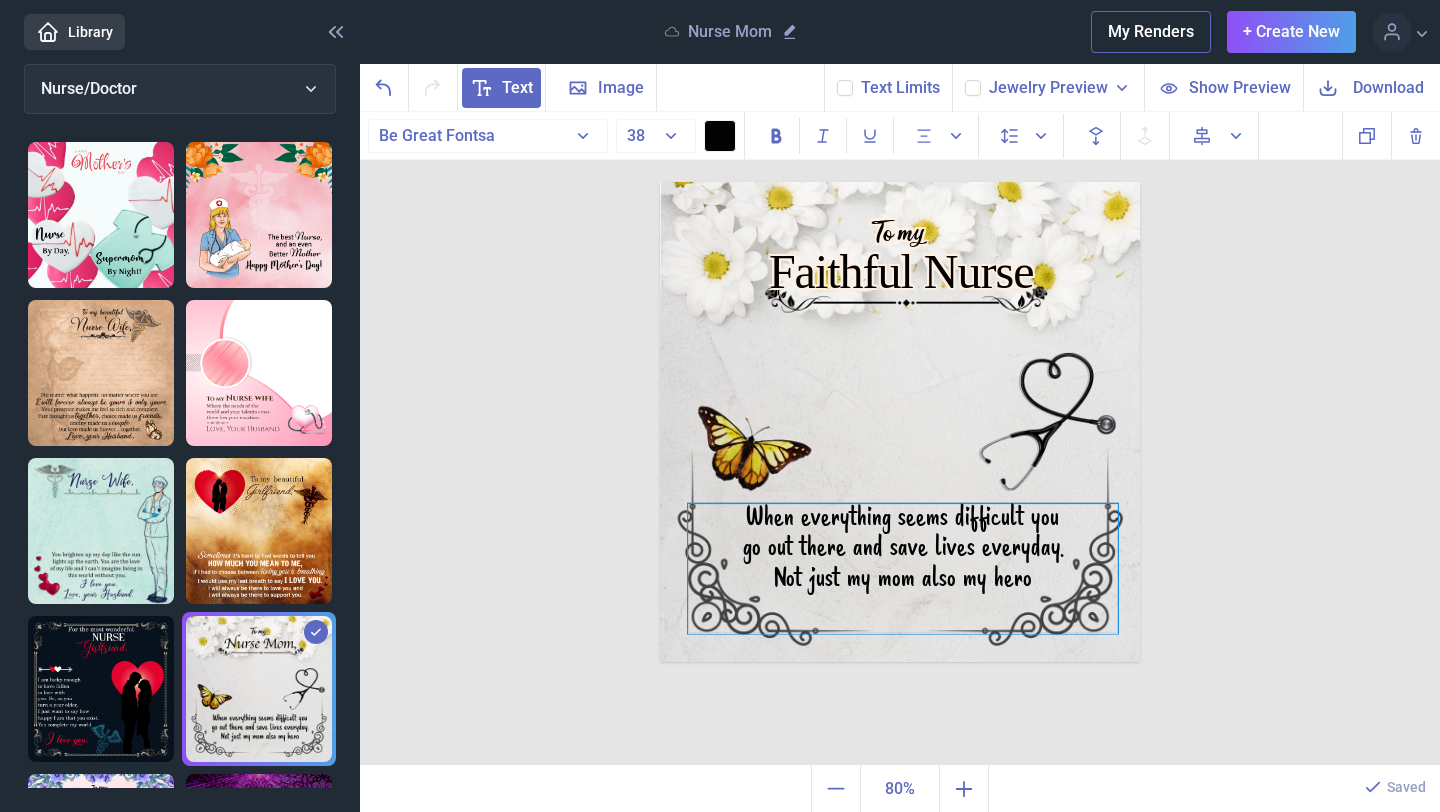 click on "When everything seems difficult you  go out there and save lives everyday.  Not just my mom also my hero" at bounding box center [903, 569] 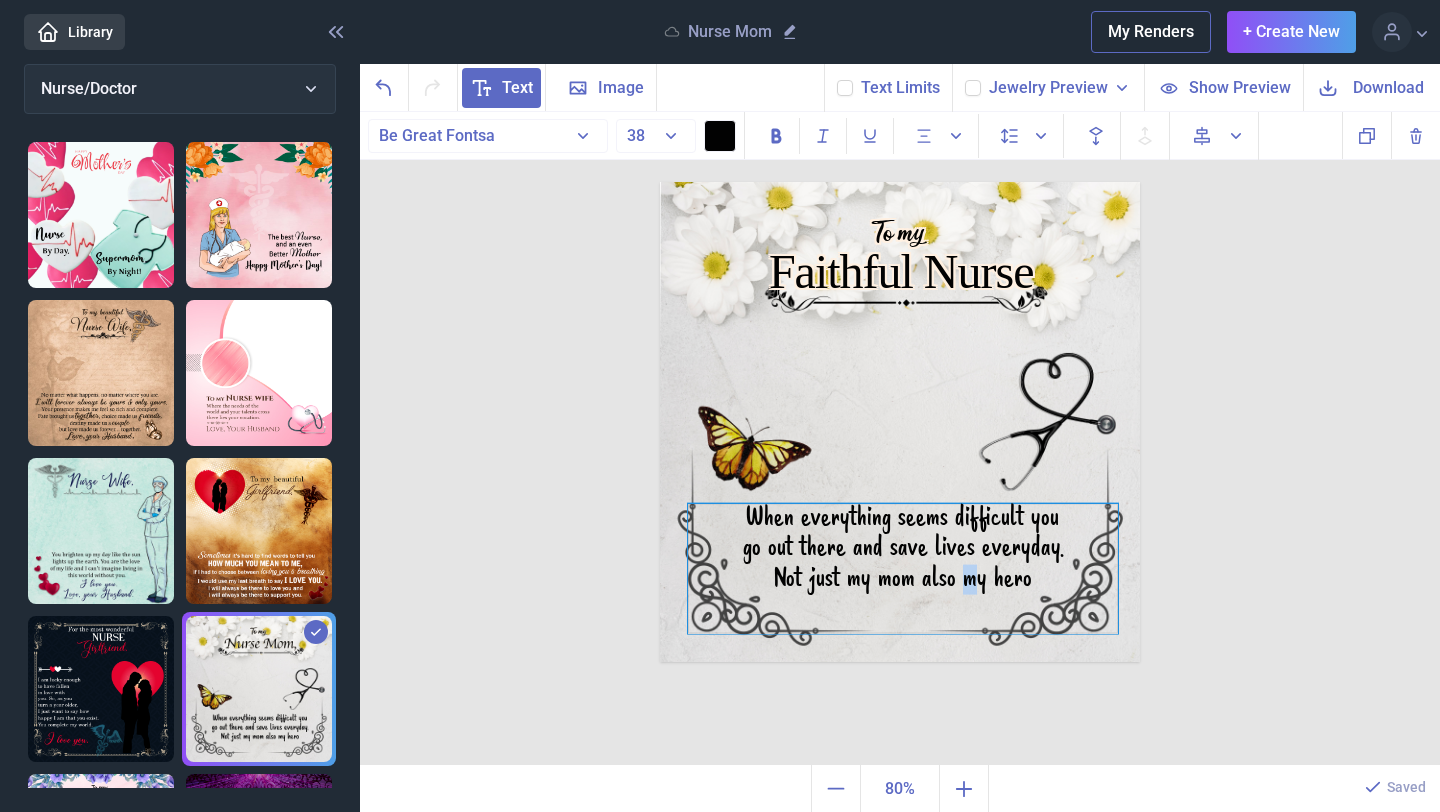 click on "When everything seems difficult you  go out there and save lives everyday.  Not just my mom also my hero" at bounding box center (903, 569) 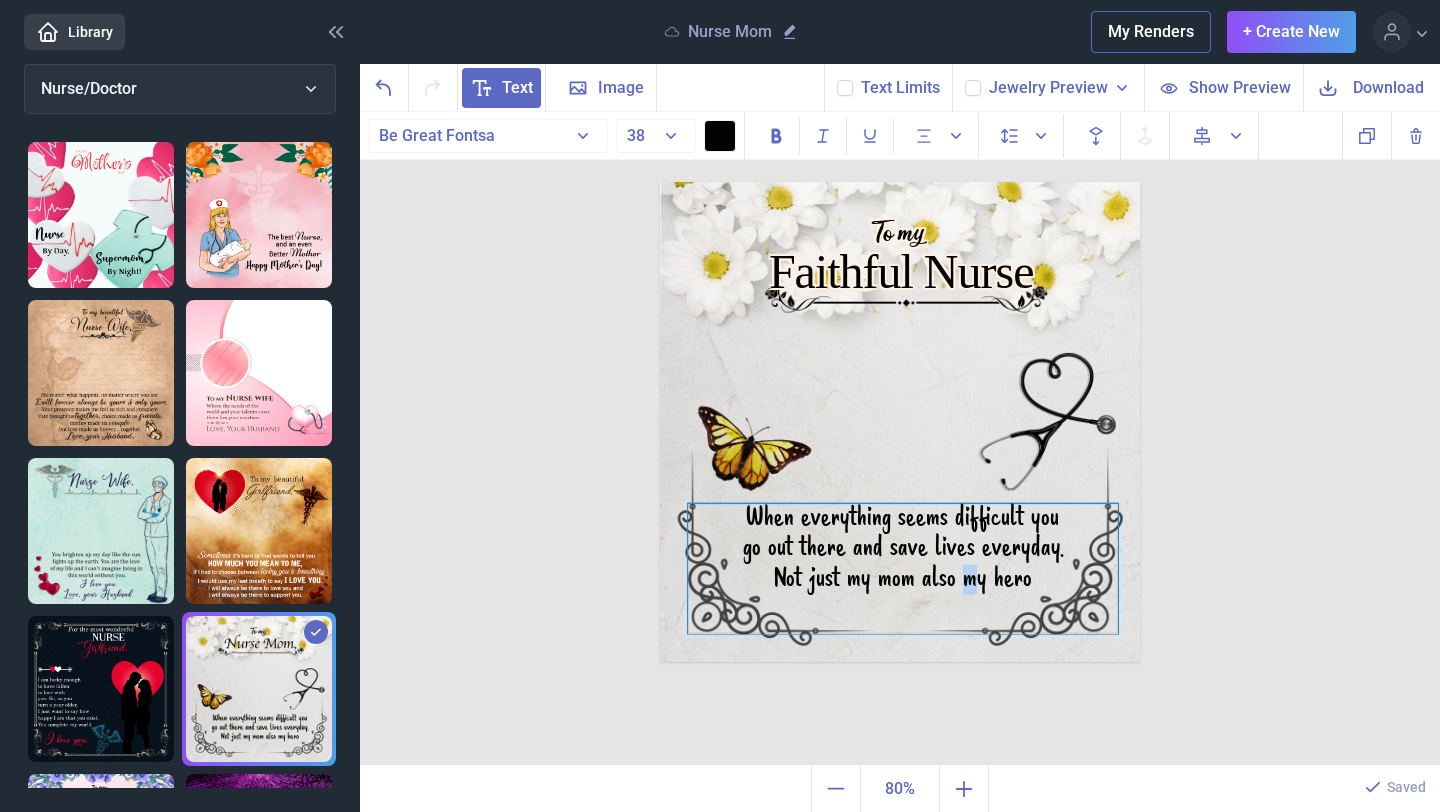 type 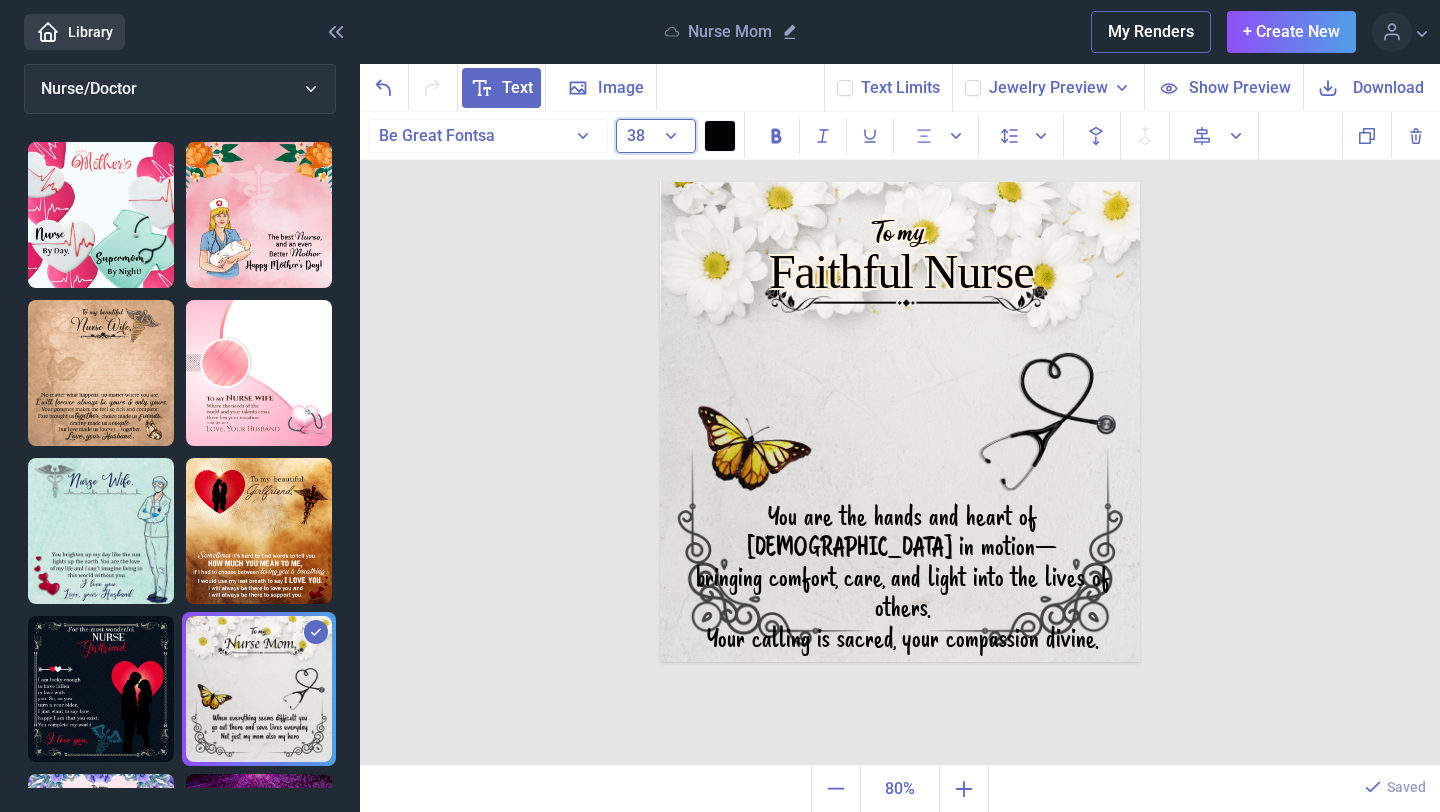 click on "38" at bounding box center (656, 136) 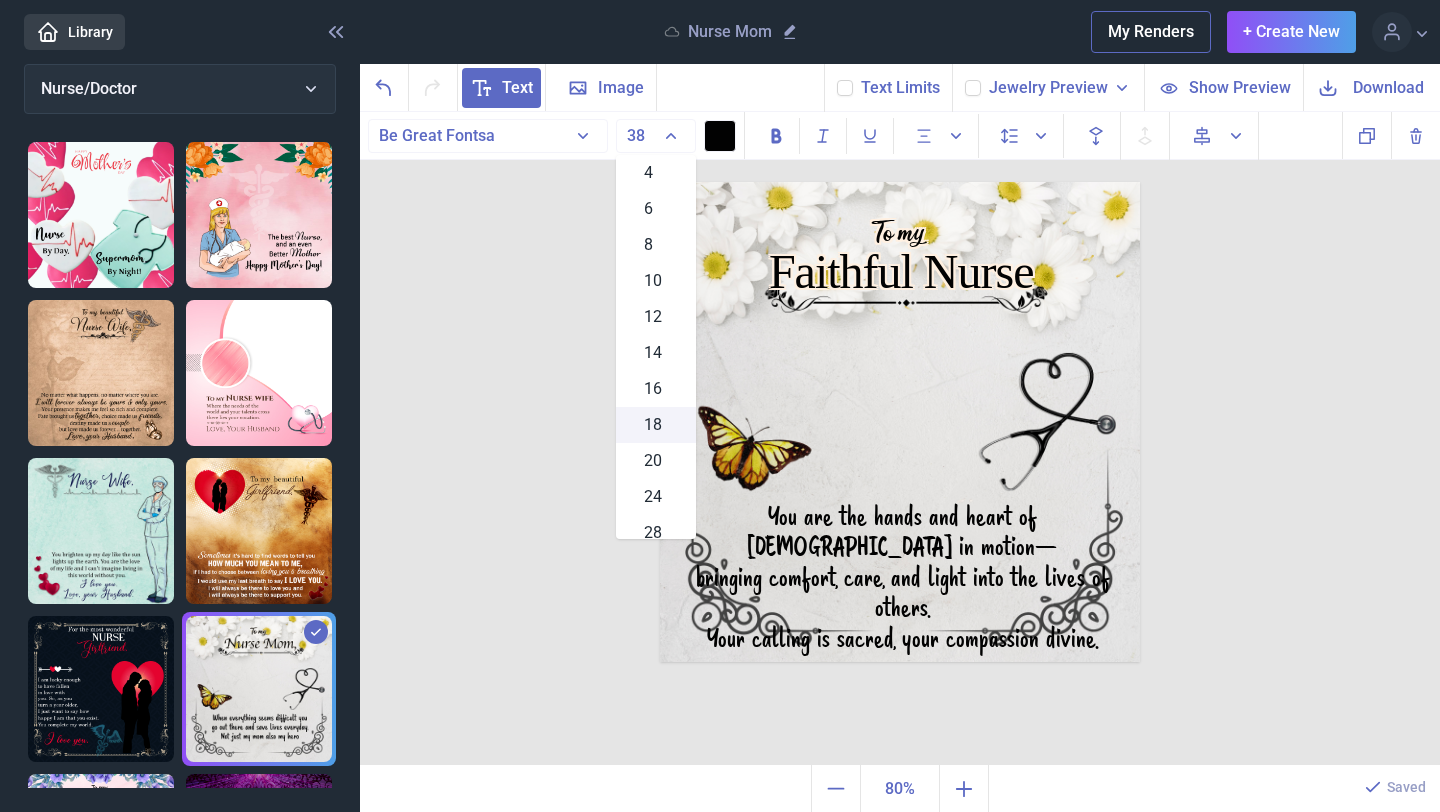 click on "18" at bounding box center (653, 425) 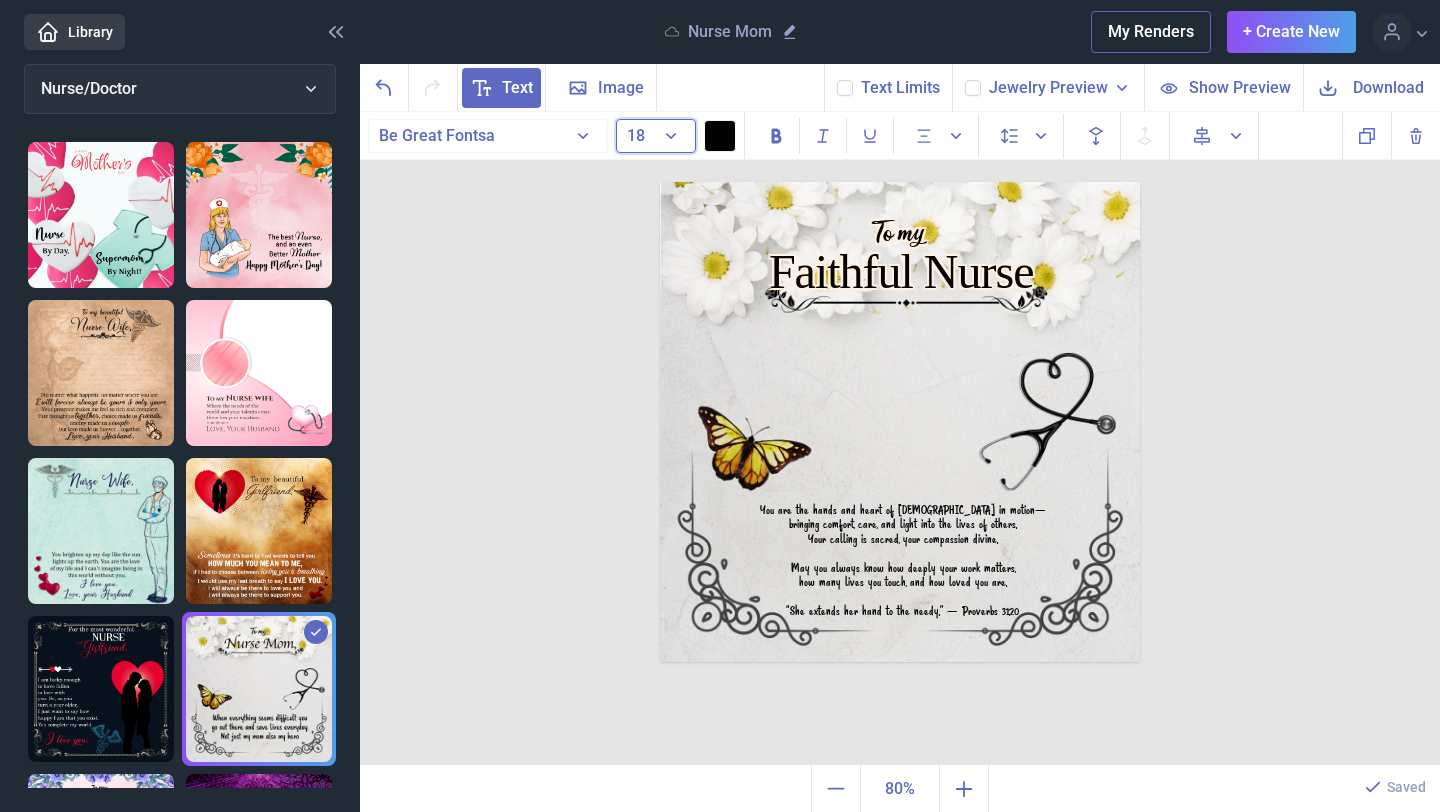 click on "18" at bounding box center (656, 136) 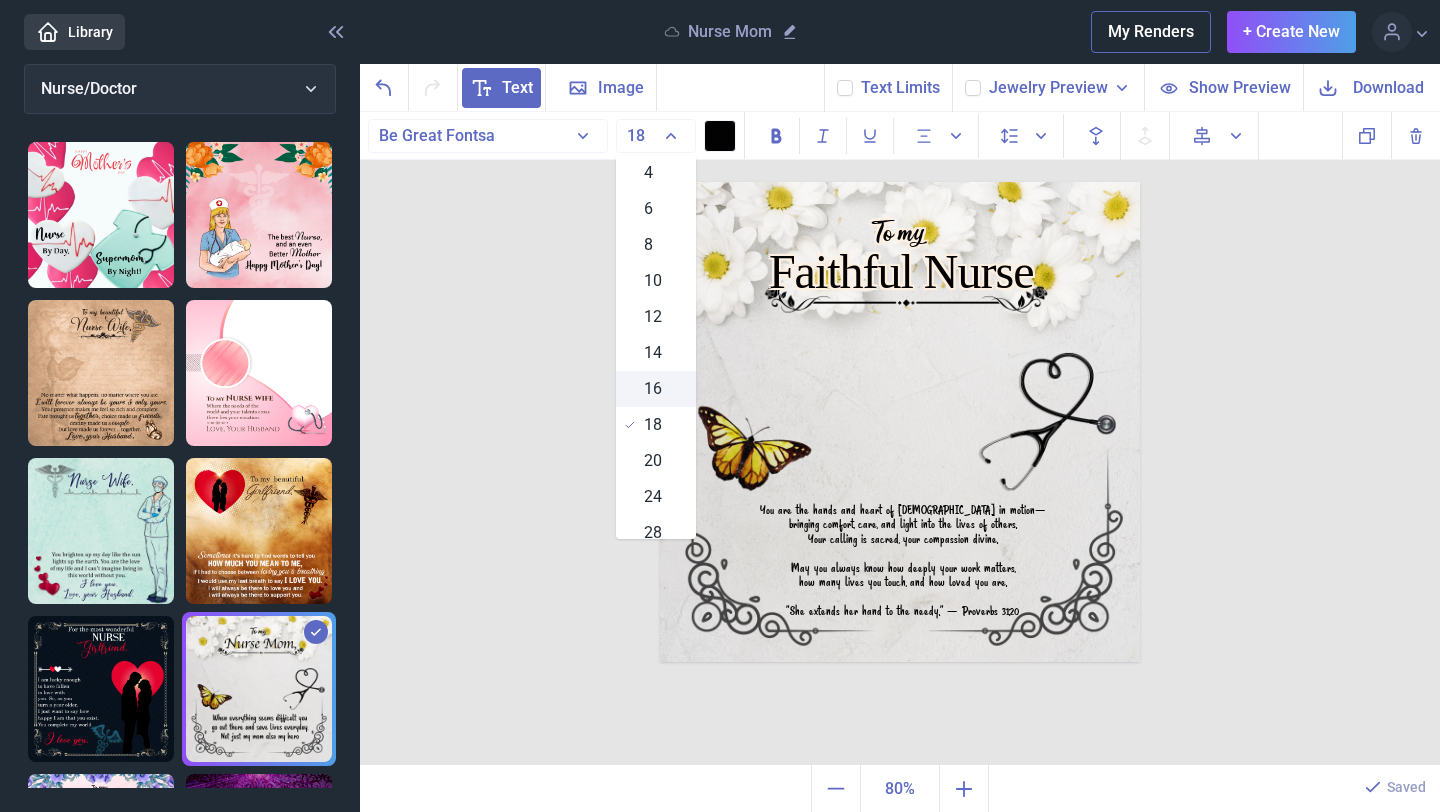 click on "16" at bounding box center (656, 389) 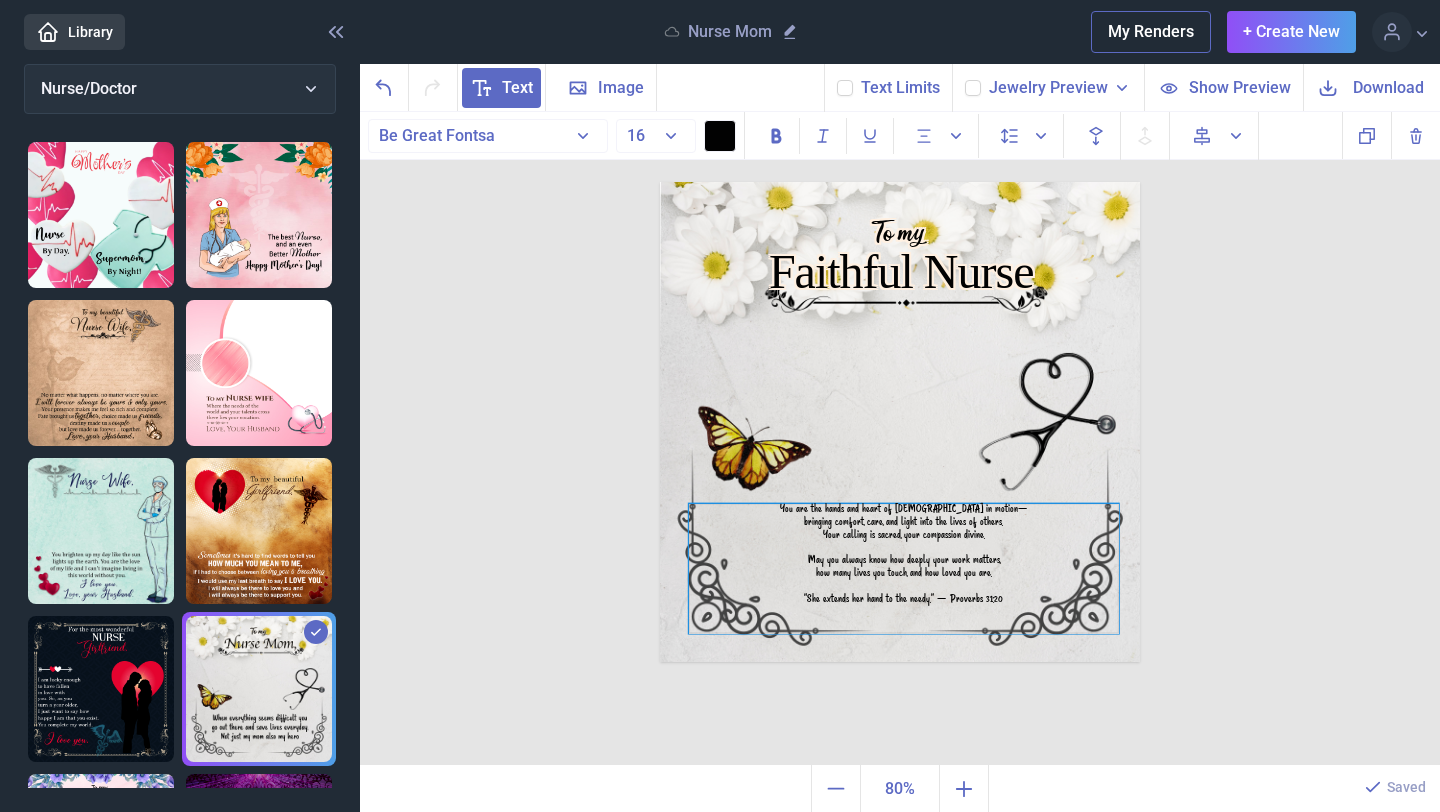 click at bounding box center (904, 548) 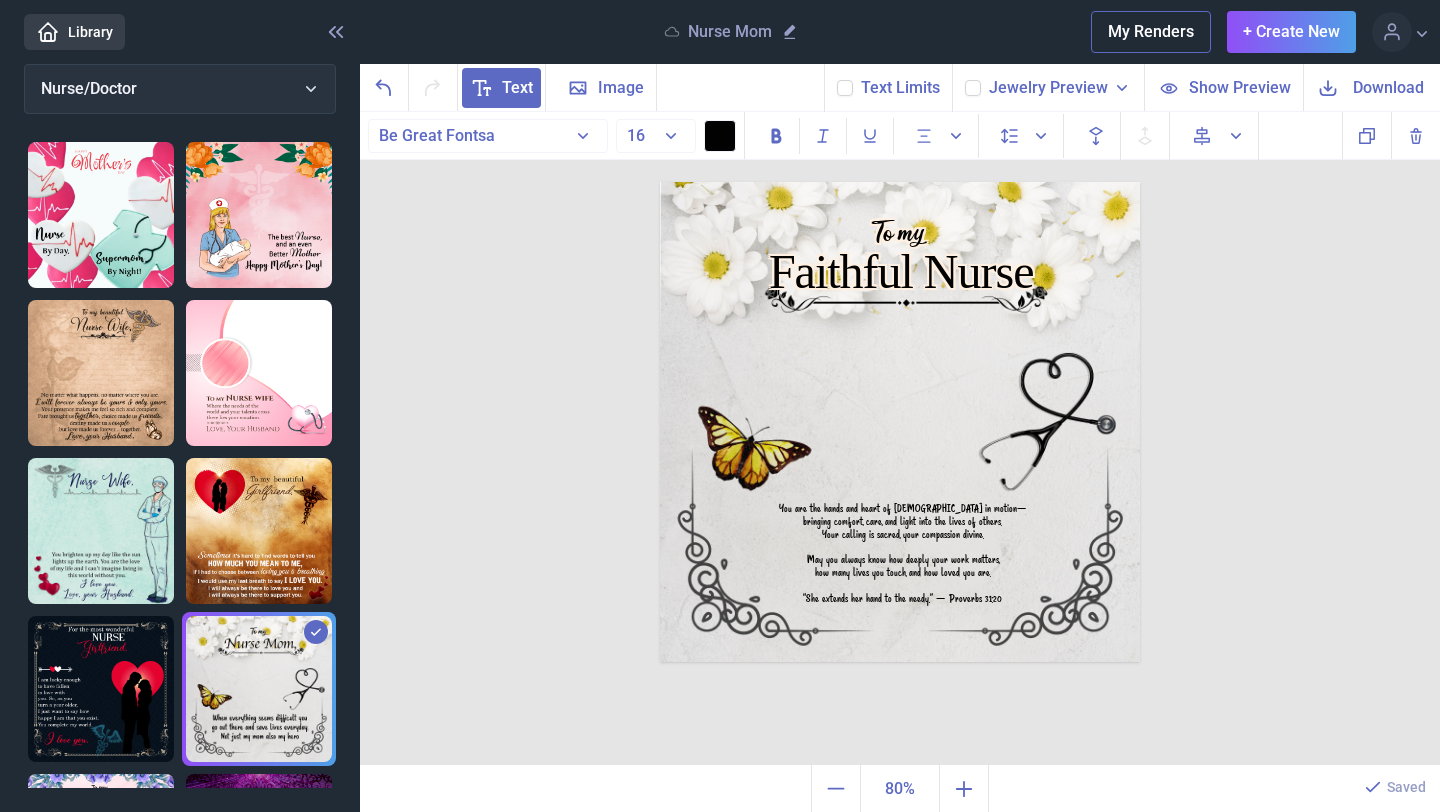 click on "To my       Faithful Nurse       You are the hands and heart of [DEMOGRAPHIC_DATA] in motion— bringing comfort, care, and light into the lives of others. Your calling is sacred, your compassion divine. May you always know how deeply your work matters, how many lives you touch, and how loved you are. “She extends her hand to the needy.” — Proverbs 31:20           Duplicate     Delete       Backwards   >   Forward" at bounding box center [900, 439] 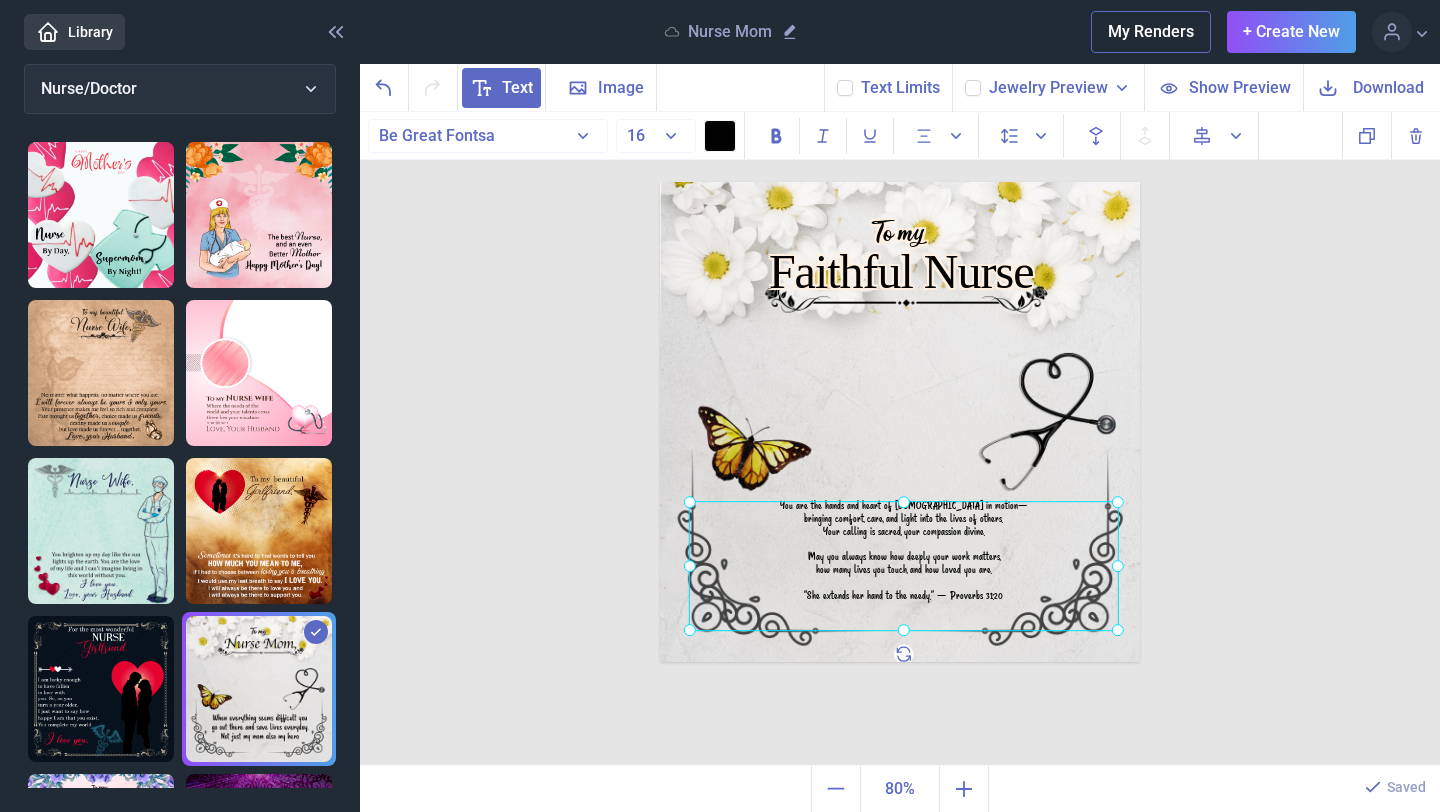 drag, startPoint x: 897, startPoint y: 544, endPoint x: 893, endPoint y: 522, distance: 22.36068 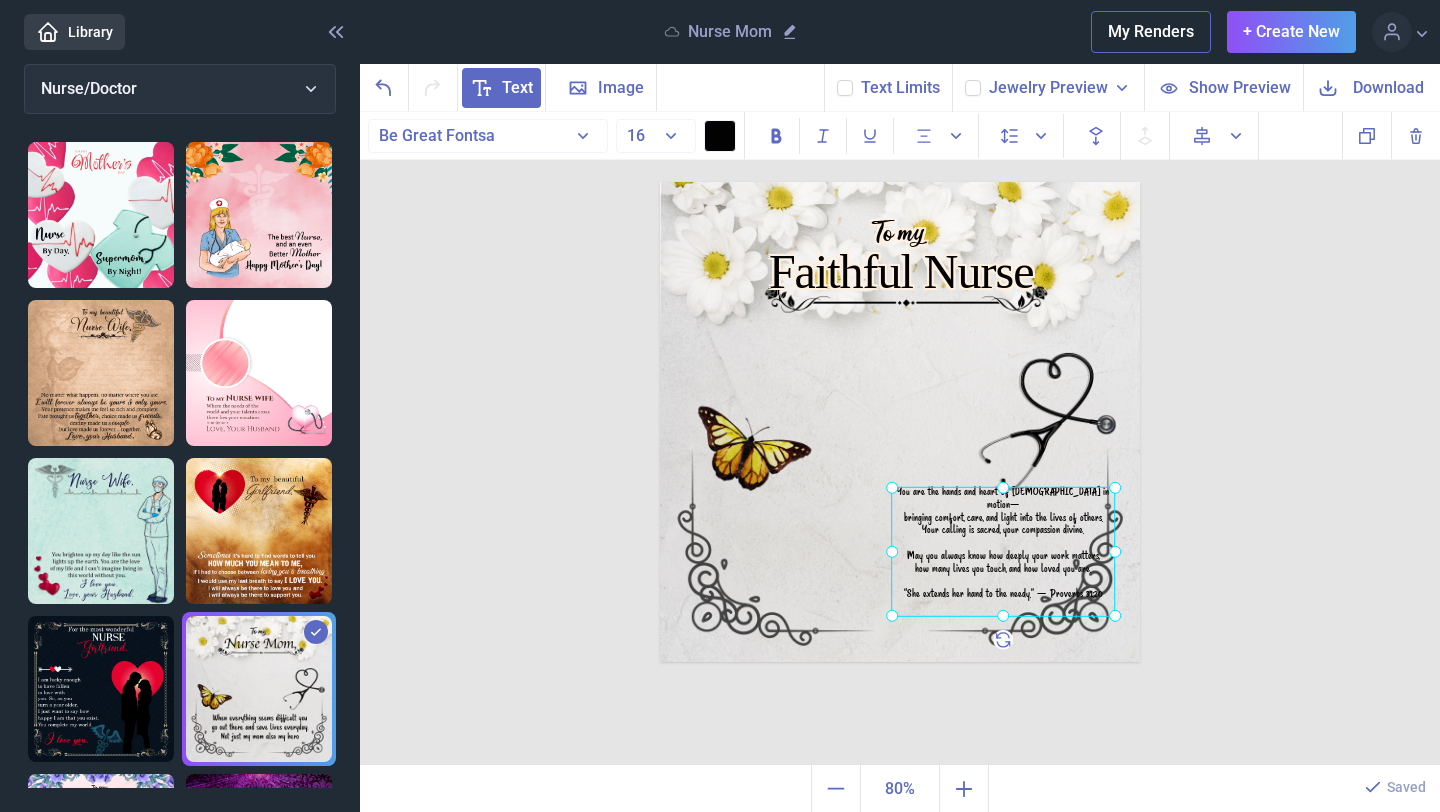 drag, startPoint x: 685, startPoint y: 554, endPoint x: 940, endPoint y: 549, distance: 255.04901 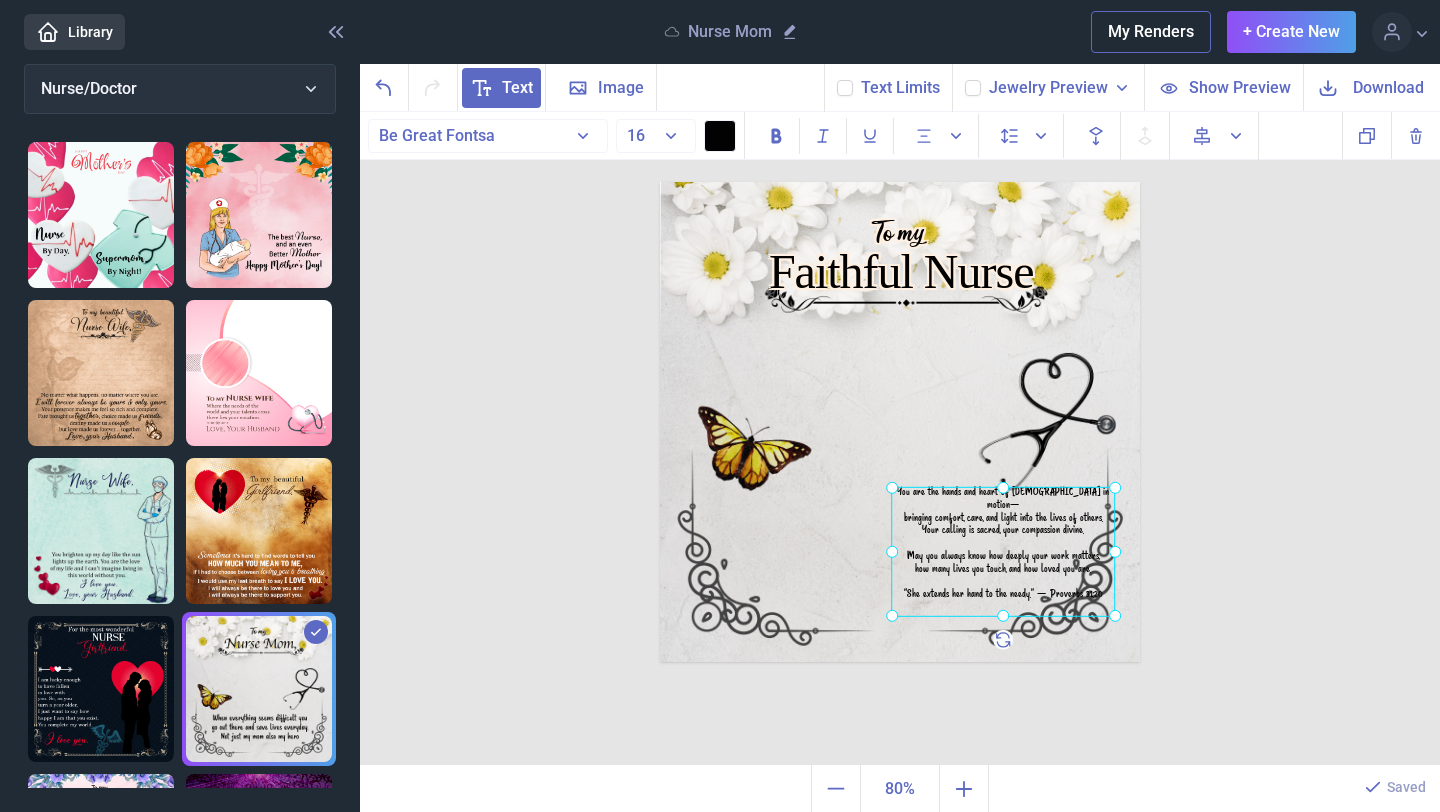 click at bounding box center [1003, 552] 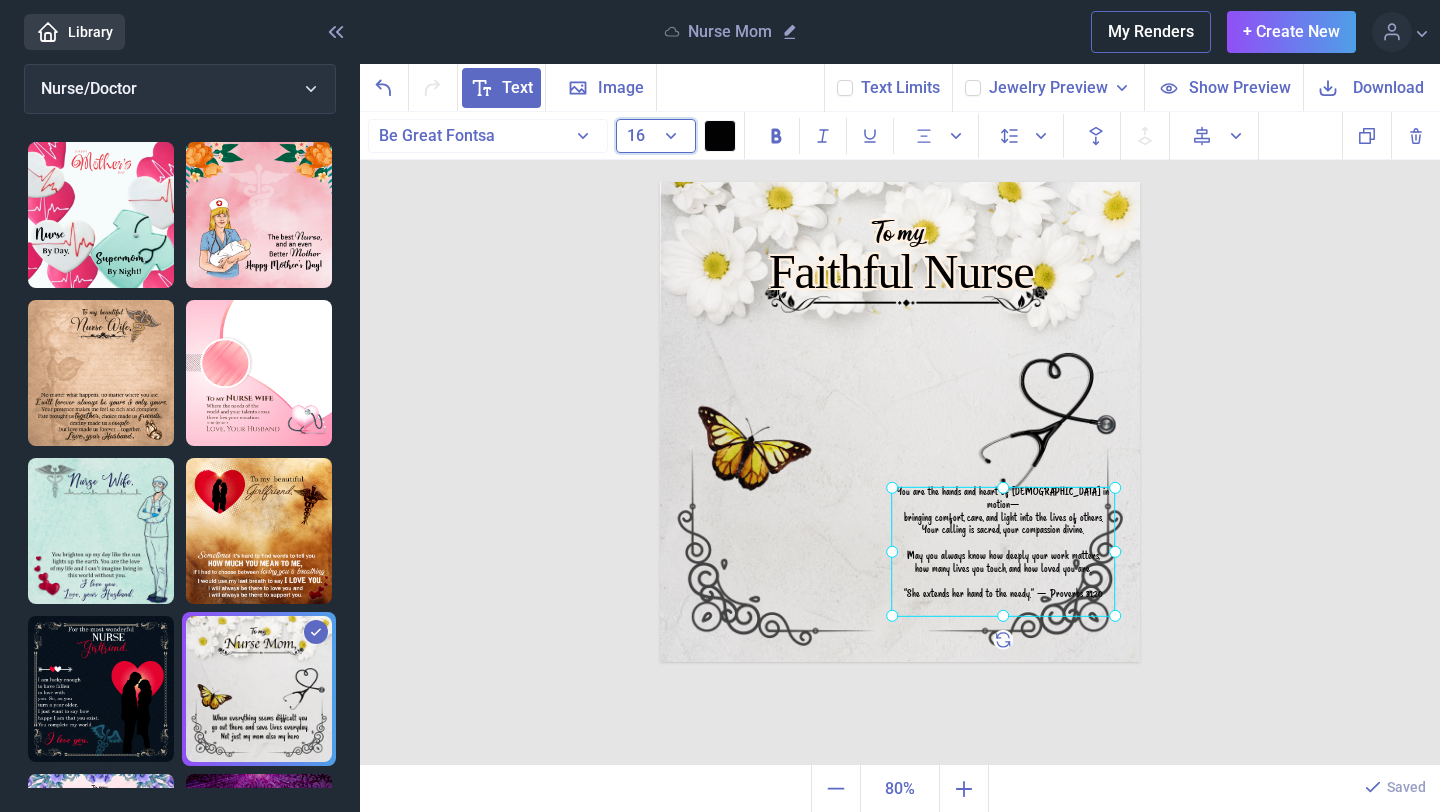 click on "16" at bounding box center [656, 136] 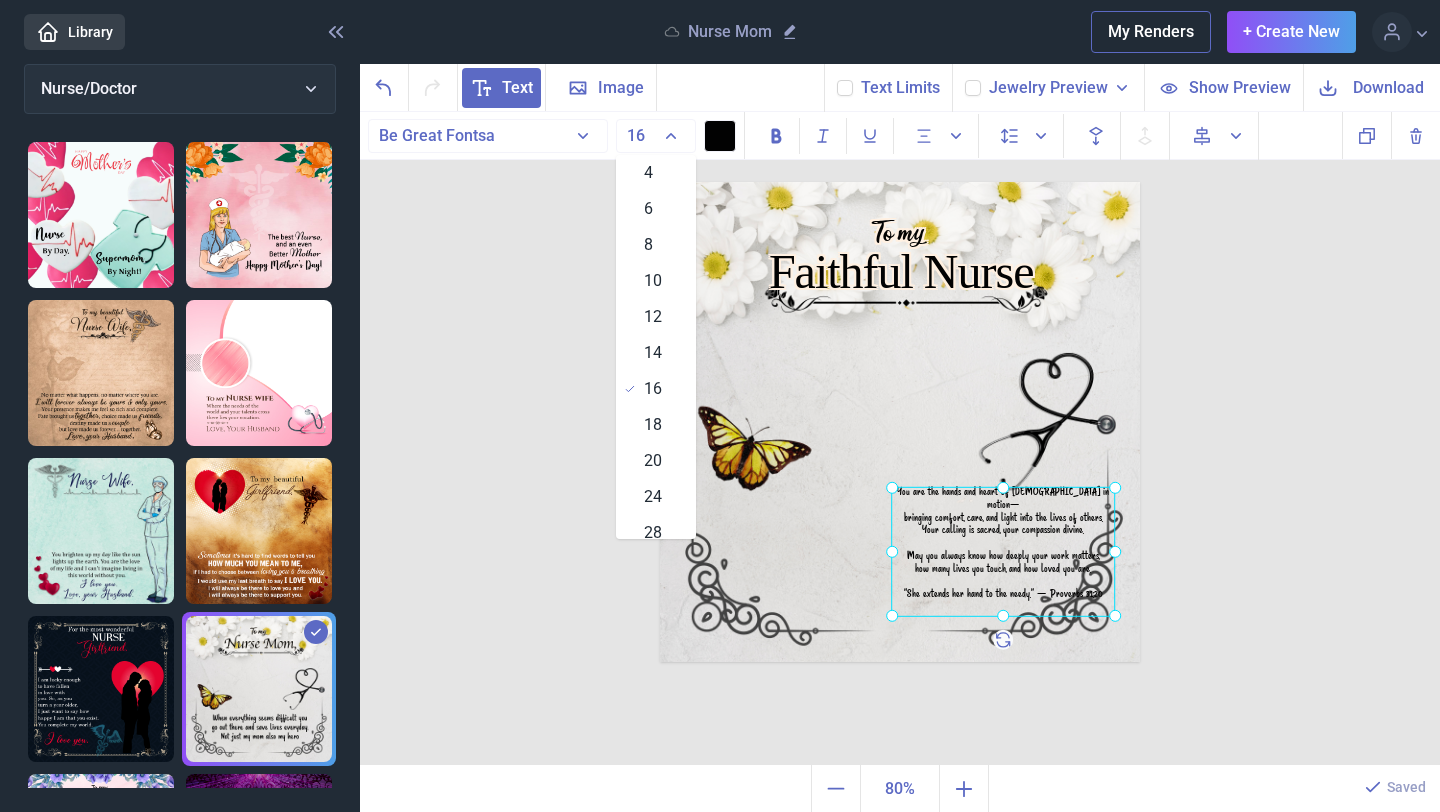 click on "24" at bounding box center (653, 497) 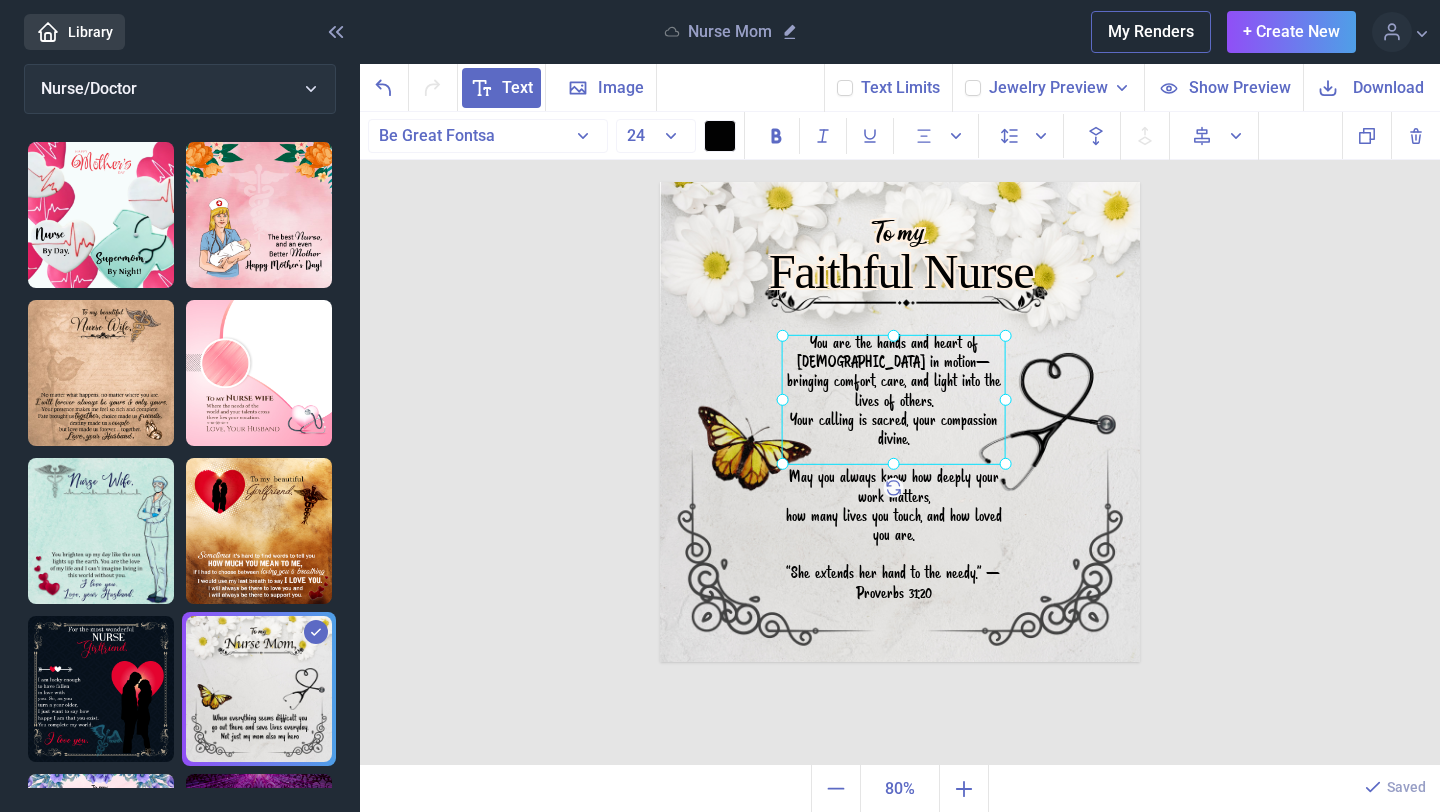 drag, startPoint x: 1054, startPoint y: 536, endPoint x: 917, endPoint y: 346, distance: 234.24133 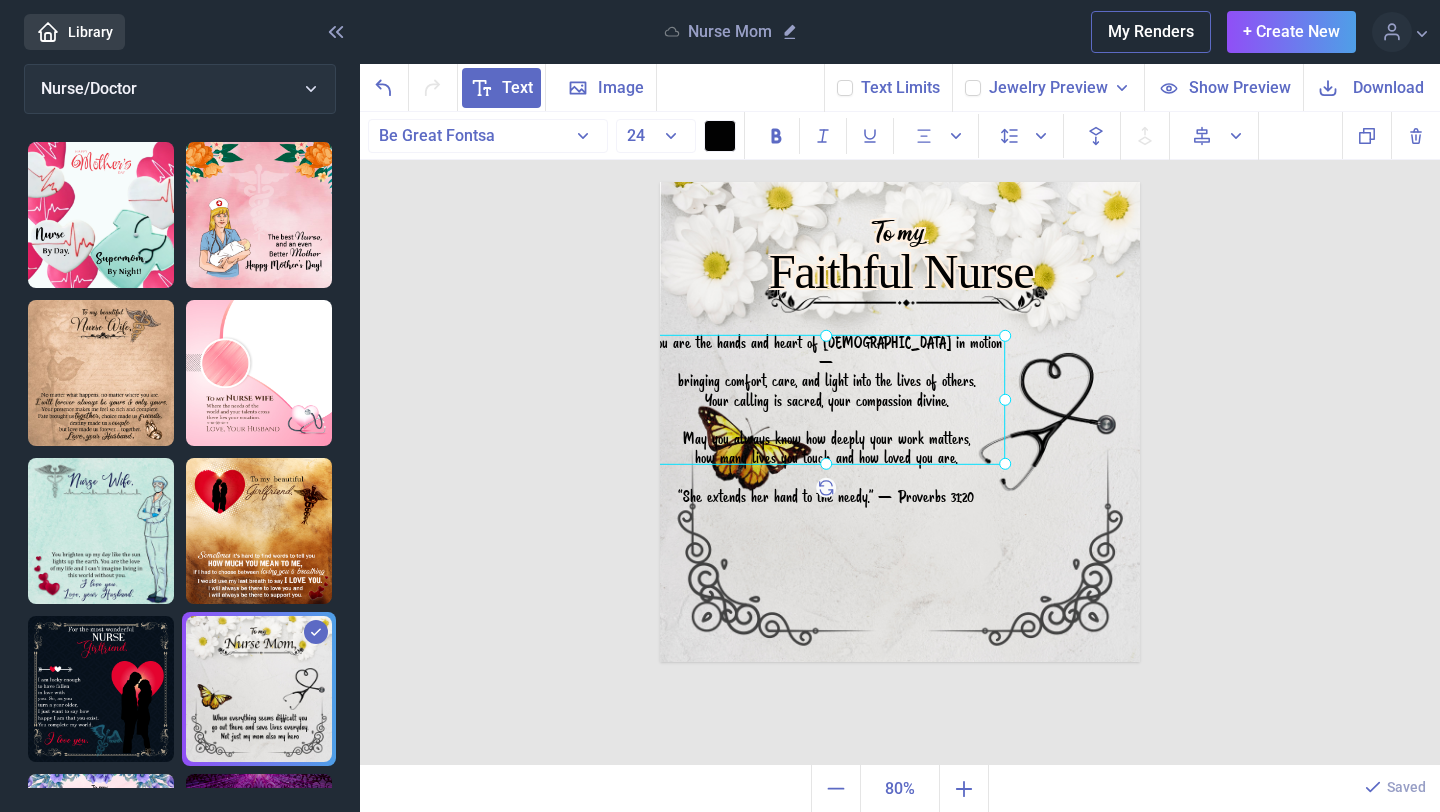 drag, startPoint x: 777, startPoint y: 401, endPoint x: 614, endPoint y: 406, distance: 163.07668 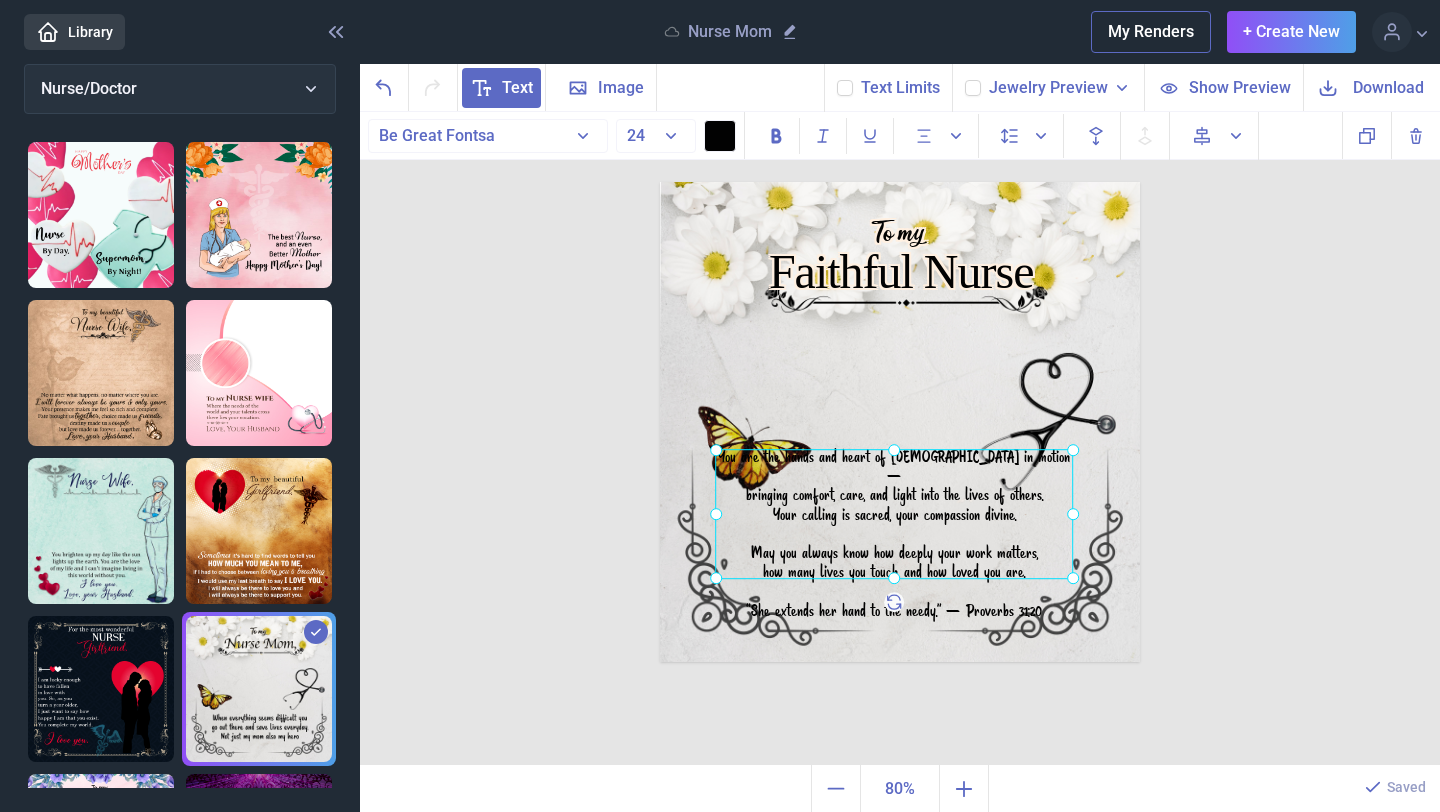drag, startPoint x: 837, startPoint y: 378, endPoint x: 921, endPoint y: 521, distance: 165.84631 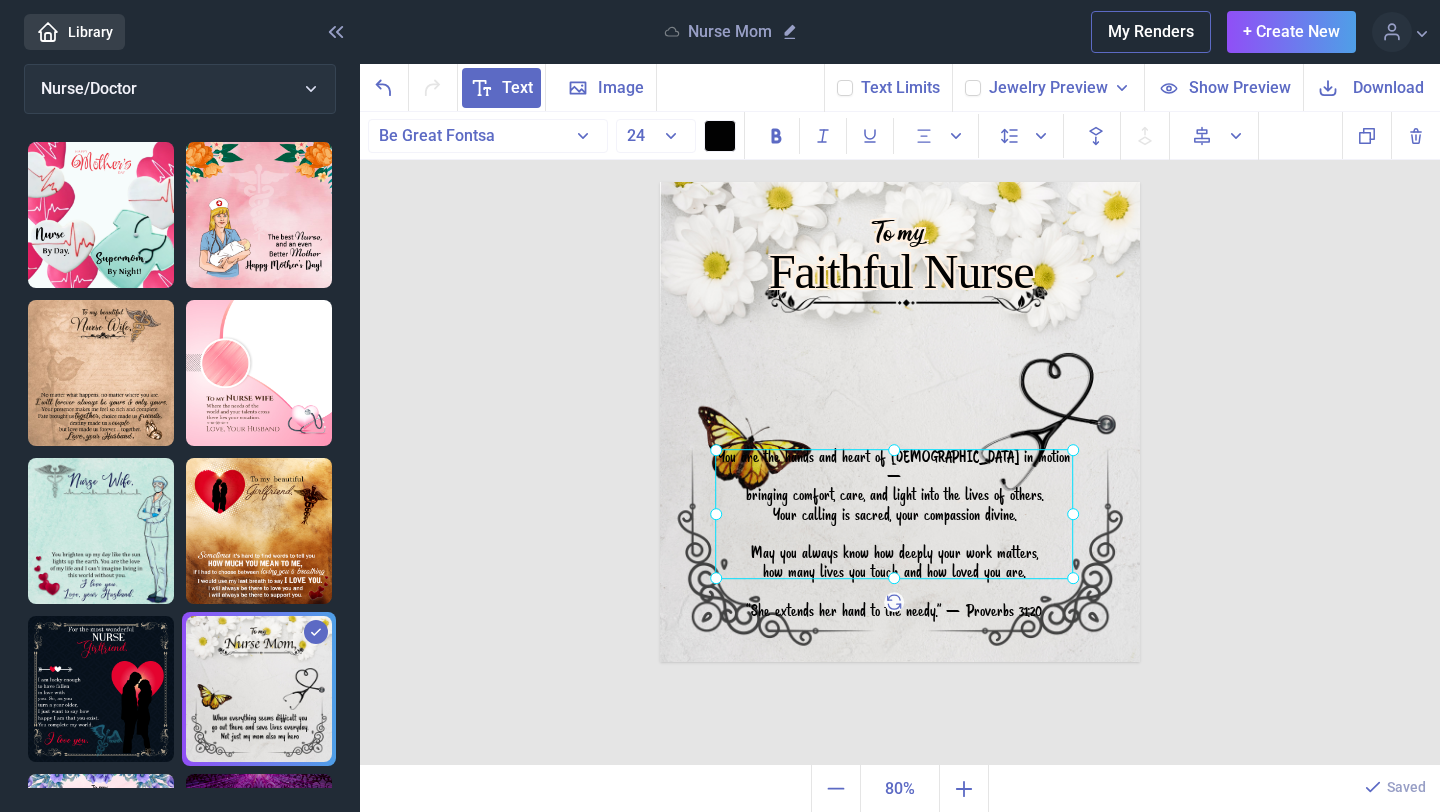 click on "You are the hands and heart of [DEMOGRAPHIC_DATA] in motion— bringing comfort, care, and light into the lives of others. Your calling is sacred, your compassion divine. May you always know how deeply your work matters, how many lives you touch, and how loved you are. “She extends her hand to the needy.” — Proverbs 31:20" at bounding box center (660, 182) 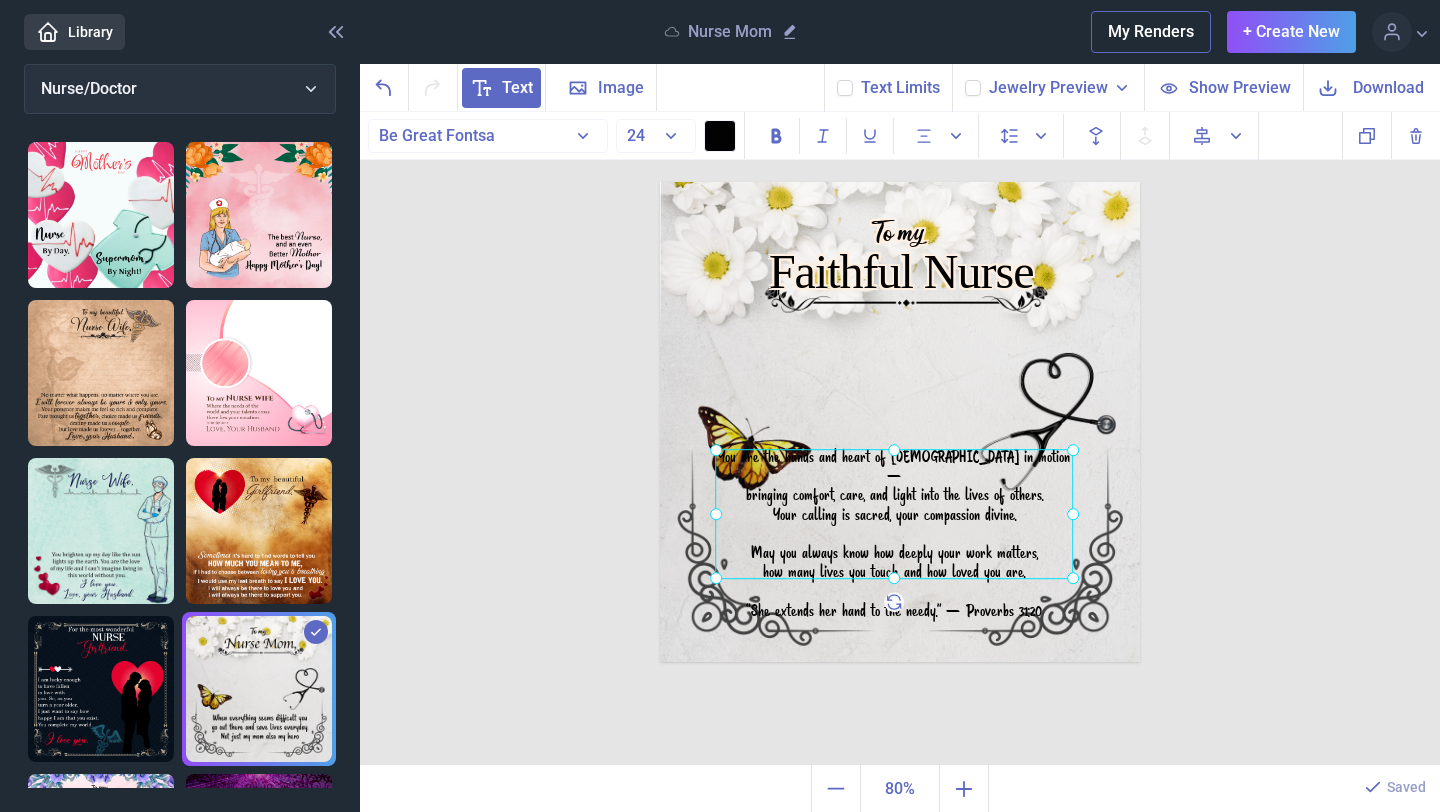 click at bounding box center [894, 514] 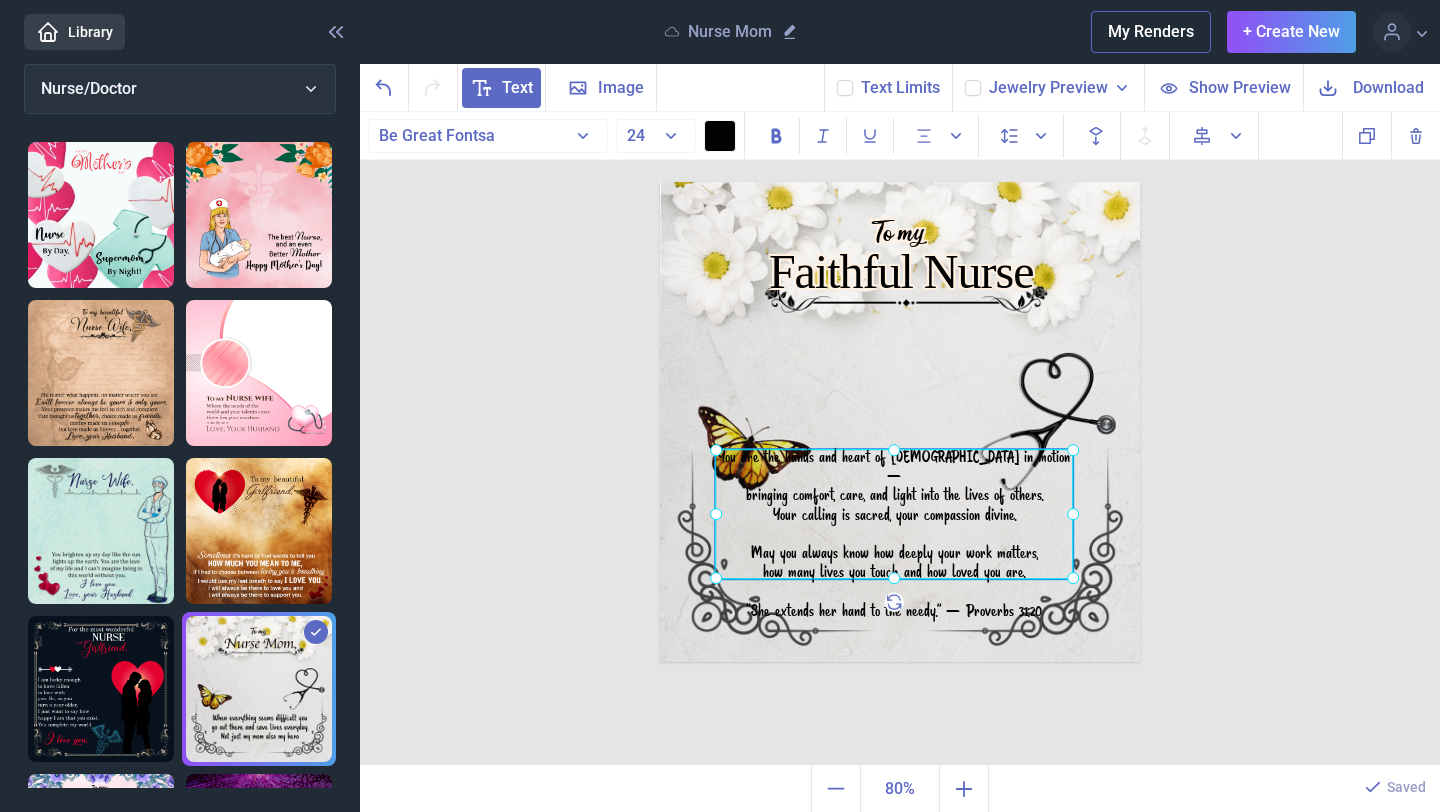 click at bounding box center [894, 514] 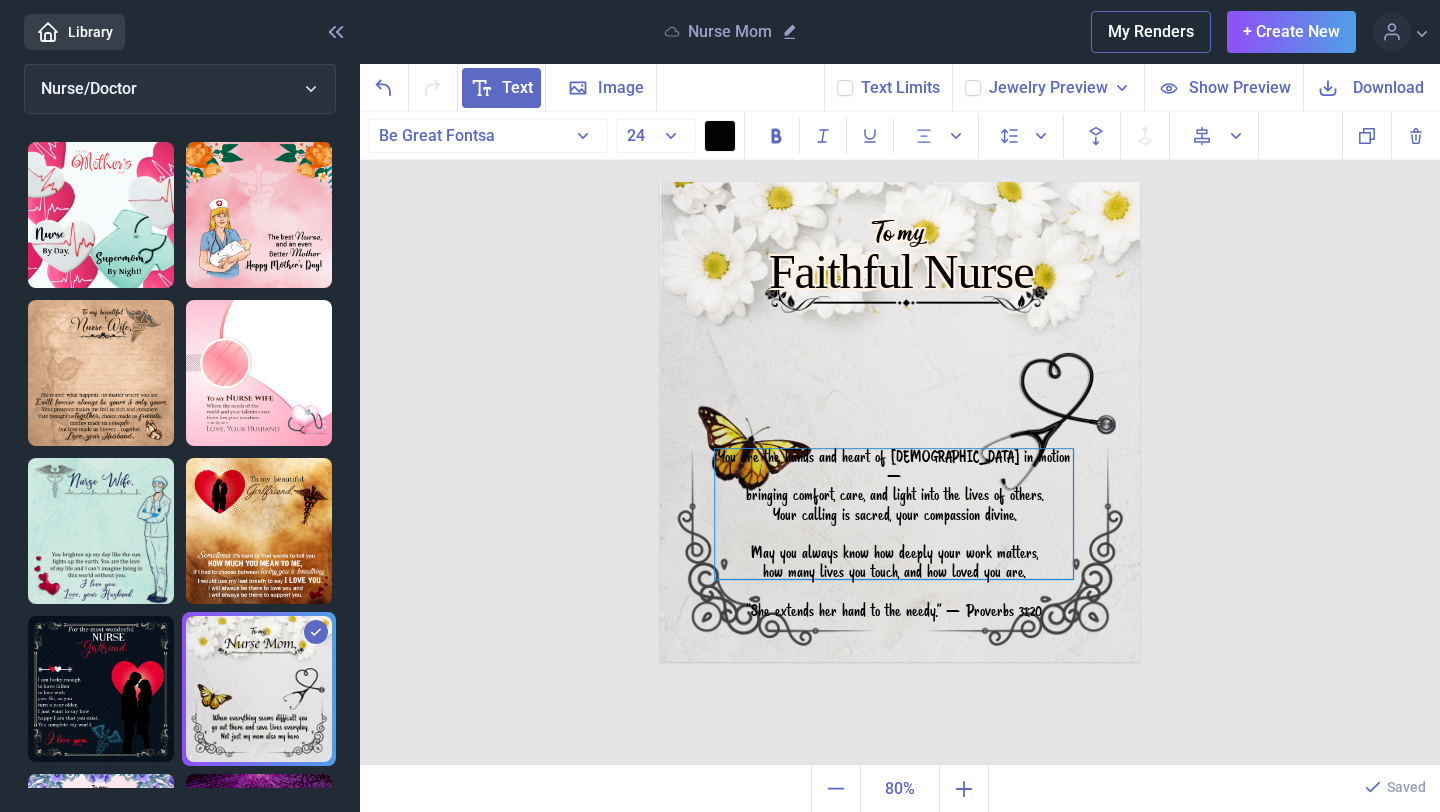 click on "May you always know how deeply your work matters," at bounding box center (894, 554) 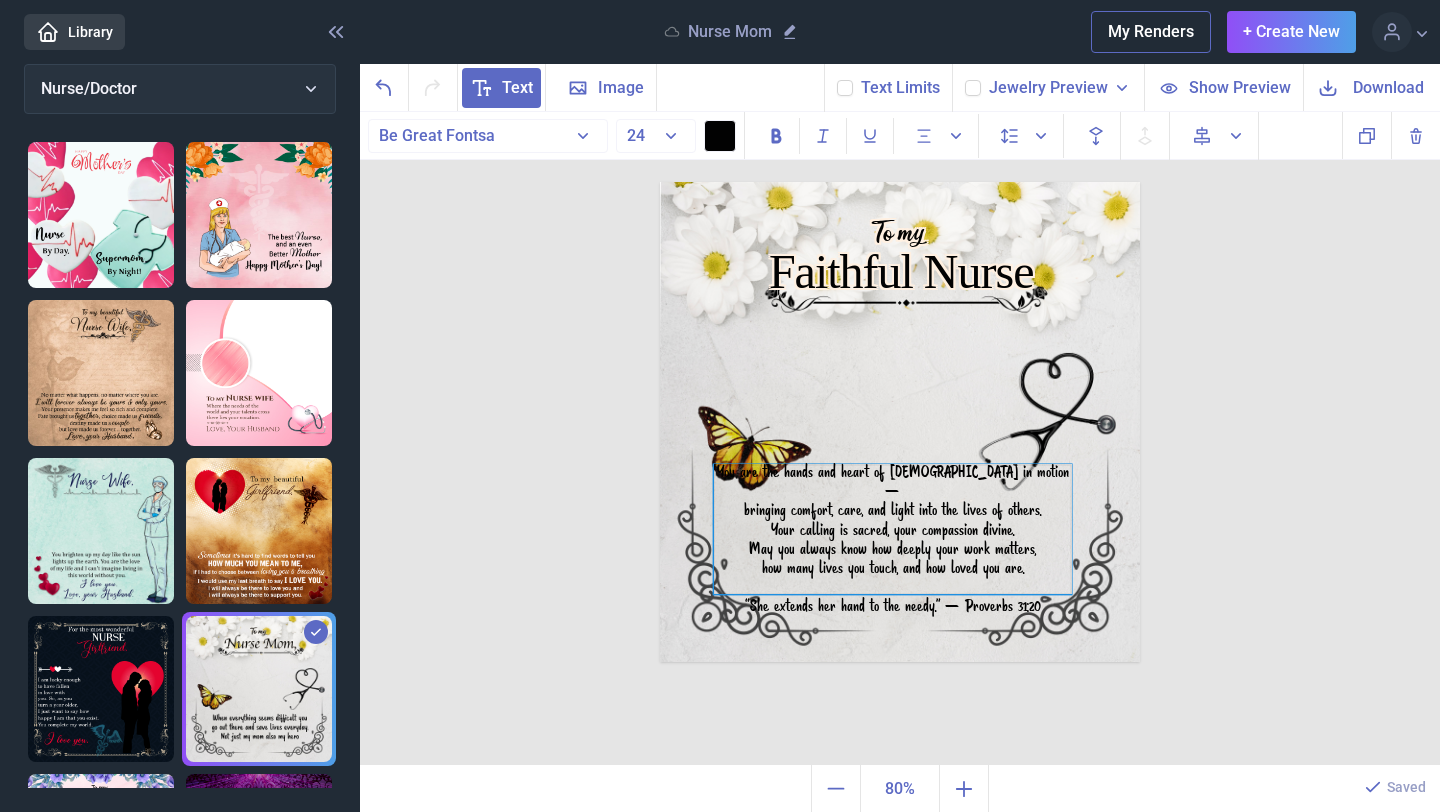 drag, startPoint x: 881, startPoint y: 511, endPoint x: 879, endPoint y: 530, distance: 19.104973 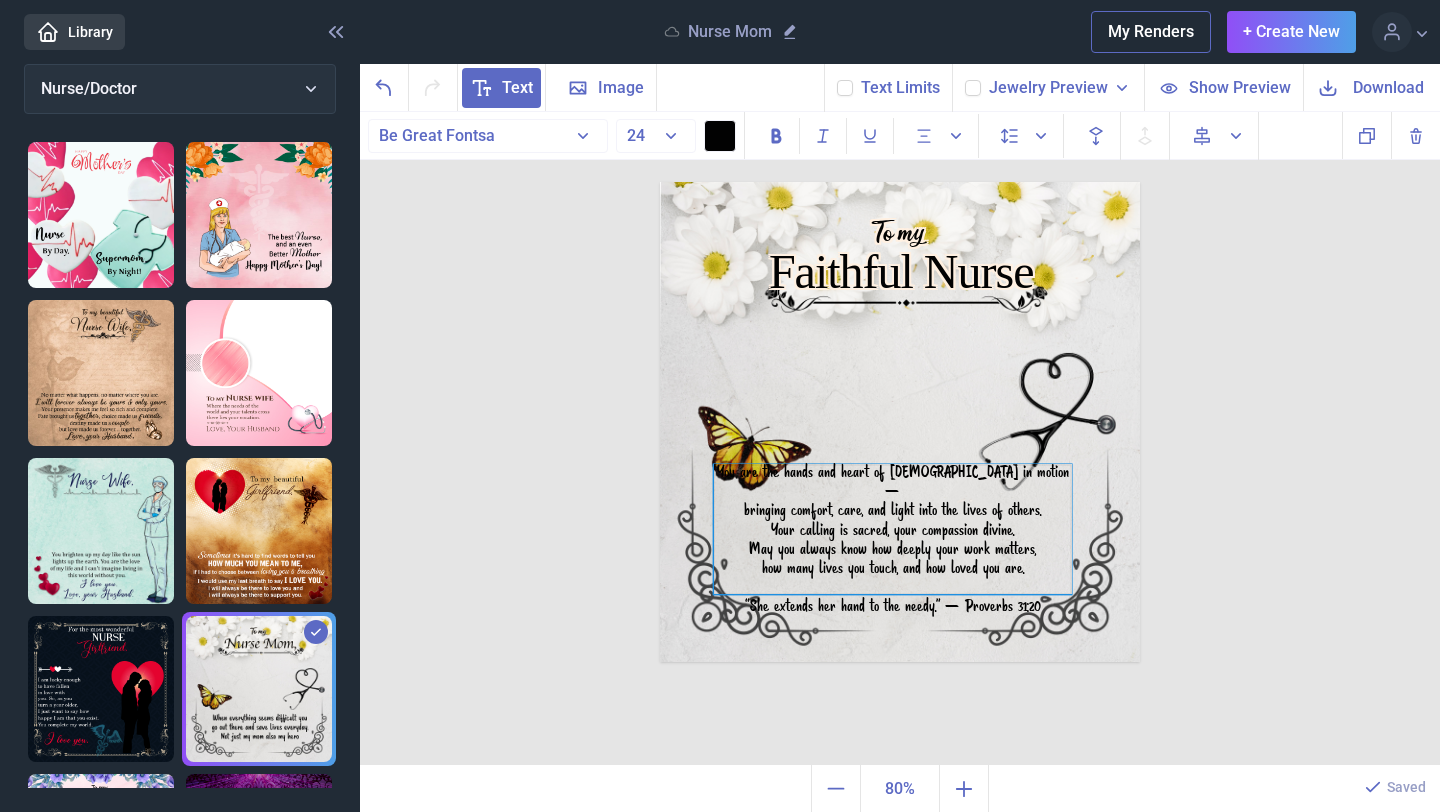 click on "May you always know how deeply your work matters," at bounding box center (892, 550) 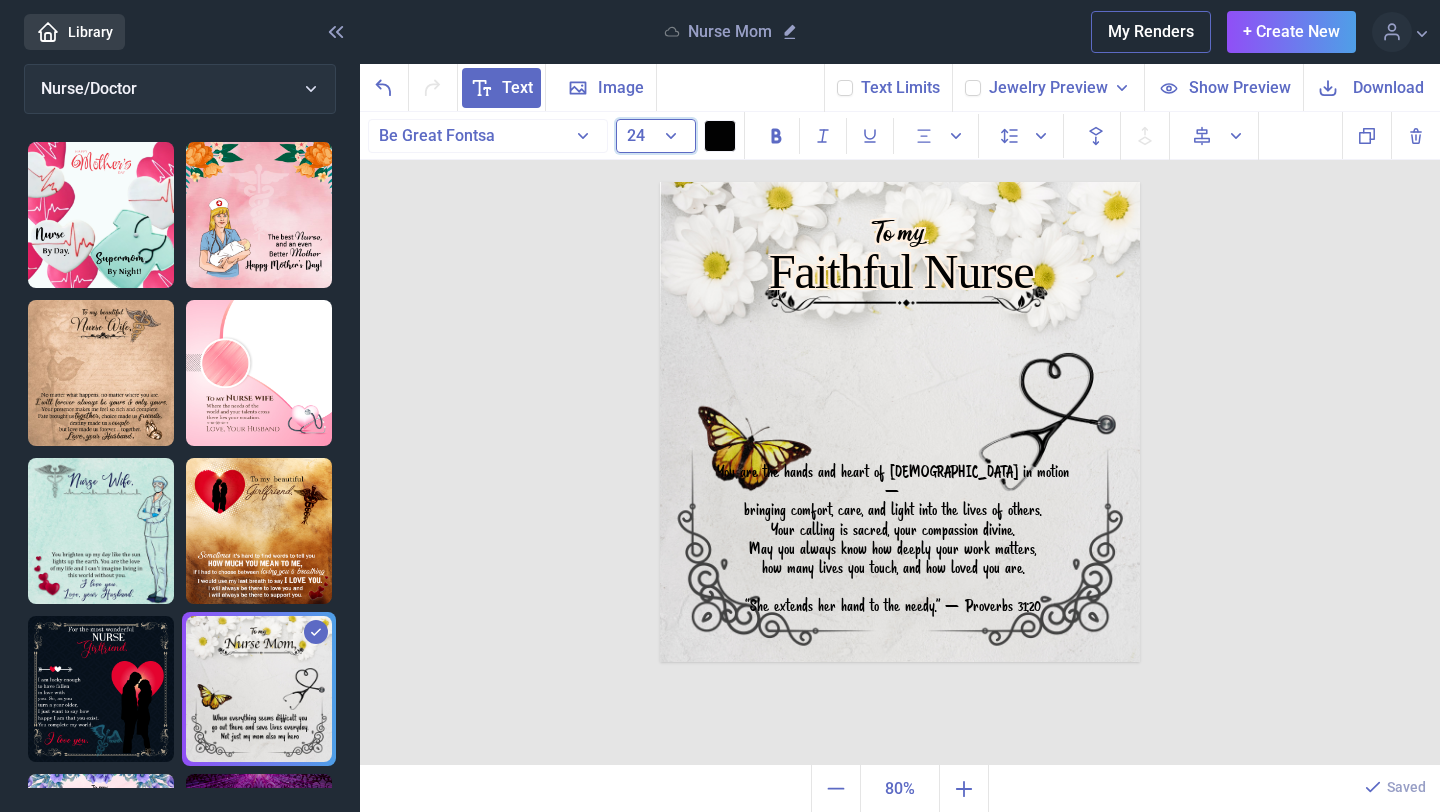 click on "24" at bounding box center [656, 136] 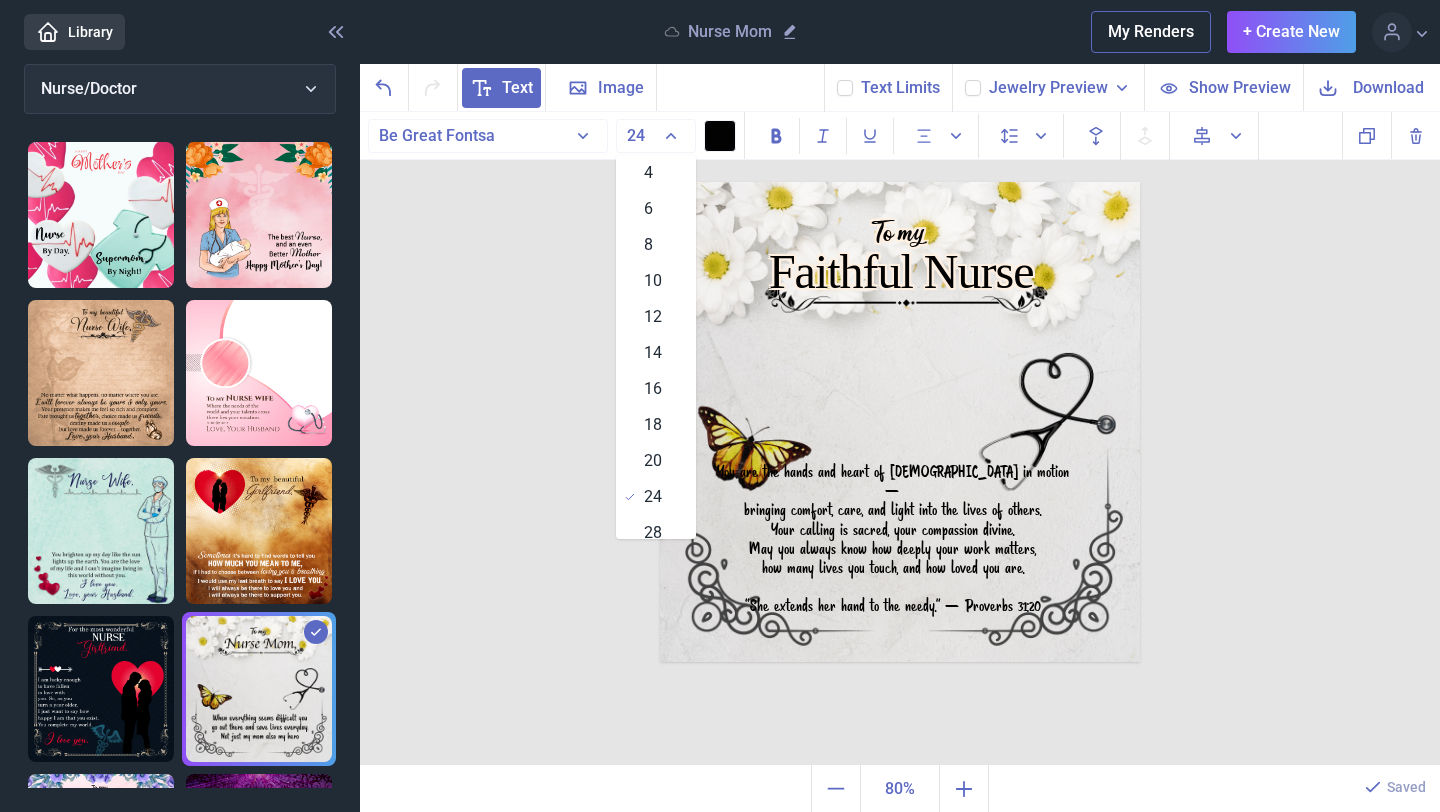 click on "20" at bounding box center (653, 461) 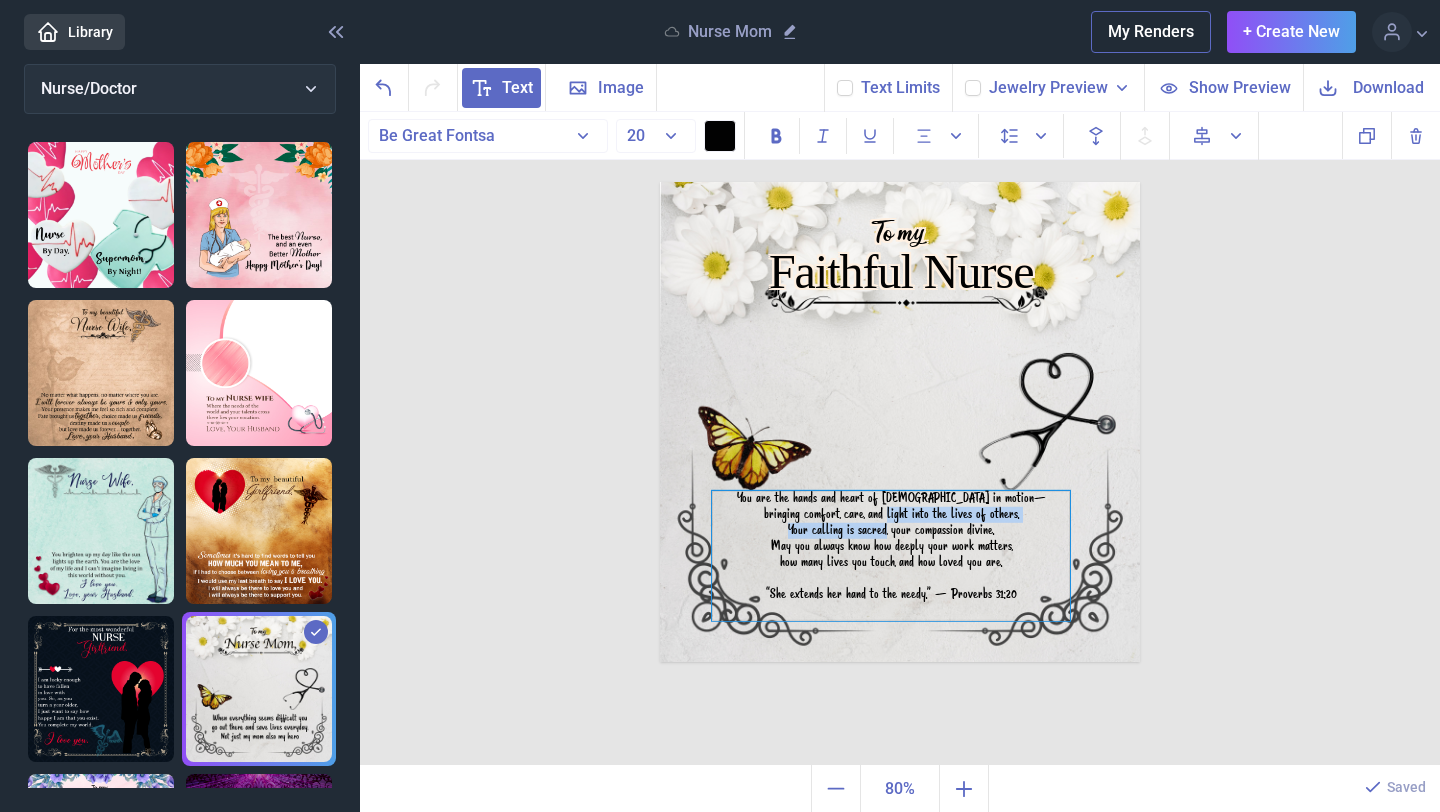 drag, startPoint x: 888, startPoint y: 495, endPoint x: 882, endPoint y: 525, distance: 30.594116 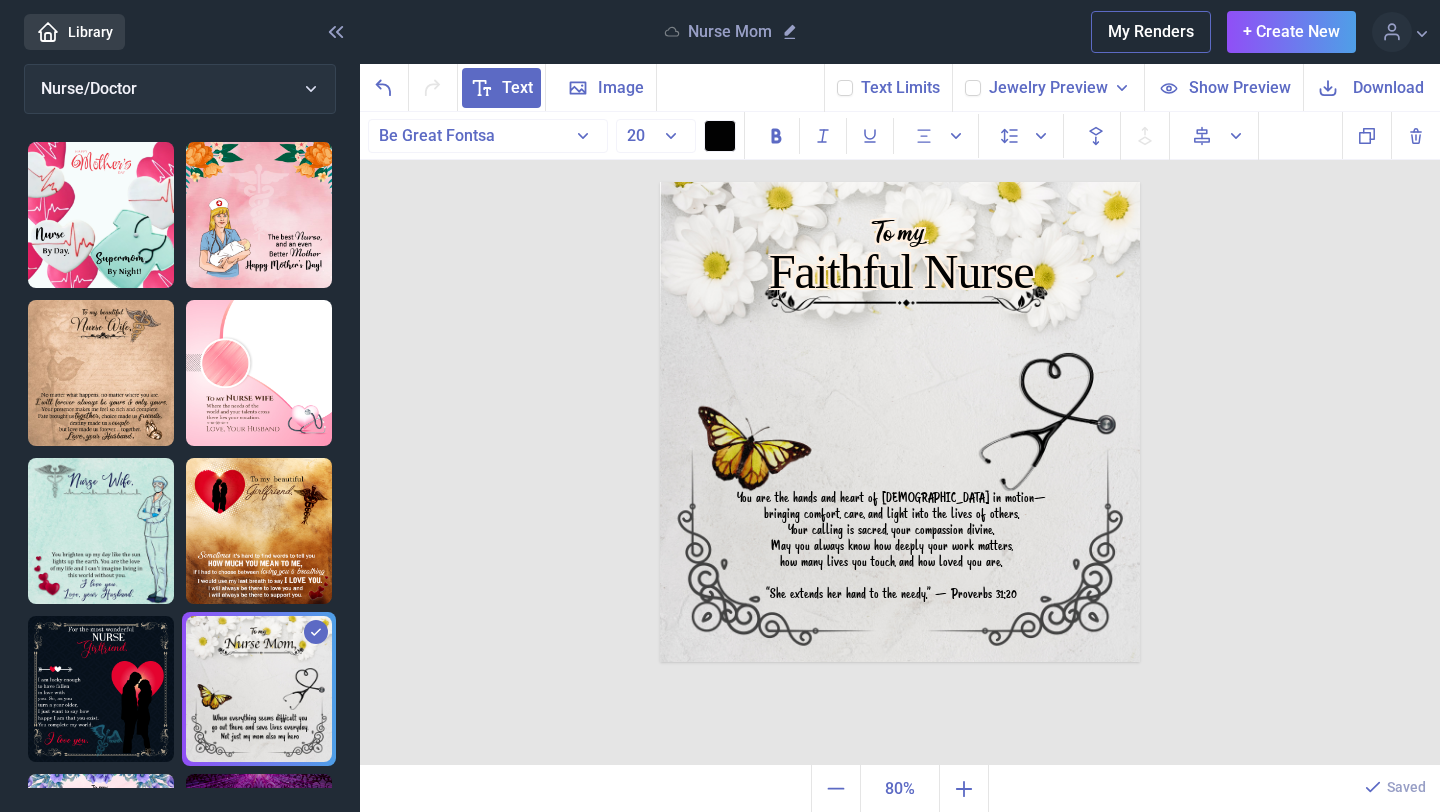 click on "To my       Faithful Nurse       You are the hands and heart of [DEMOGRAPHIC_DATA] in motion— bringing comfort, care, and light into the lives of others. Your calling is sacred, your compassion divine. May you always know how deeply your work matters, how many lives you touch, and how loved you are. “She extends her hand to the needy.” — Proverbs 31:20           Duplicate     Delete       Backwards   >   Forward" at bounding box center (900, 439) 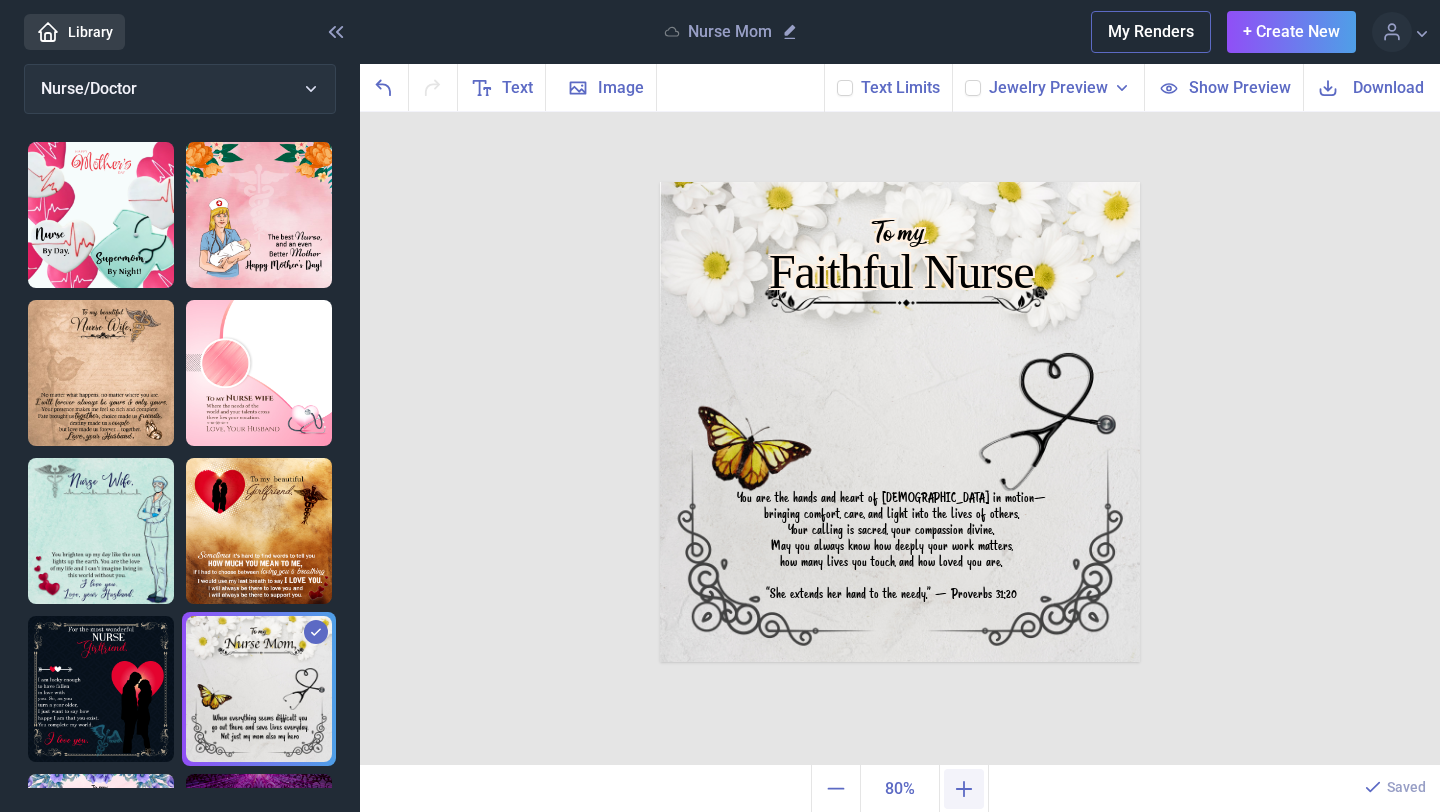 click 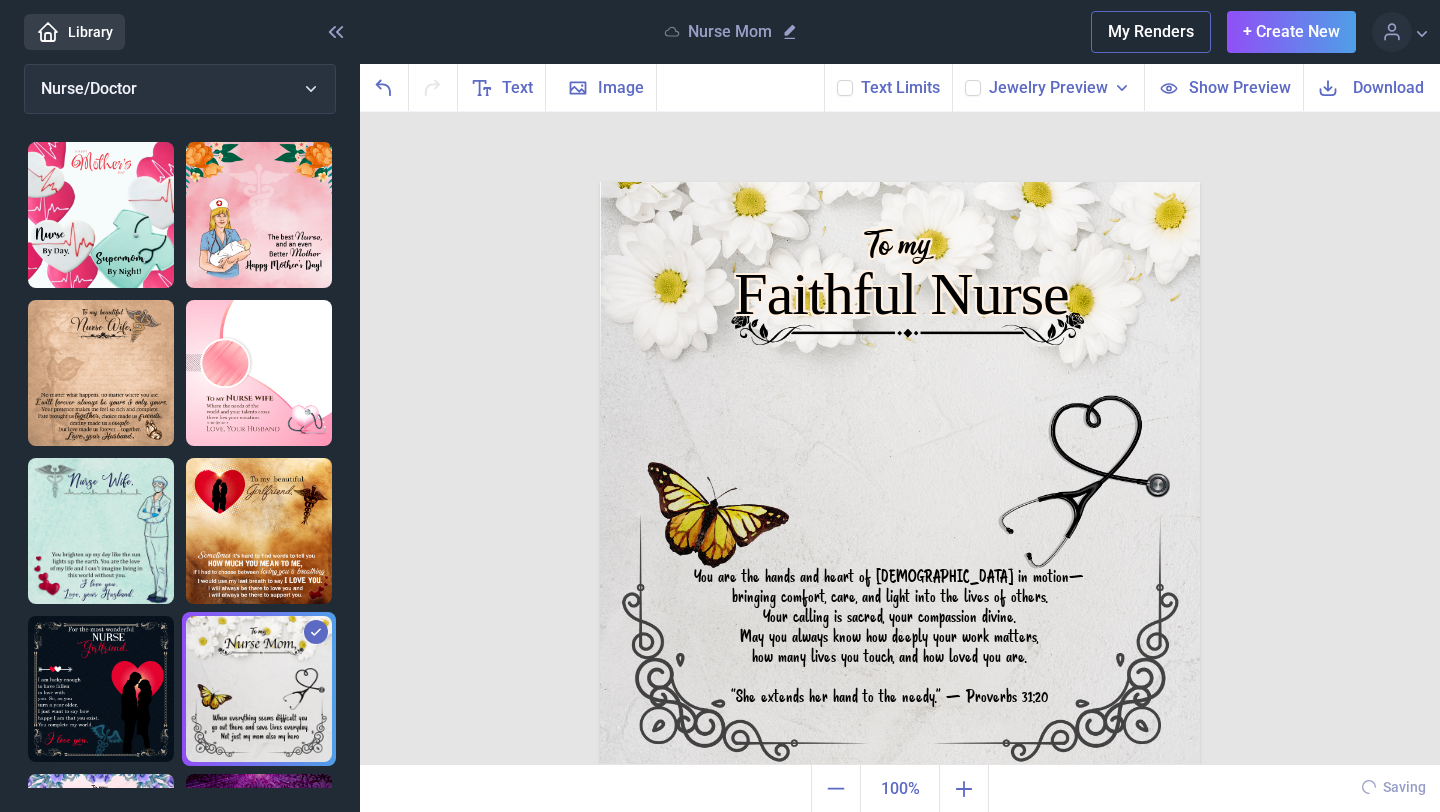 scroll, scrollTop: 16, scrollLeft: 0, axis: vertical 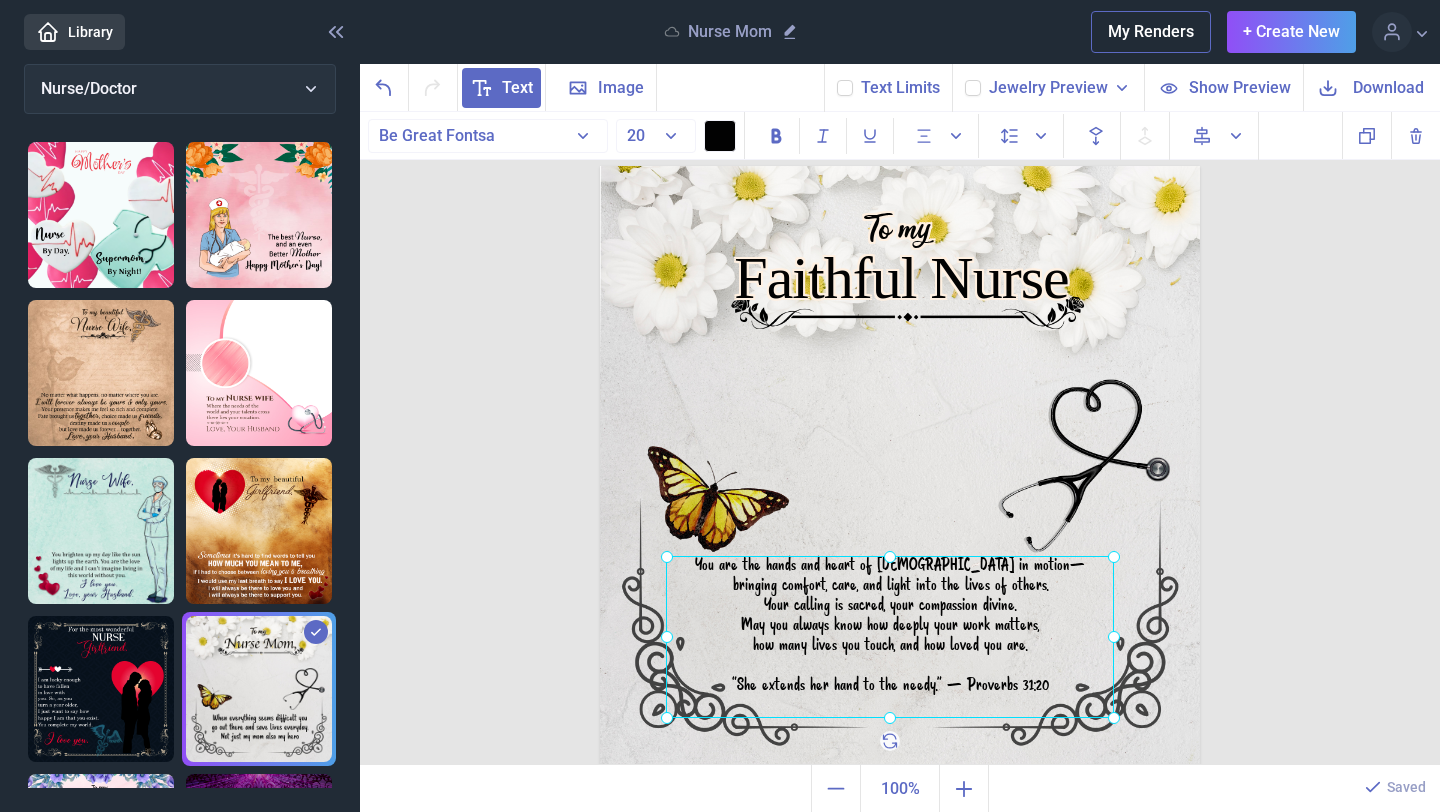 click on "You are the hands and heart of [DEMOGRAPHIC_DATA] in motion— bringing comfort, care, and light into the lives of others. Your calling is sacred, your compassion divine. May you always know how deeply your work matters, how many lives you touch, and how loved you are. “She extends her hand to the needy.” — Proverbs 31:20" at bounding box center (600, 166) 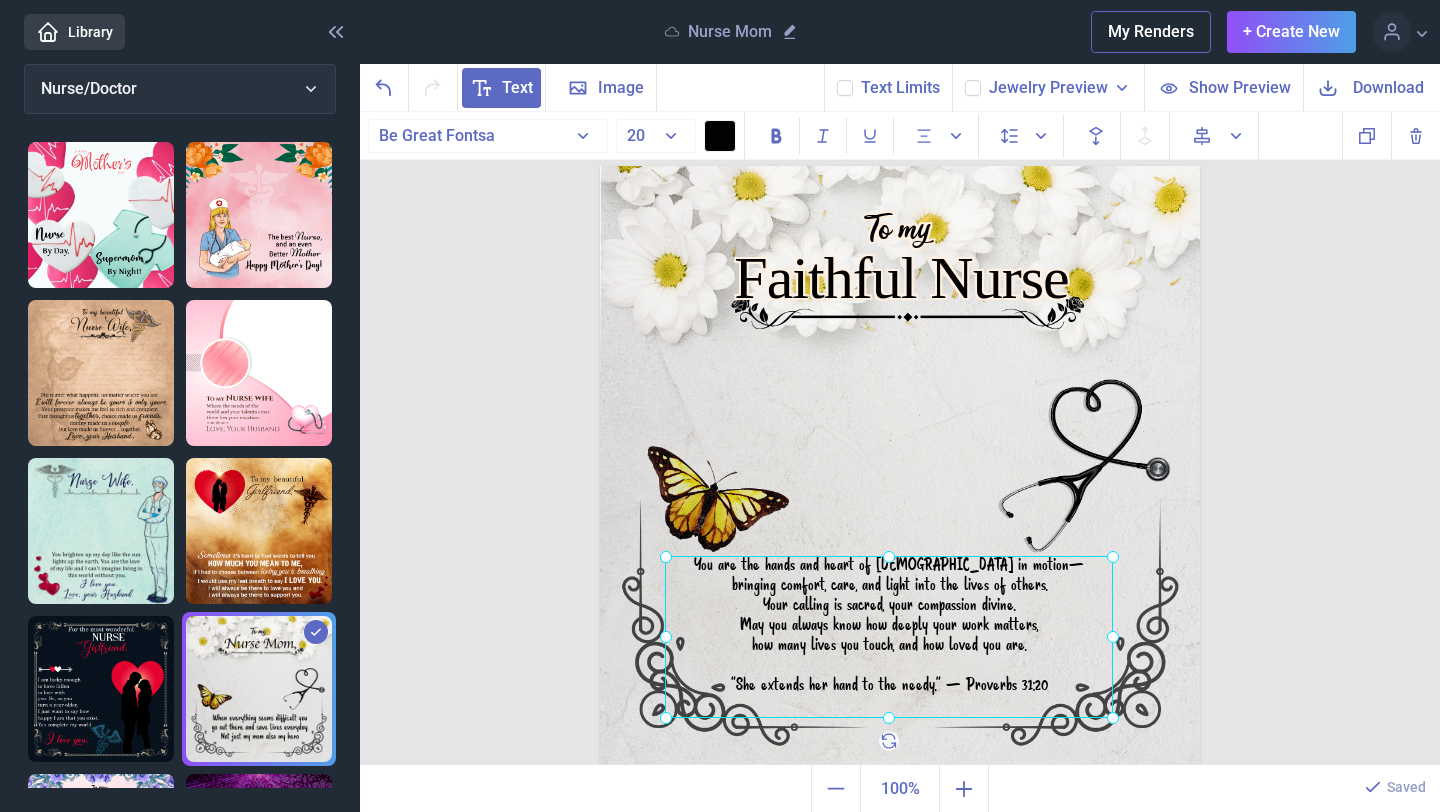 click on "To my       Faithful Nurse       You are the hands and heart of [DEMOGRAPHIC_DATA] in motion— bringing comfort, care, and light into the lives of others. Your calling is sacred, your compassion divine. May you always know how deeply your work matters, how many lives you touch, and how loved you are. “She extends her hand to the needy.” — Proverbs 31:20                           Duplicate     Delete       Backwards   >   Forward" at bounding box center [900, 439] 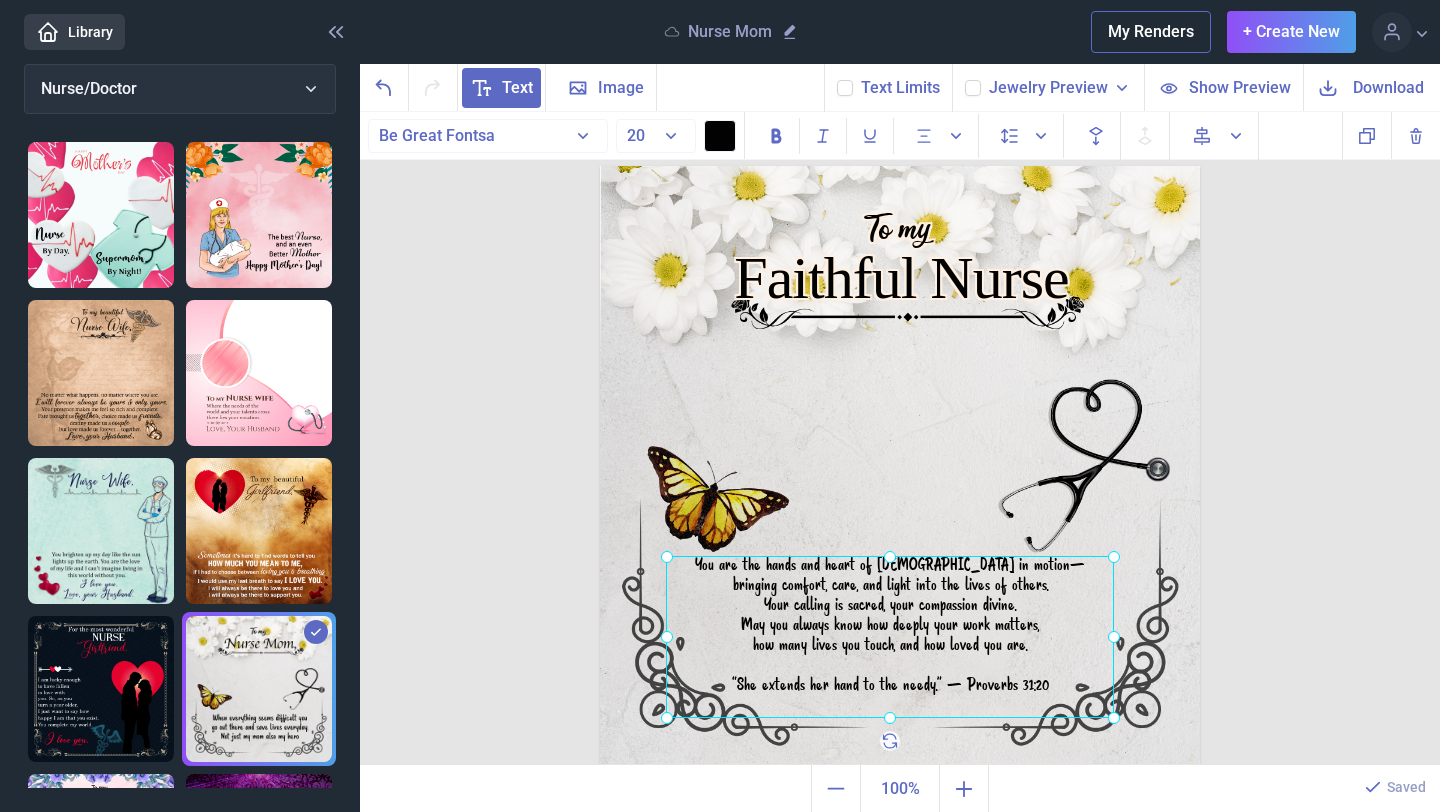 click on "You are the hands and heart of [DEMOGRAPHIC_DATA] in motion— bringing comfort, care, and light into the lives of others. Your calling is sacred, your compassion divine. May you always know how deeply your work matters, how many lives you touch, and how loved you are. “She extends her hand to the needy.” — Proverbs 31:20" at bounding box center [600, 166] 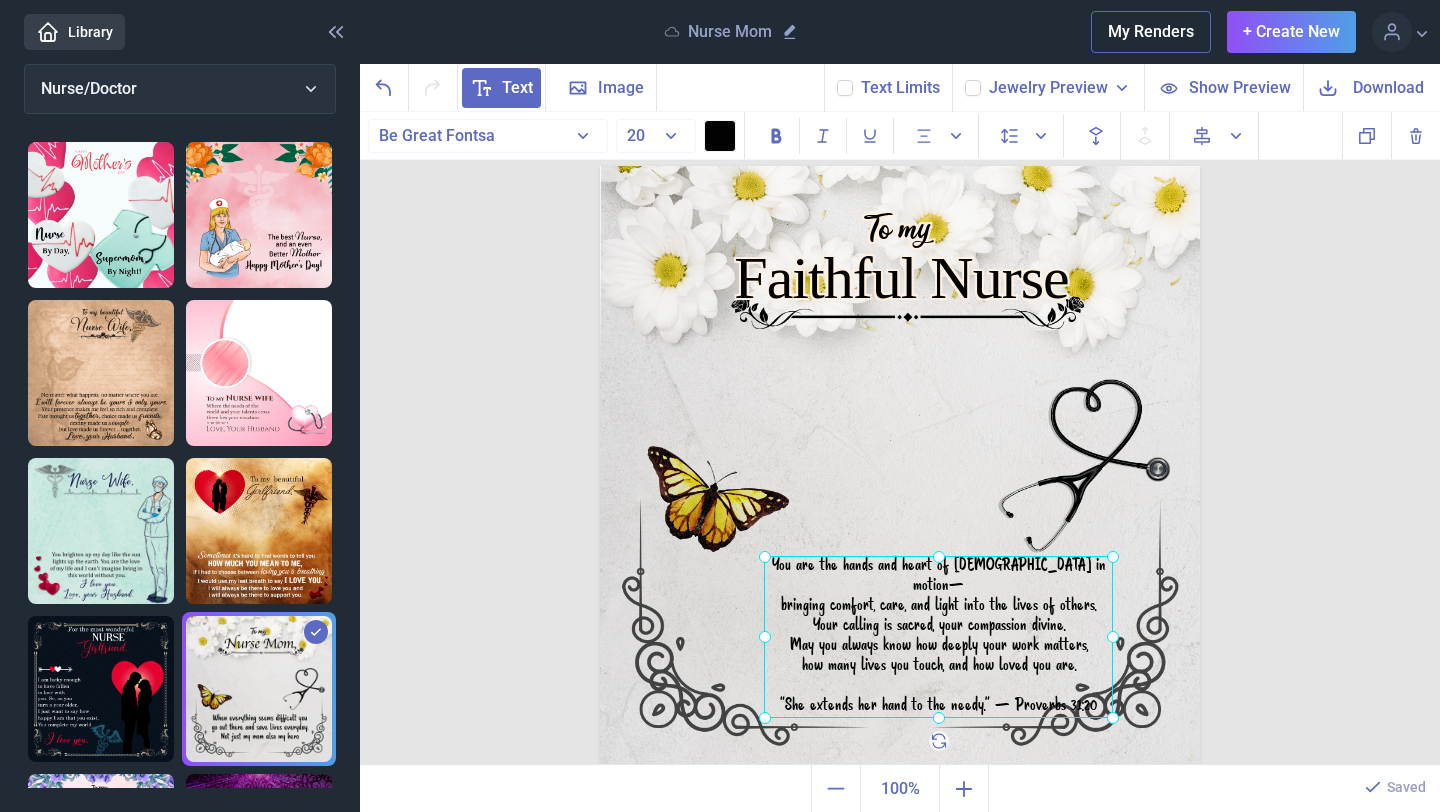 drag, startPoint x: 667, startPoint y: 639, endPoint x: 840, endPoint y: 632, distance: 173.14156 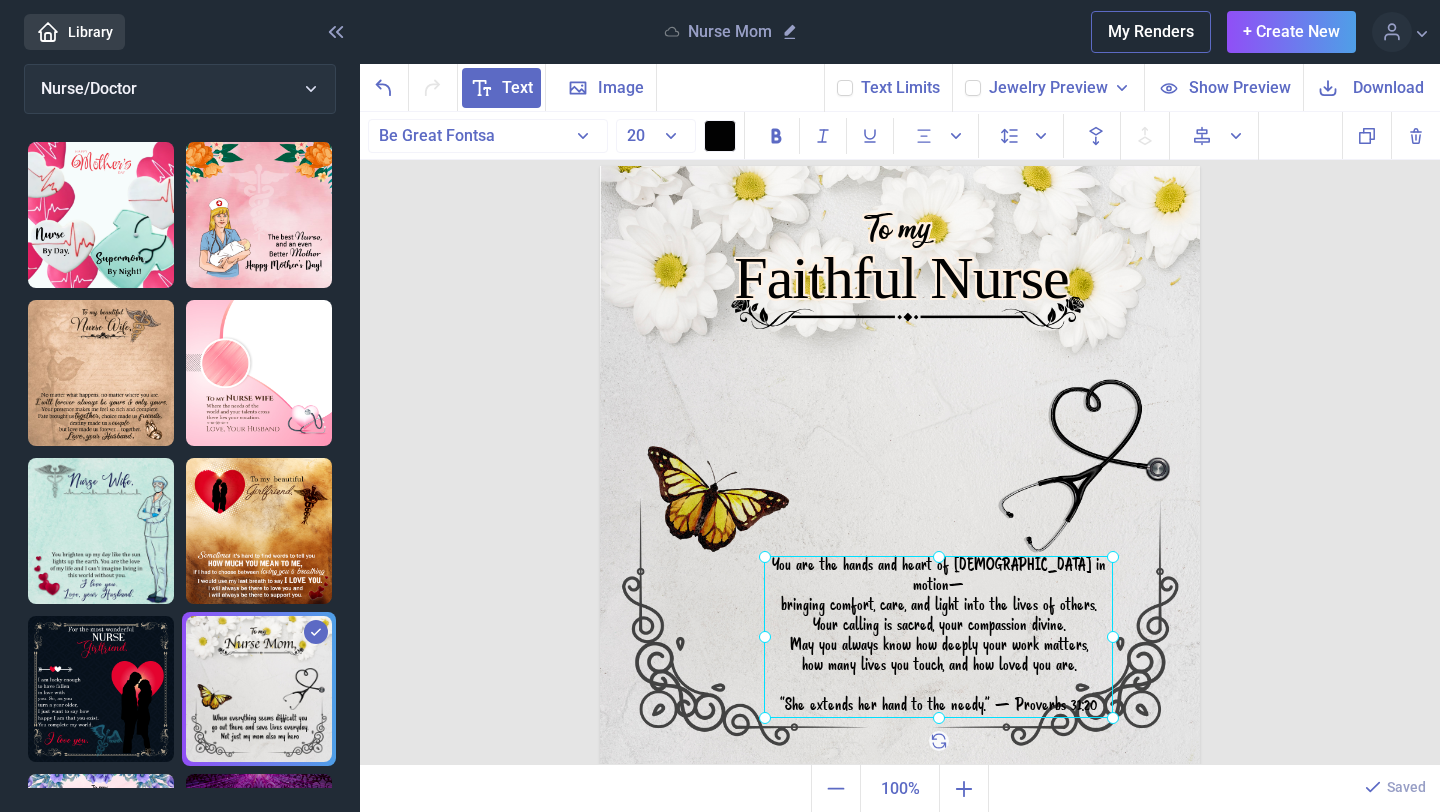 click 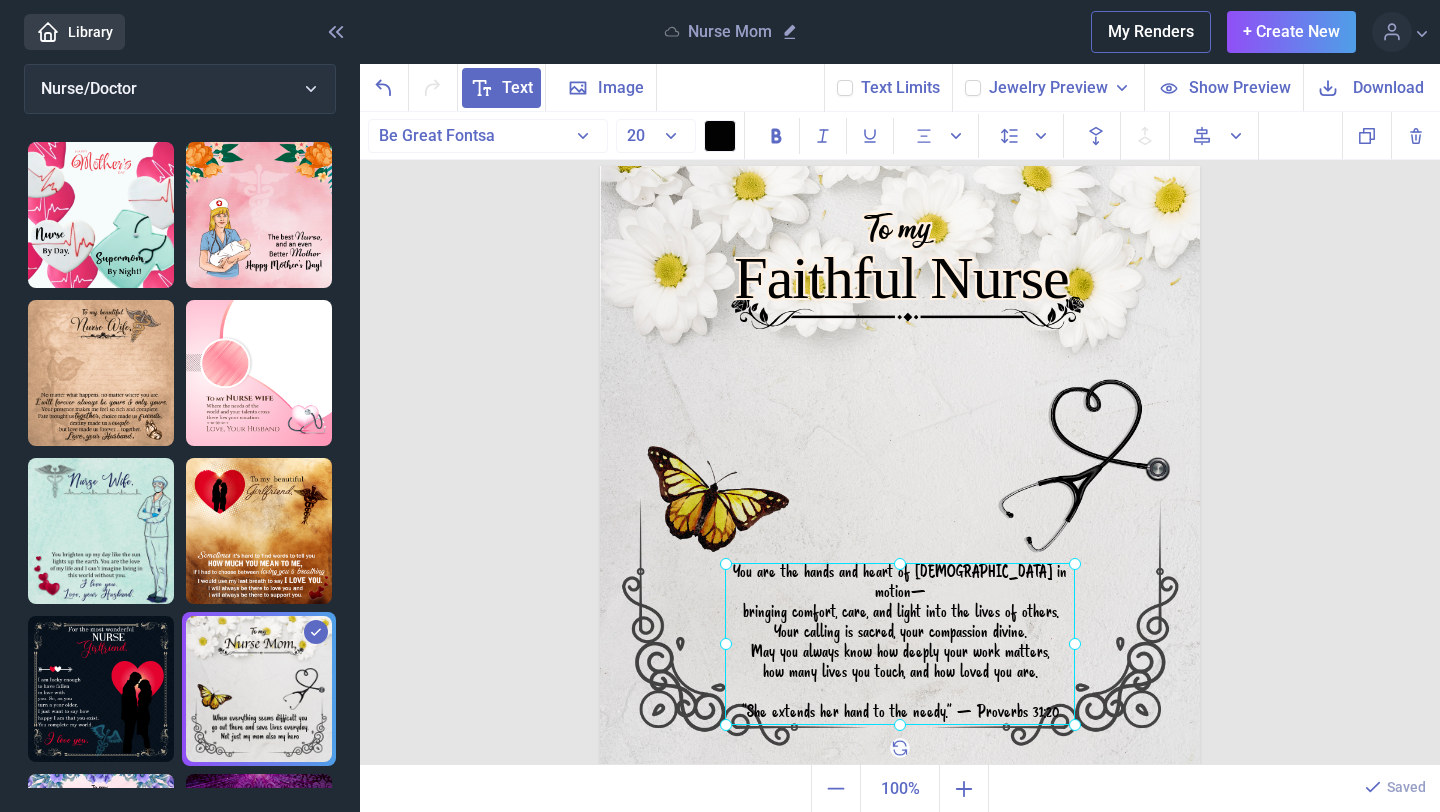 drag, startPoint x: 910, startPoint y: 632, endPoint x: 874, endPoint y: 639, distance: 36.67424 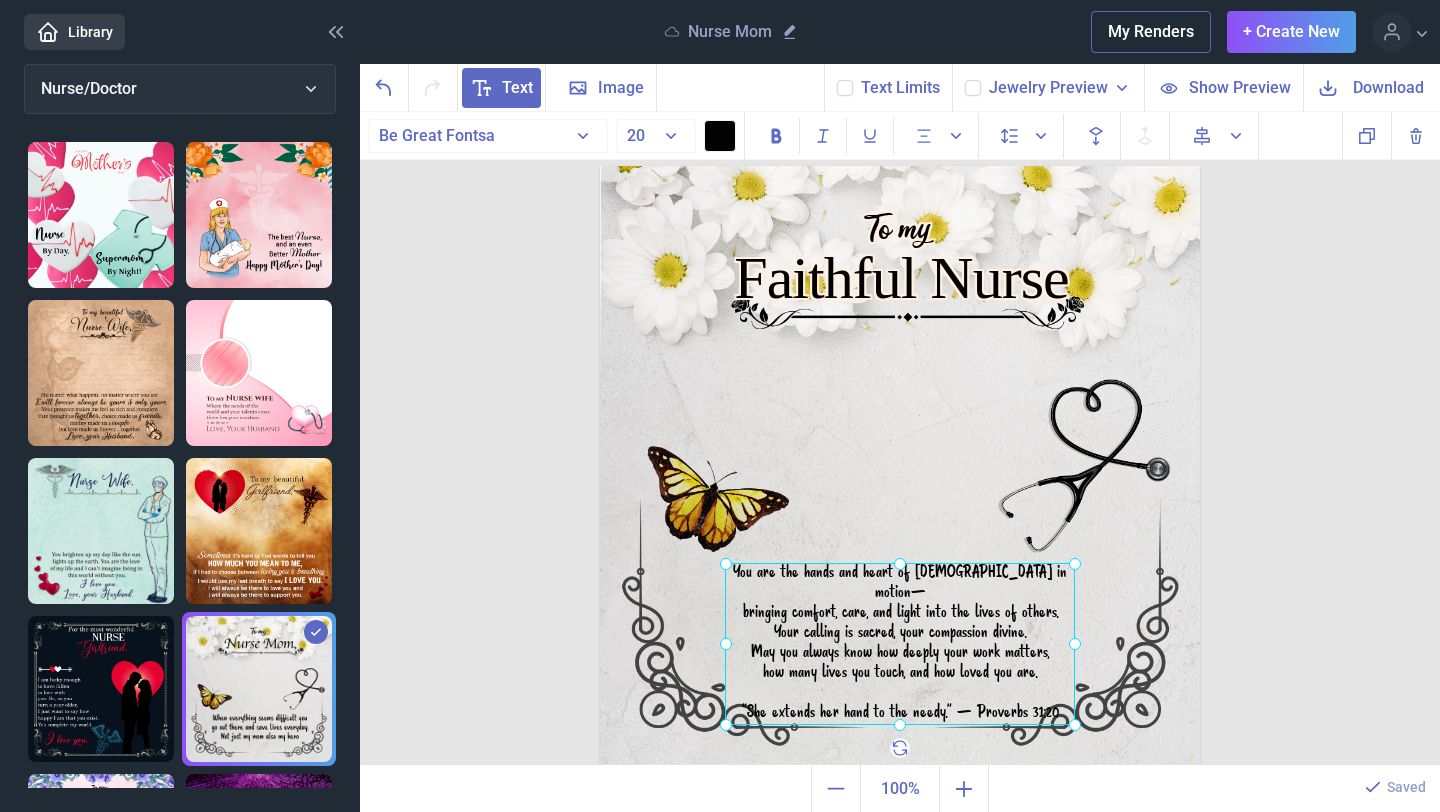 click at bounding box center (900, 644) 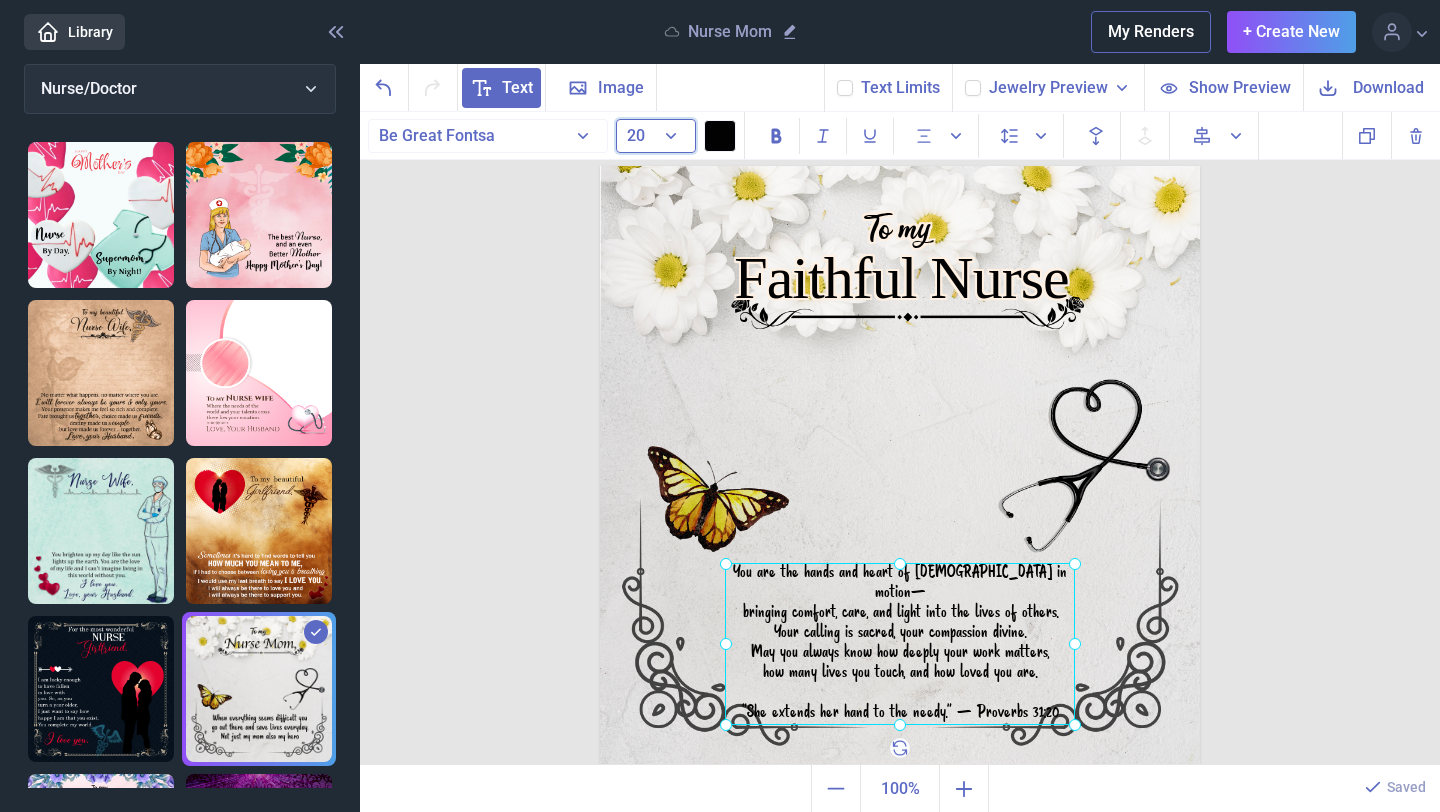 click on "20" at bounding box center [656, 136] 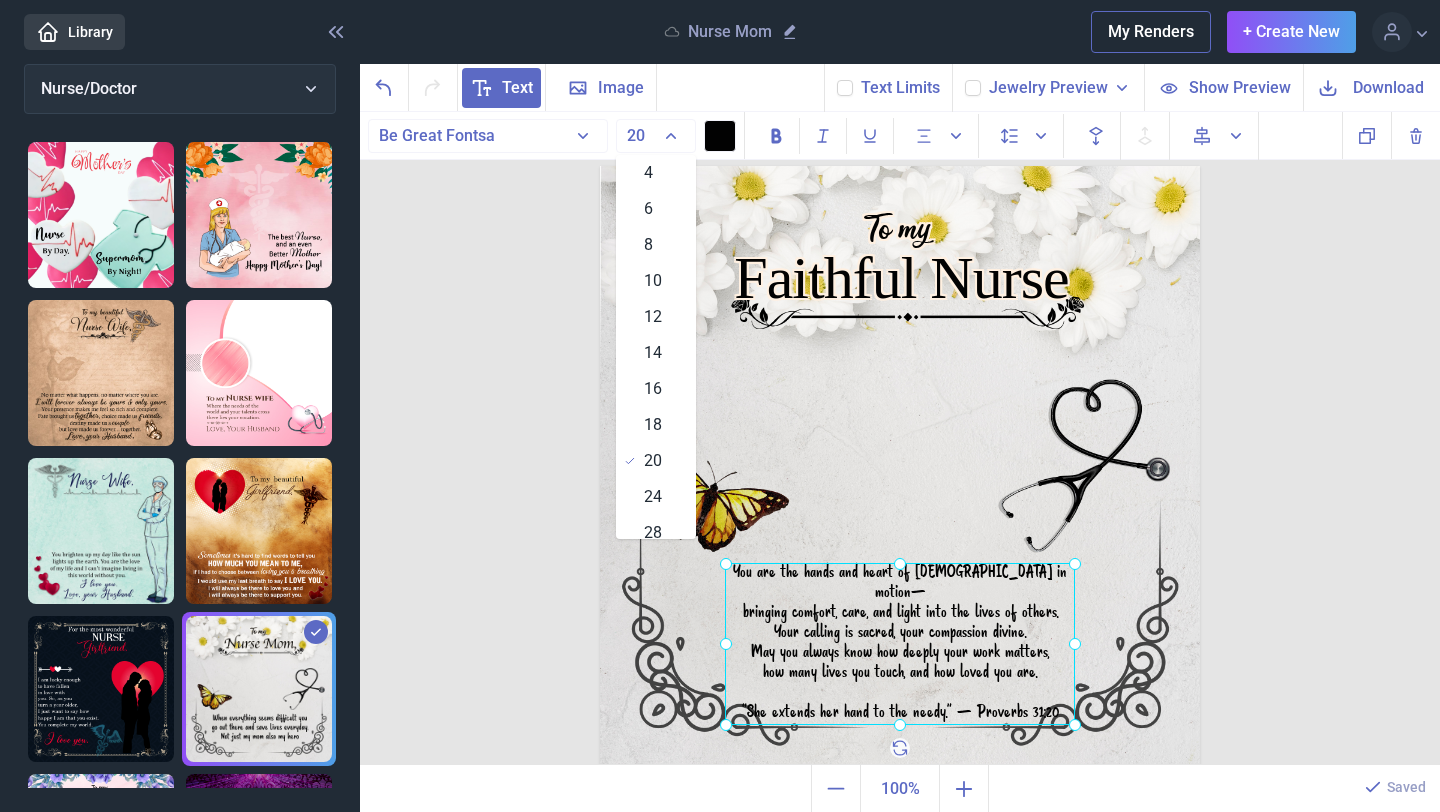 click on "To my       Faithful Nurse       You are the hands and heart of [DEMOGRAPHIC_DATA] in motion— bringing comfort, care, and light into the lives of others. Your calling is sacred, your compassion divine. May you always know how deeply your work matters, how many lives you touch, and how loved you are. “She extends her hand to the needy.” — Proverbs 31:20                           Duplicate     Delete       Backwards   >   Forward" at bounding box center [900, 439] 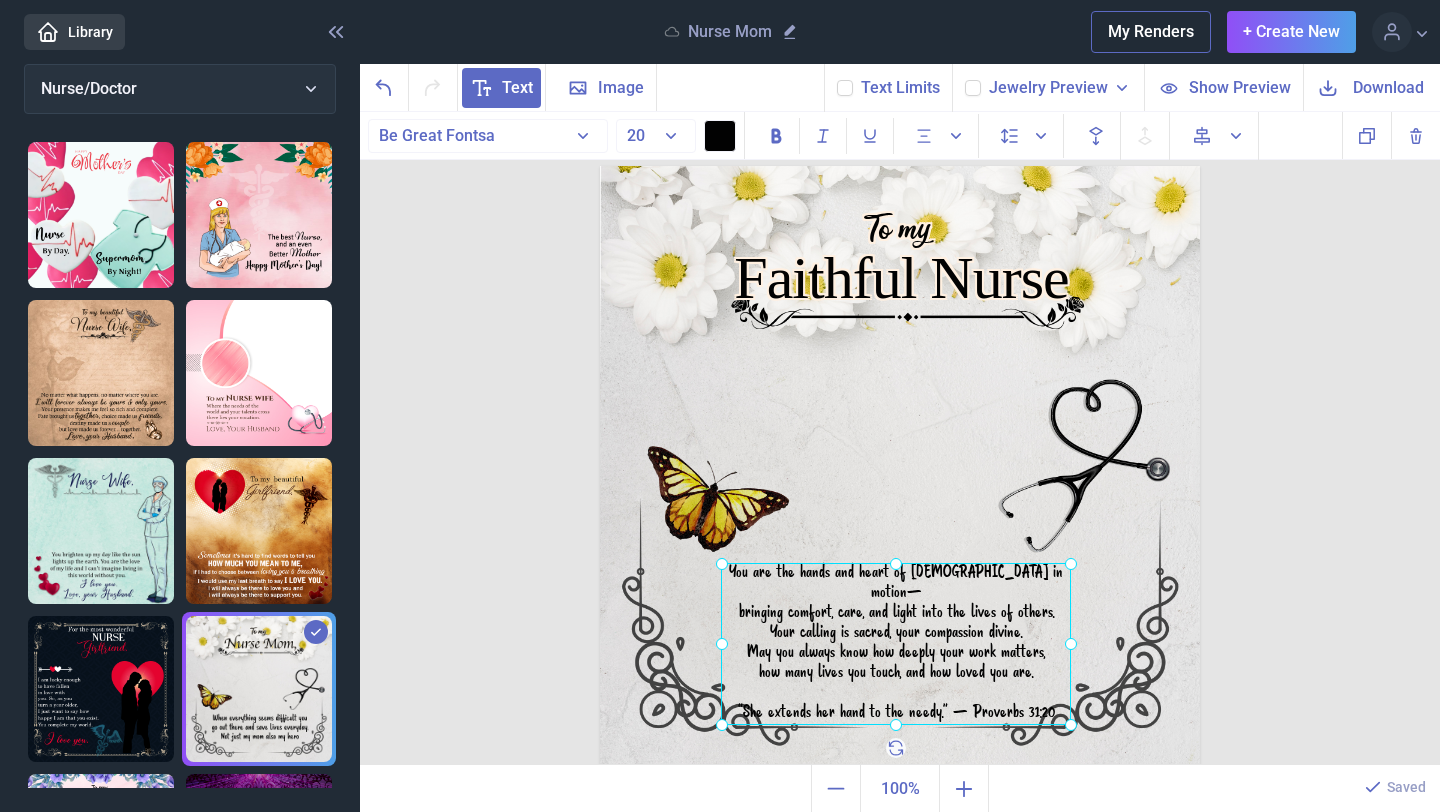 click on "You are the hands and heart of [DEMOGRAPHIC_DATA] in motion— bringing comfort, care, and light into the lives of others. Your calling is sacred, your compassion divine. May you always know how deeply your work matters, how many lives you touch, and how loved you are. “She extends her hand to the needy.” — Proverbs 31:20" at bounding box center (600, 166) 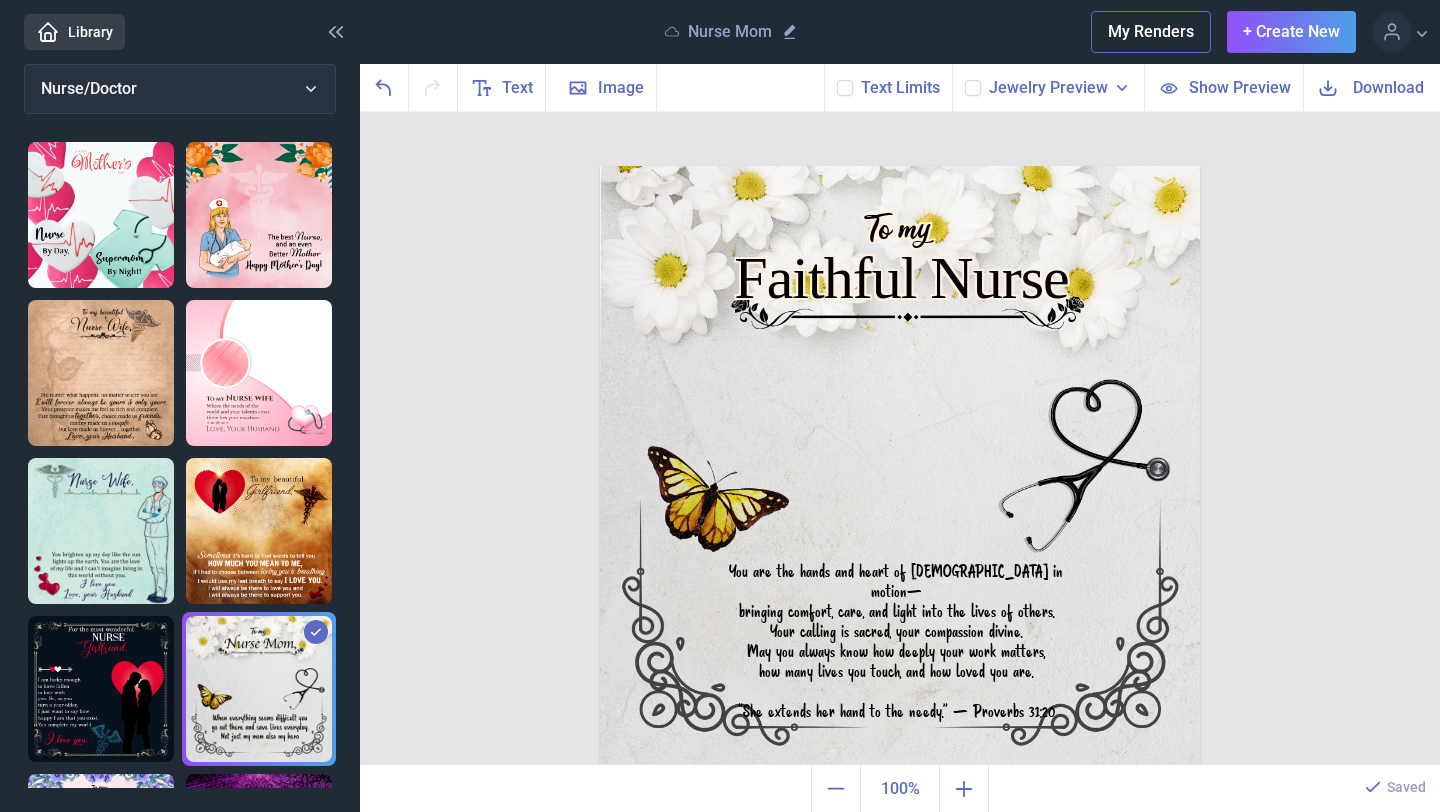 click on "Download" at bounding box center [1388, 87] 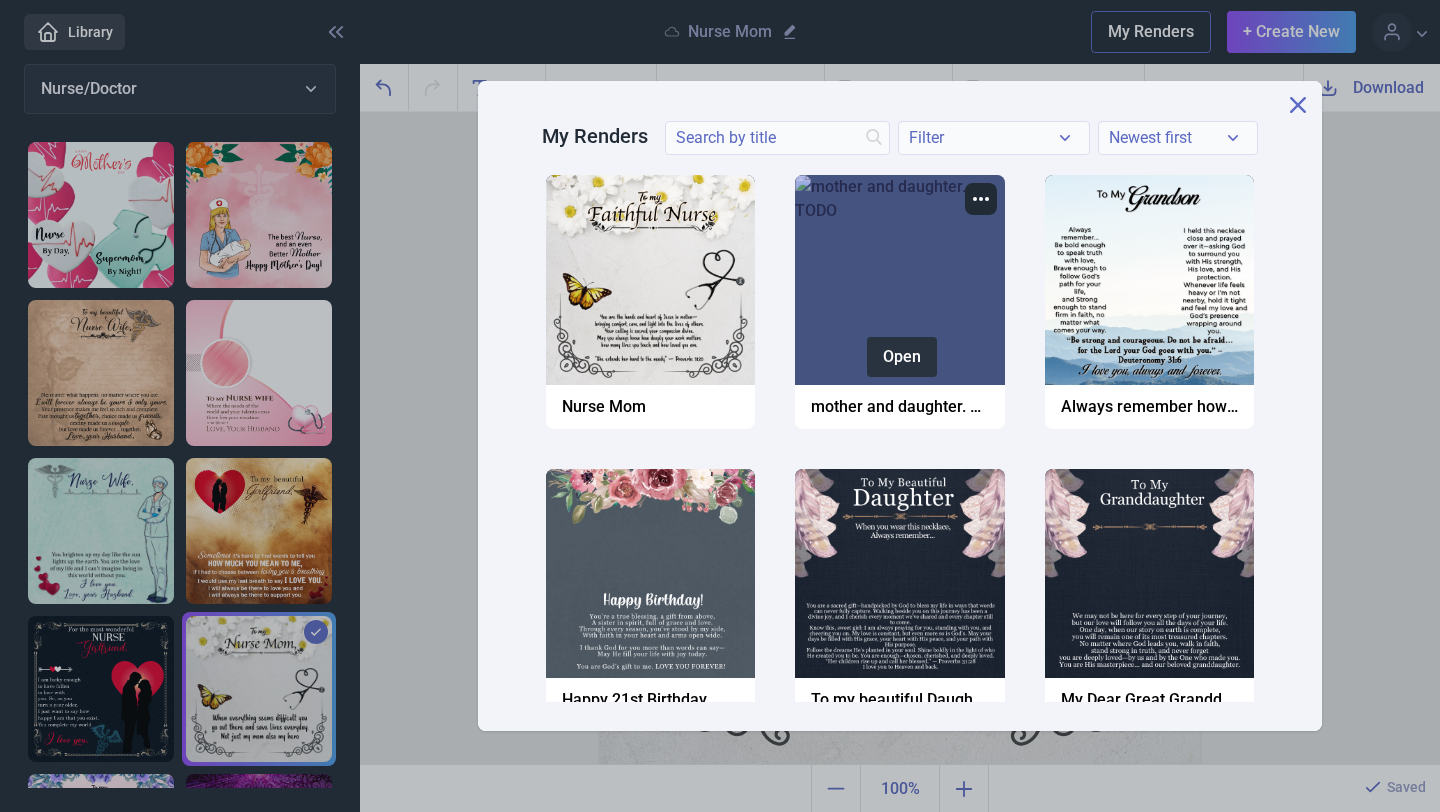 click on "Open" at bounding box center [902, 357] 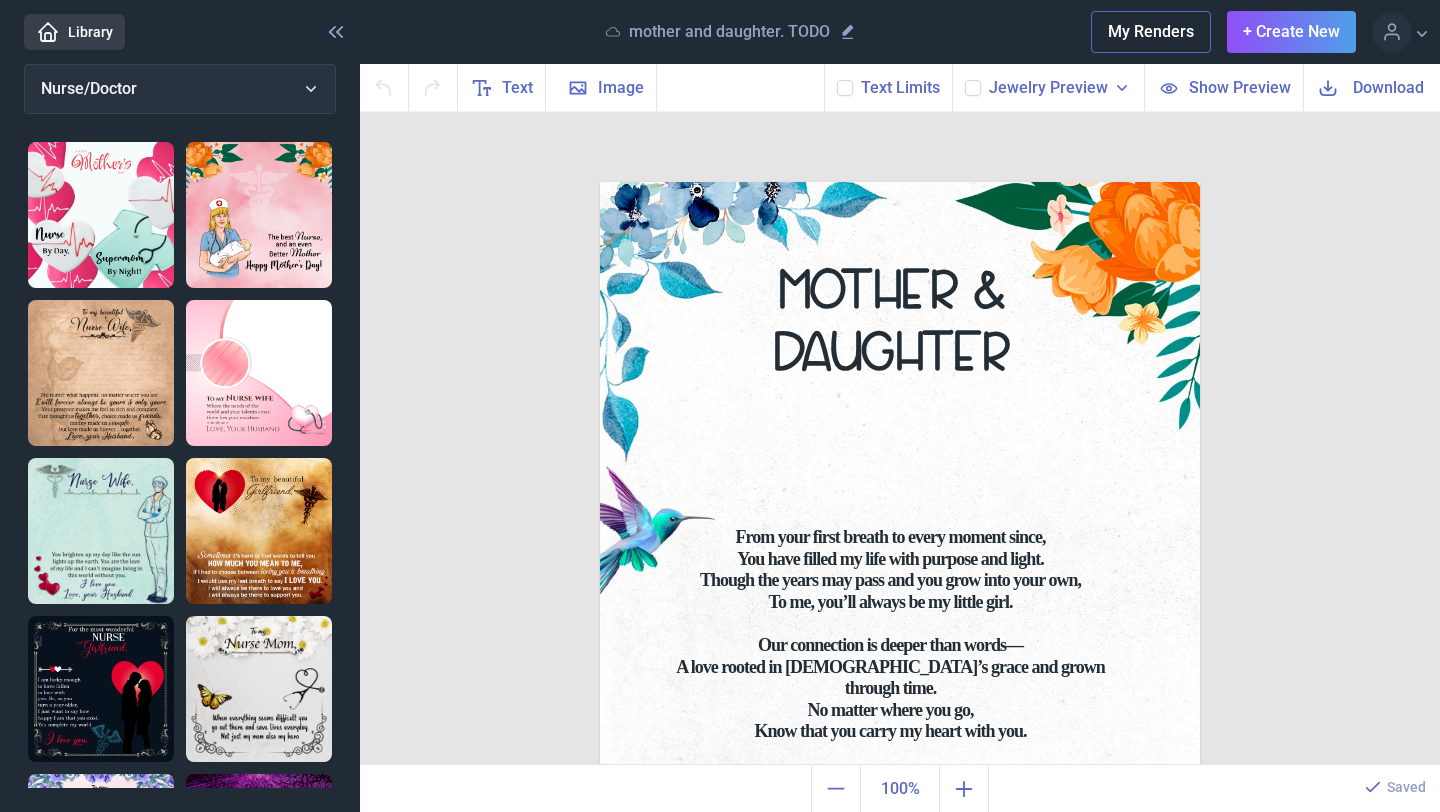 scroll, scrollTop: 16, scrollLeft: 0, axis: vertical 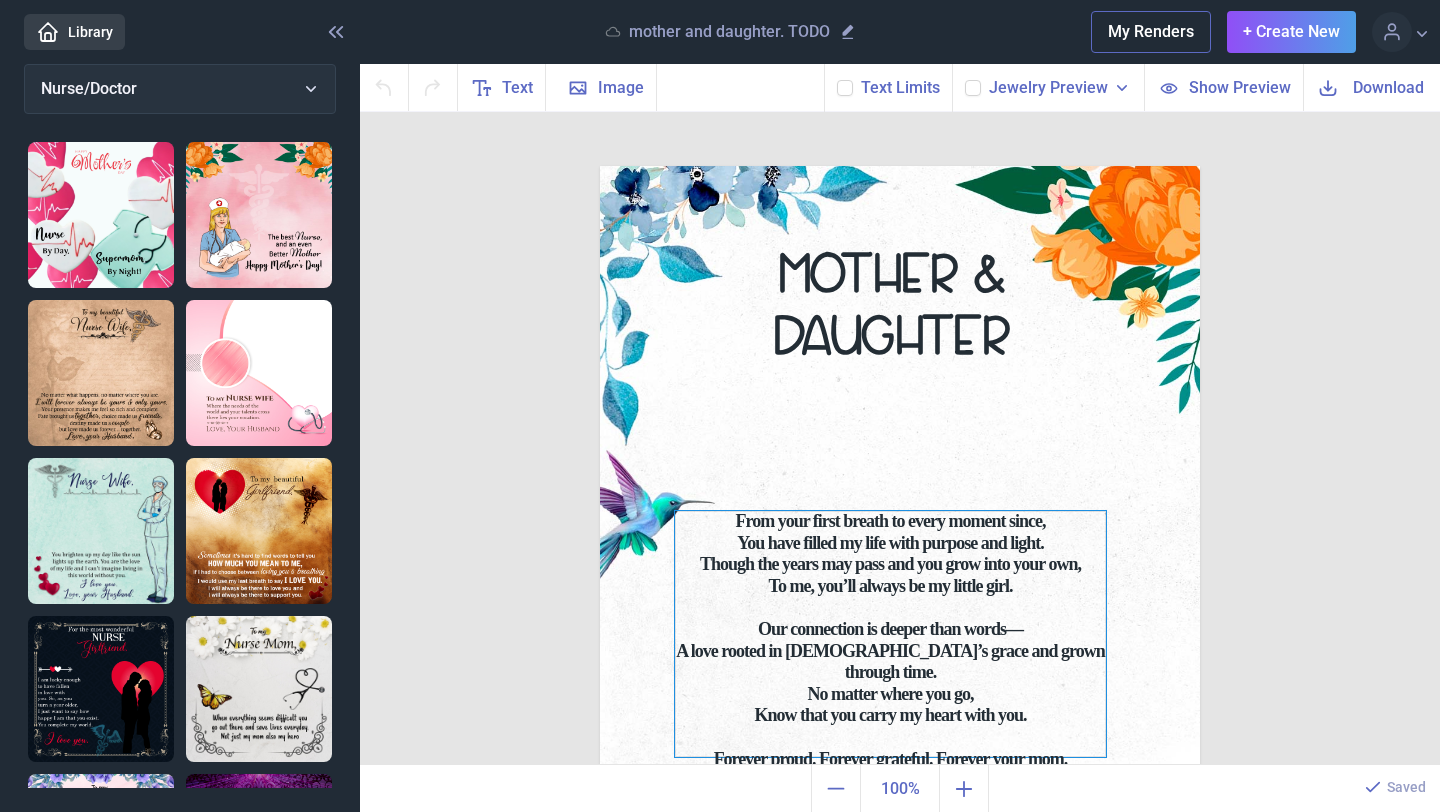 click on "From your first breath to every moment since, You have filled my life with purpose and light. Though the years may pass and you grow into your own, To me, you’ll always be my little girl. Our connection is deeper than words— A love rooted in [DEMOGRAPHIC_DATA]’s grace and grown through time. No matter where you go, Know that you carry my heart with you. Forever proud. Forever grateful. Forever your mom." at bounding box center [900, 166] 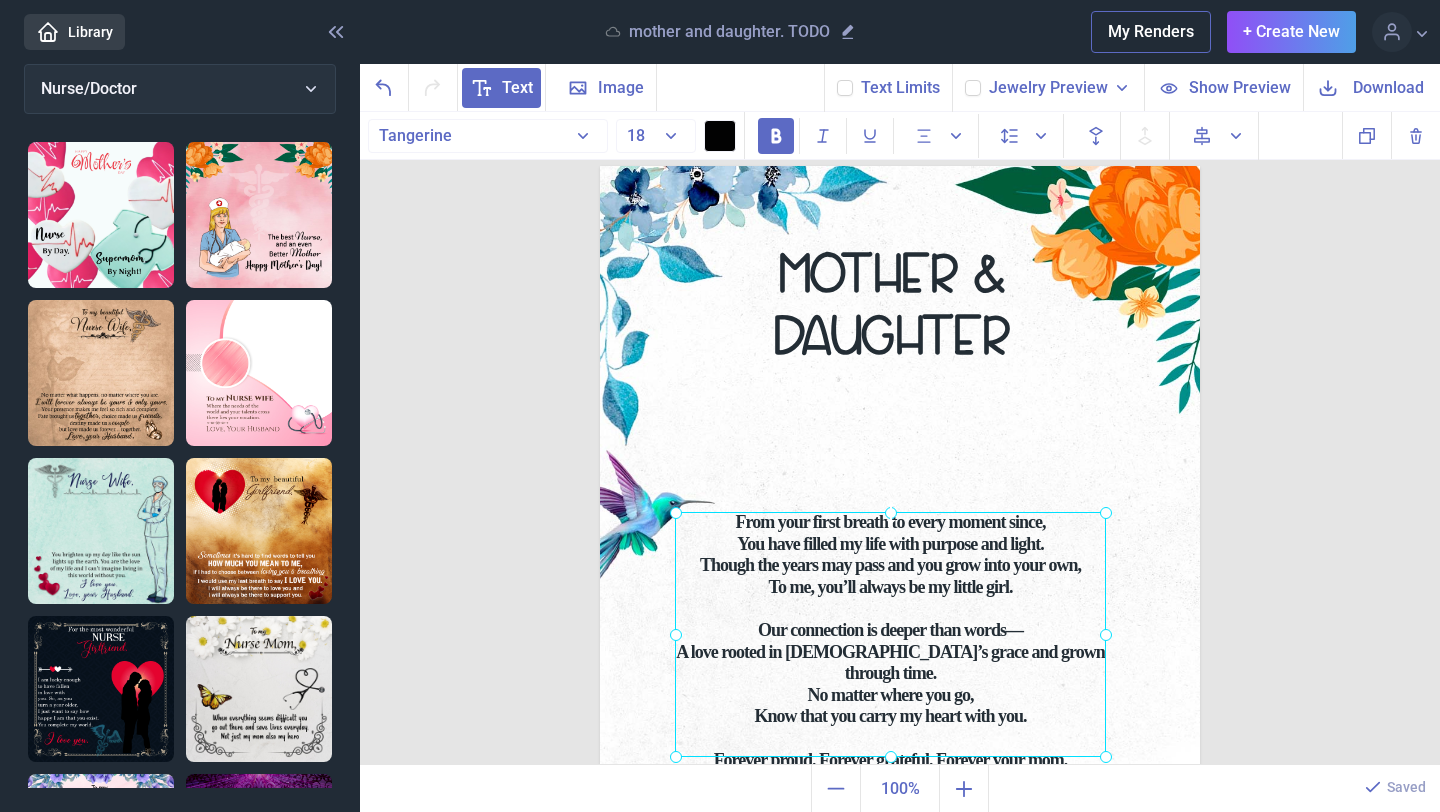 click 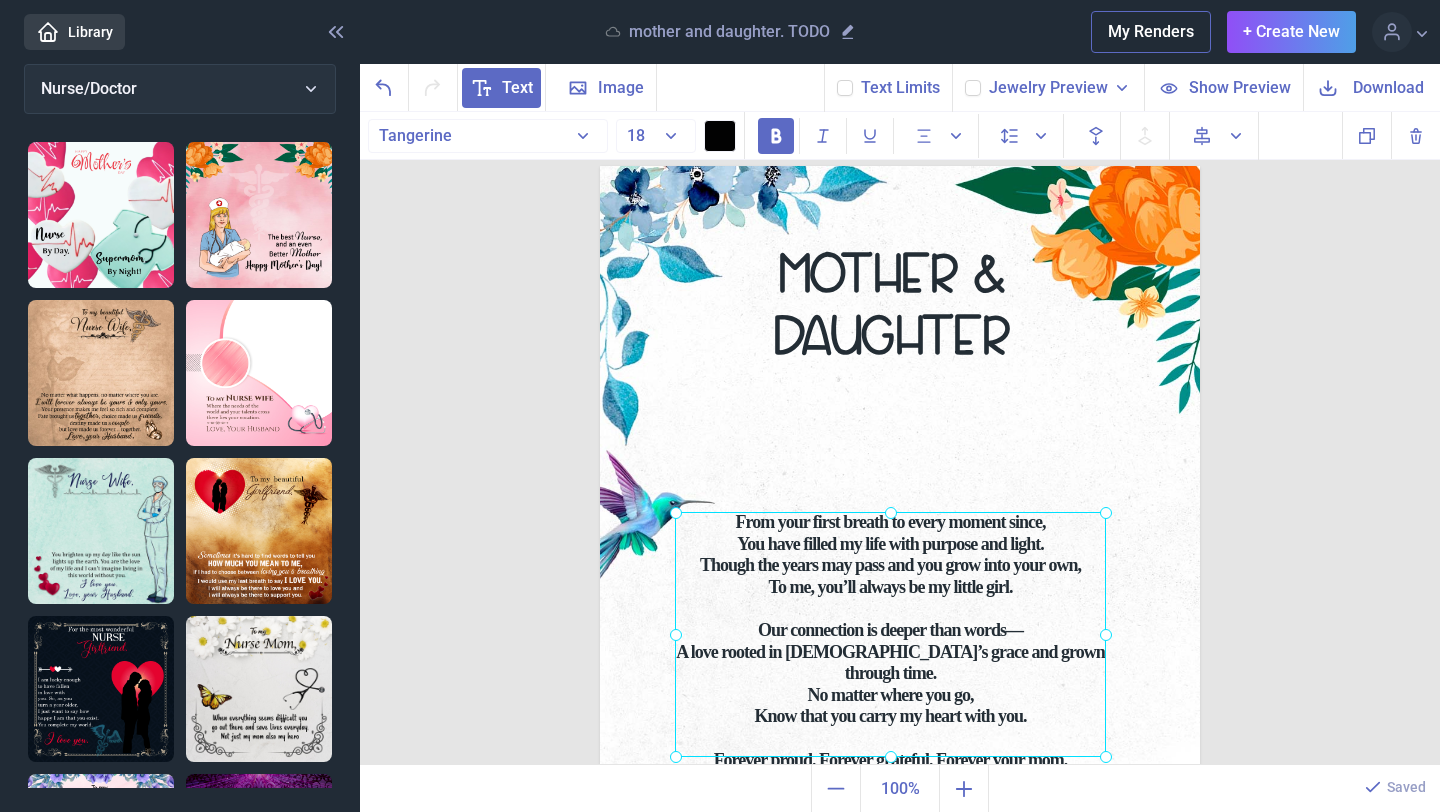 click on "MOTHER & DAUGHTER       From your first breath to every moment since, You have filled my life with purpose and light. Though the years may pass and you grow into your own, To me, you’ll always be my little girl. Our connection is deeper than words— A love rooted in [DEMOGRAPHIC_DATA]’s grace and grown through time. No matter where you go, Know that you carry my heart with you. Forever proud. Forever grateful. Forever your mom.                           Duplicate     Delete       Backwards   >   Forward" at bounding box center (900, 439) 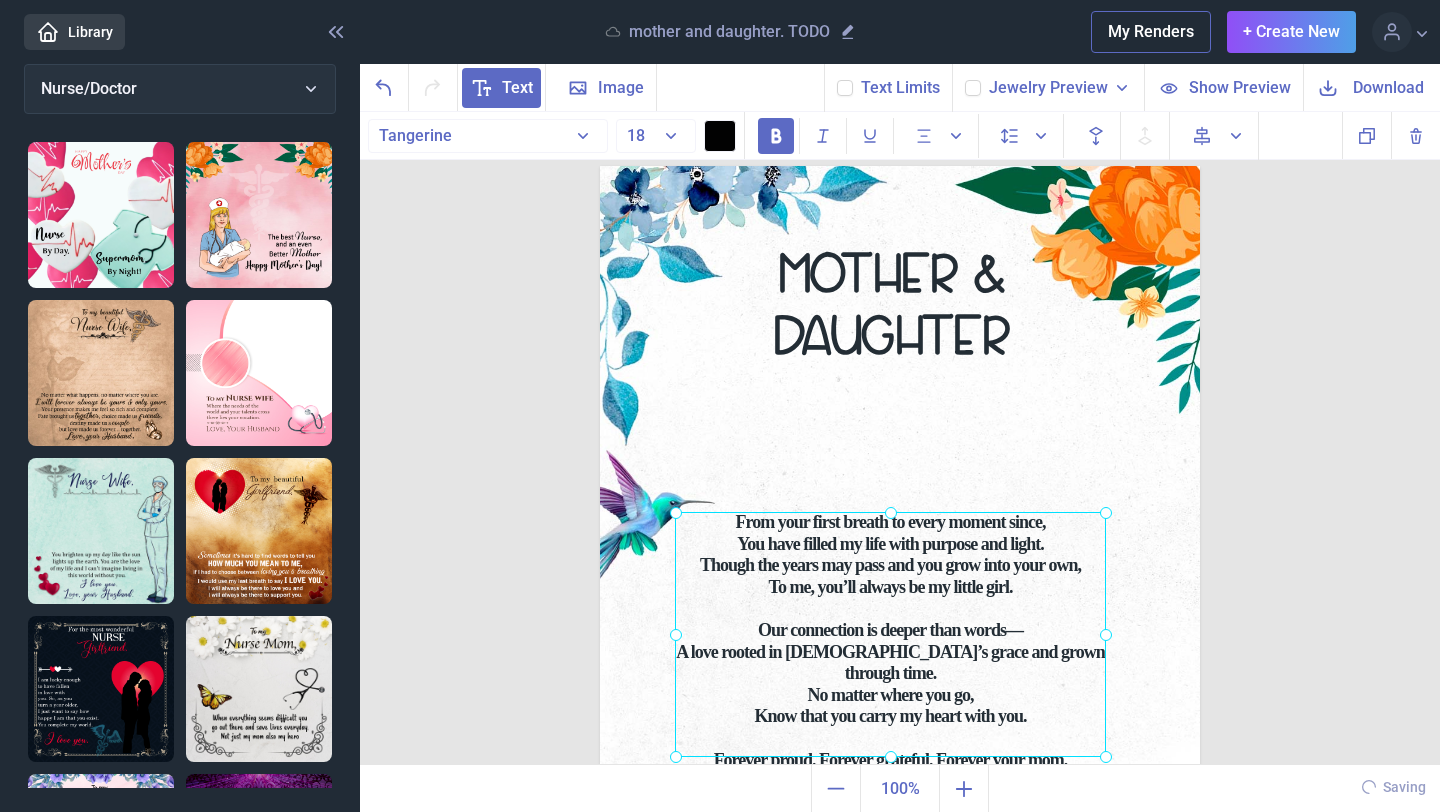 click on "From your first breath to every moment since, You have filled my life with purpose and light. Though the years may pass and you grow into your own, To me, you’ll always be my little girl. Our connection is deeper than words— A love rooted in [DEMOGRAPHIC_DATA]’s grace and grown through time. No matter where you go, Know that you carry my heart with you. Forever proud. Forever grateful. Forever your mom." at bounding box center [600, 166] 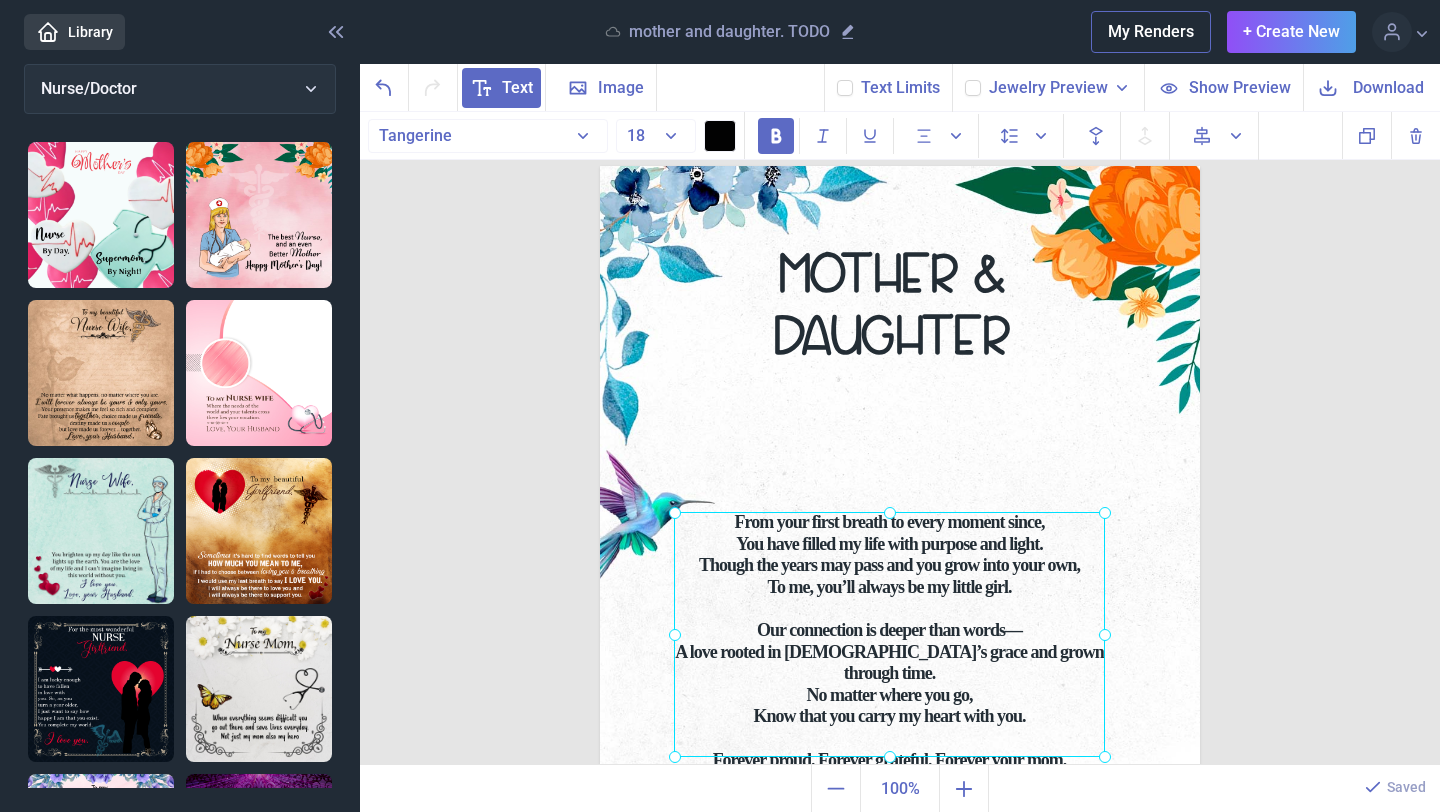 click at bounding box center [889, 634] 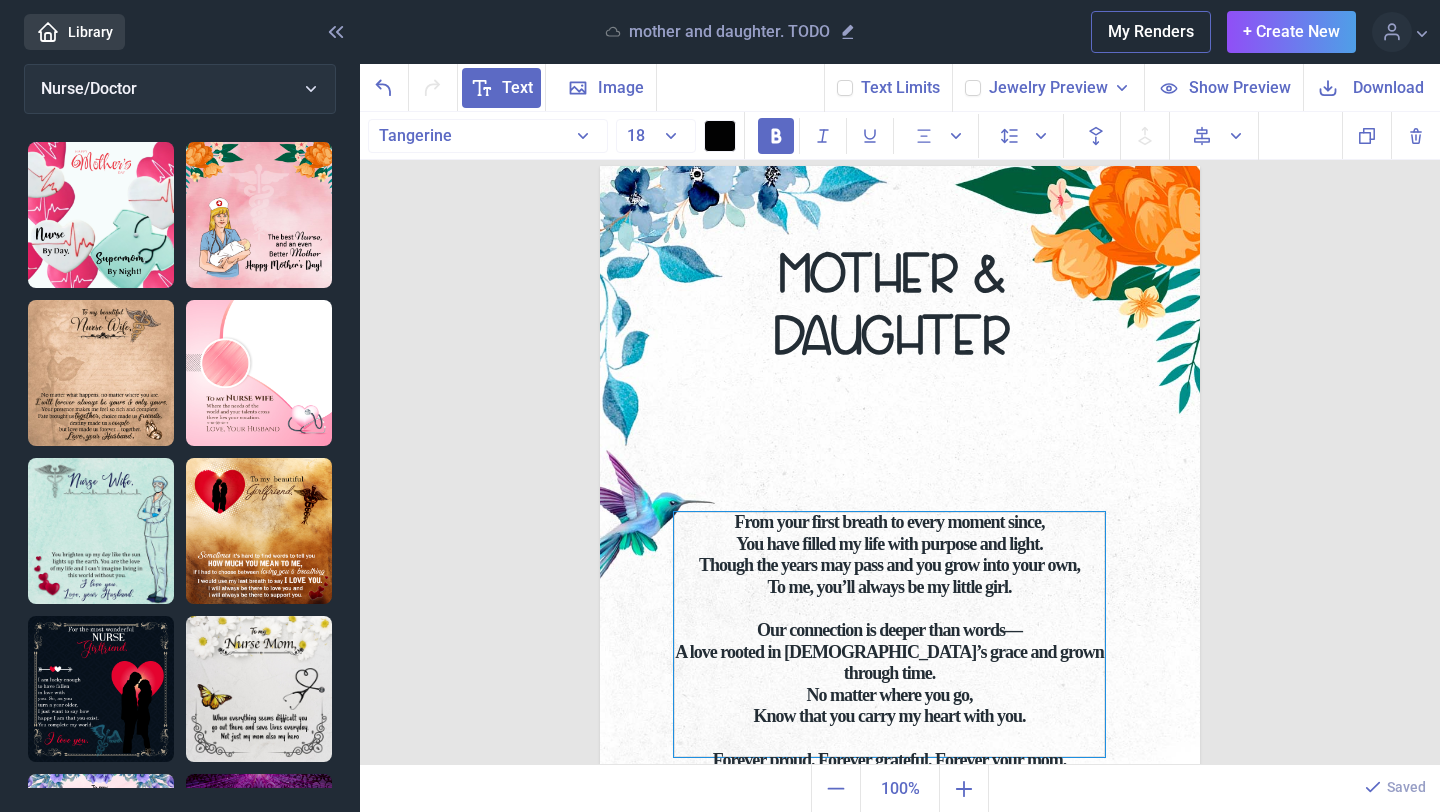 click on "Our connection is deeper than words—" at bounding box center (889, 631) 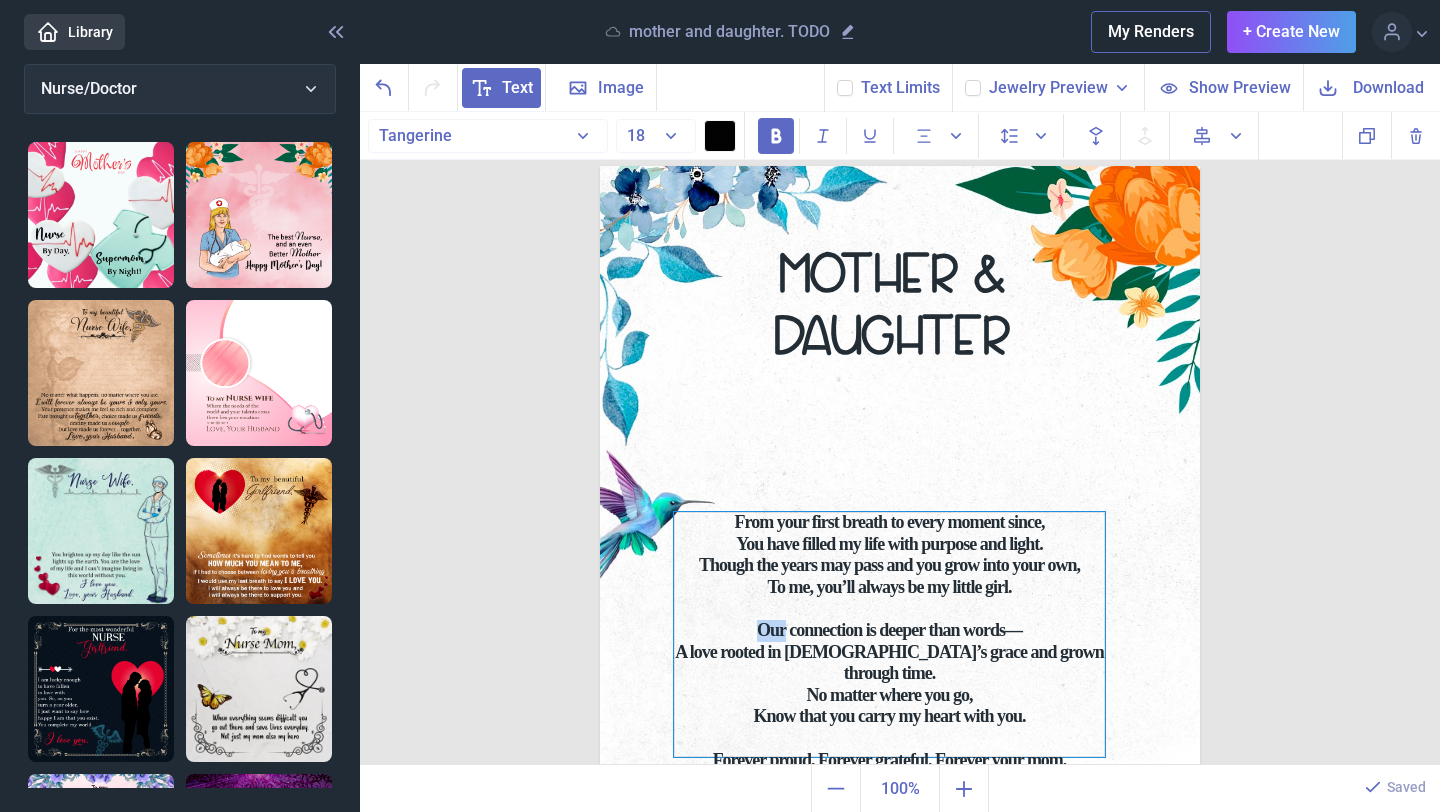 click on "Our connection is deeper than words—" at bounding box center [889, 631] 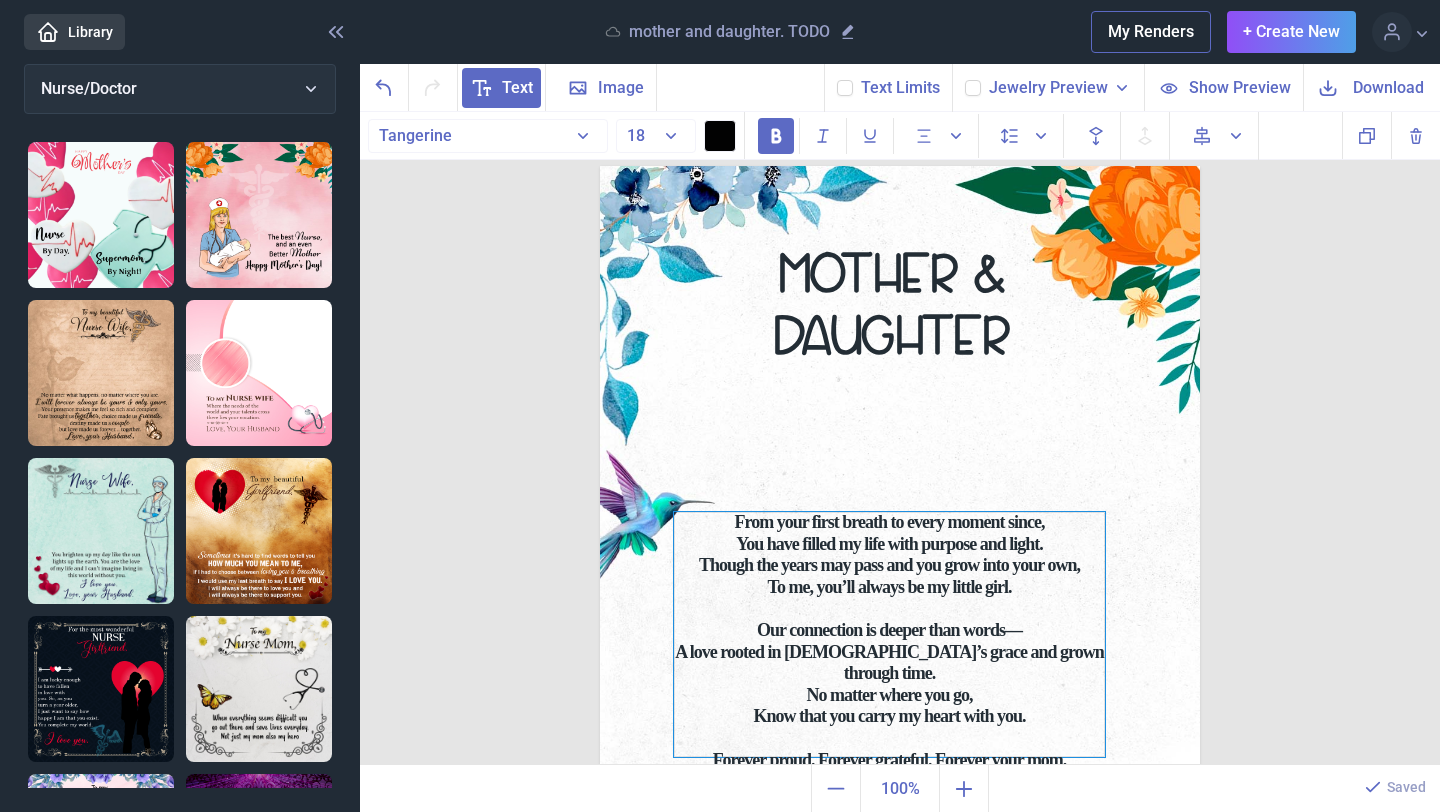 click on "Our connection is deeper than words—" at bounding box center [889, 631] 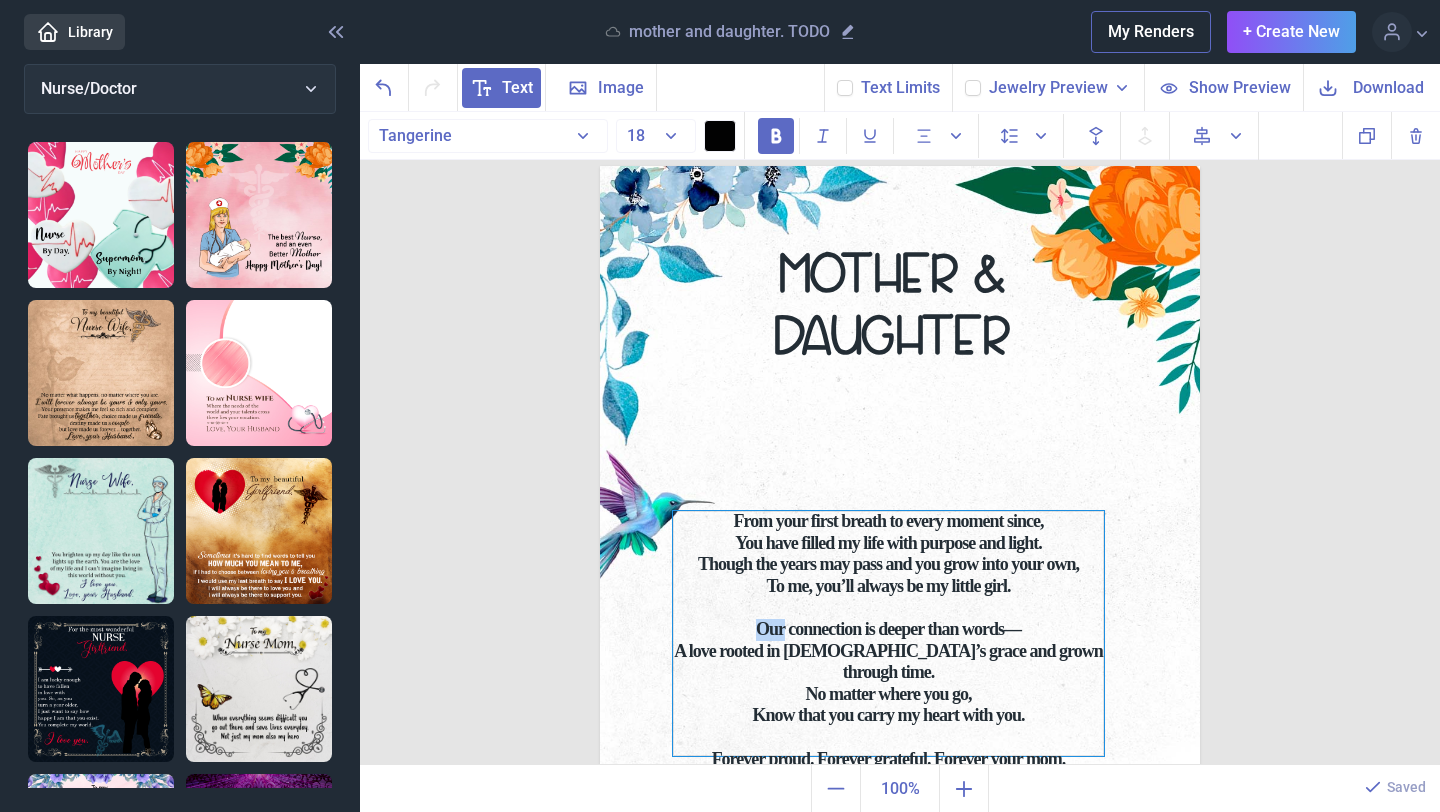 click on "Our connection is deeper than words—" at bounding box center (888, 630) 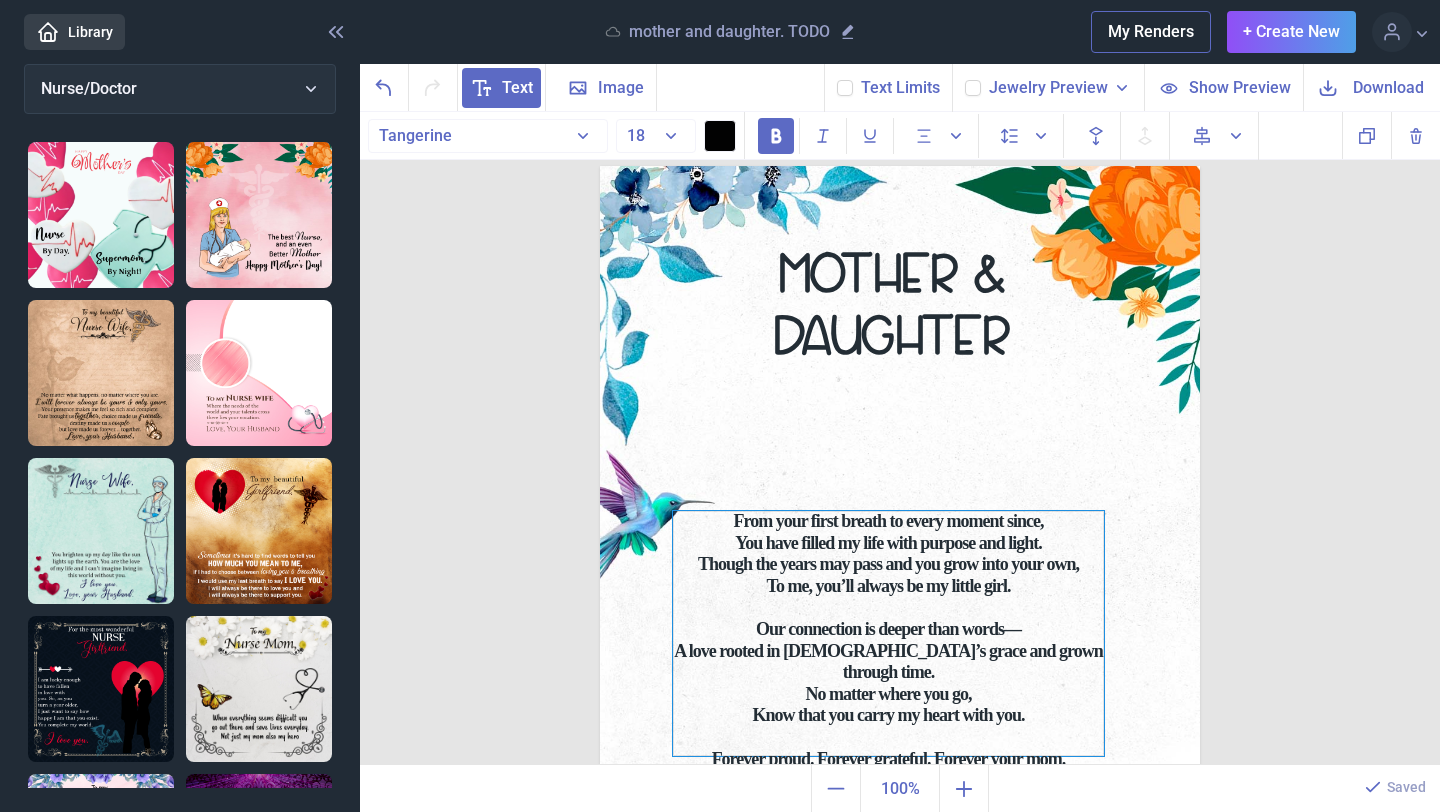 click on "Our connection is deeper than words—" at bounding box center [888, 630] 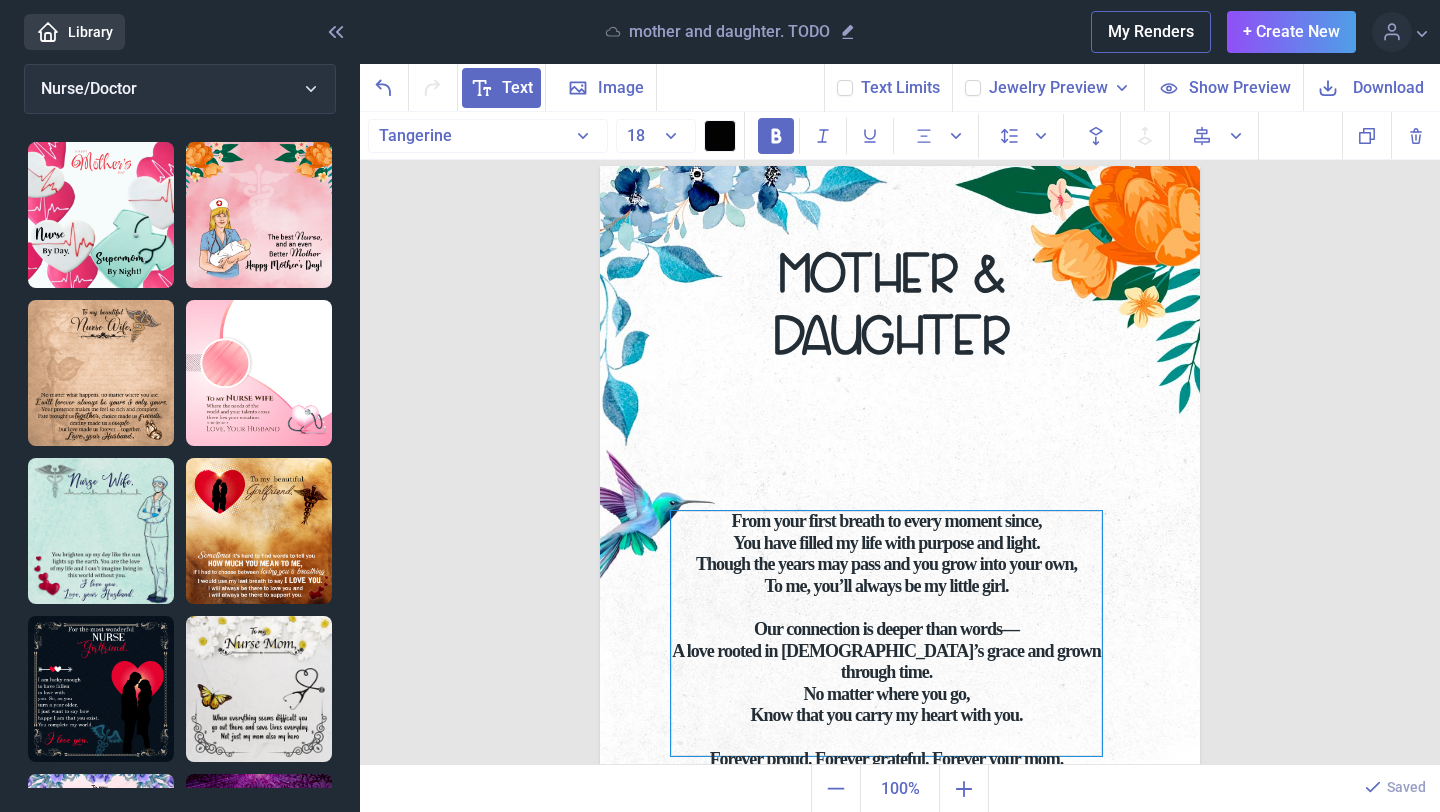 click on "Our connection is deeper than words—" at bounding box center (886, 630) 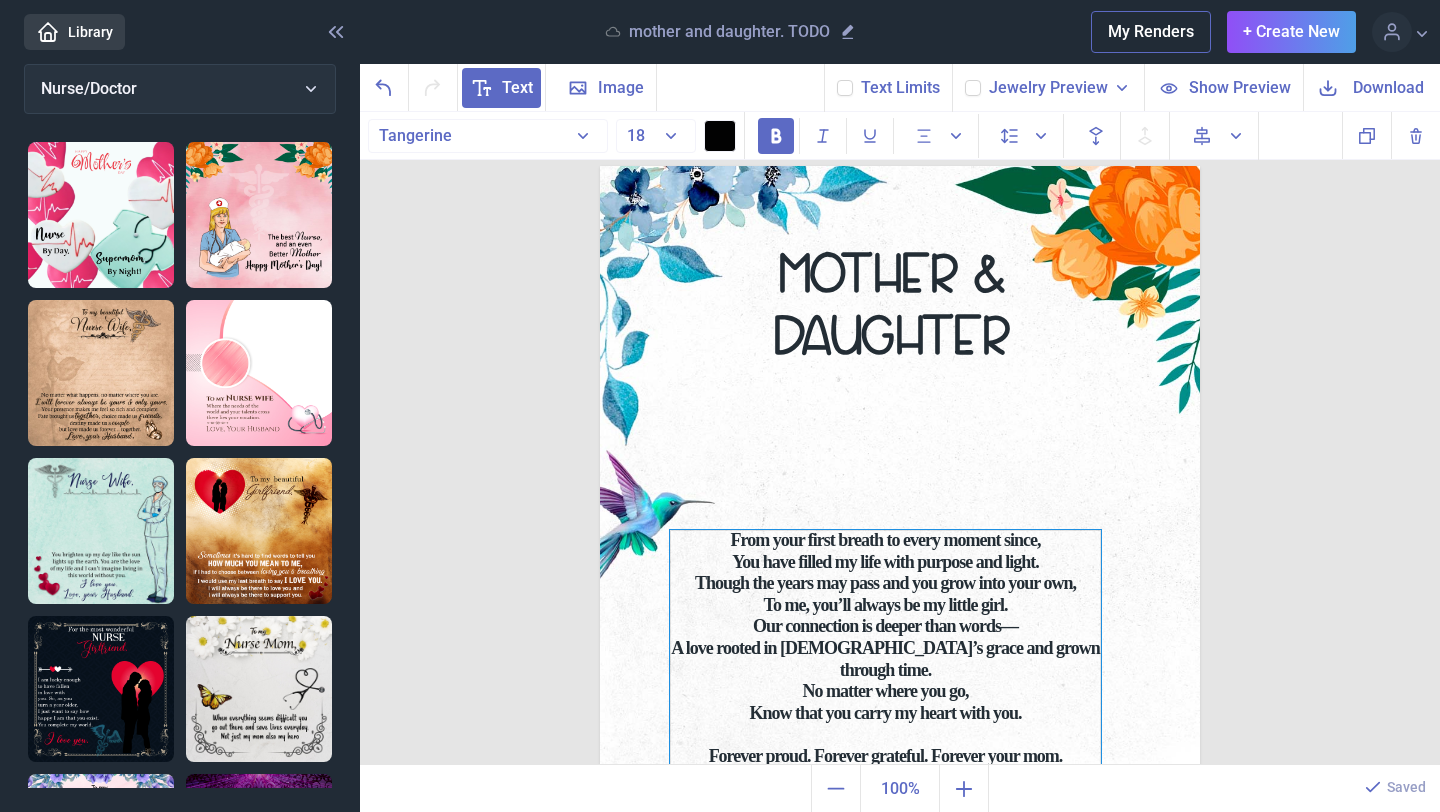 drag, startPoint x: 948, startPoint y: 617, endPoint x: 946, endPoint y: 635, distance: 18.110771 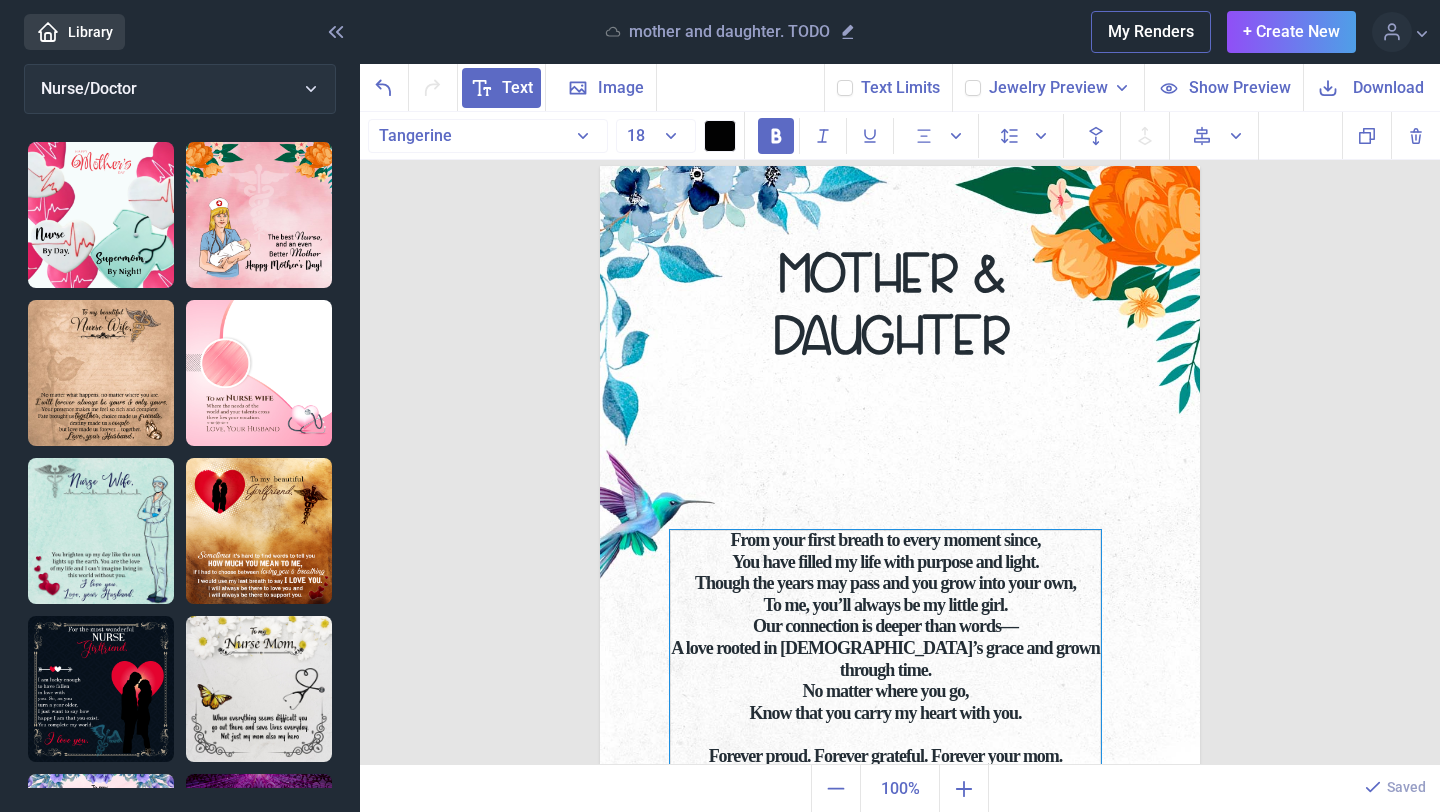 click on "Our connection is deeper than words—" at bounding box center [885, 626] 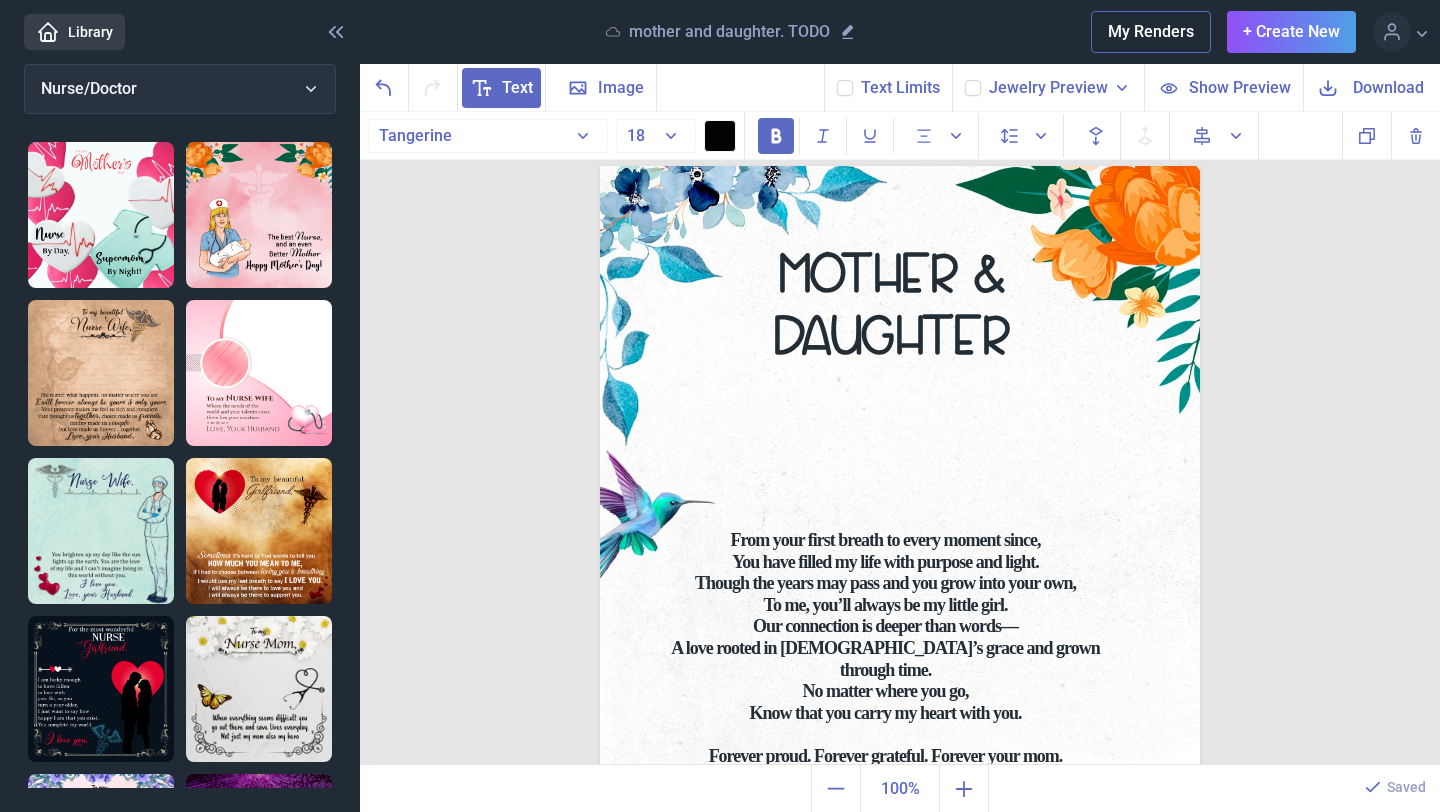 click on "MOTHER & DAUGHTER       From your first breath to every moment since, You have filled my life with purpose and light. Though the years may pass and you grow into your own, To me, you’ll always be my little girl. Our connection is deeper than words— A love rooted in [DEMOGRAPHIC_DATA]’s grace and grown through time. No matter where you go, Know that you carry my heart with you. Forever proud. Forever grateful. Forever your mom.           Duplicate     Delete       Backwards   >   Forward" at bounding box center (900, 439) 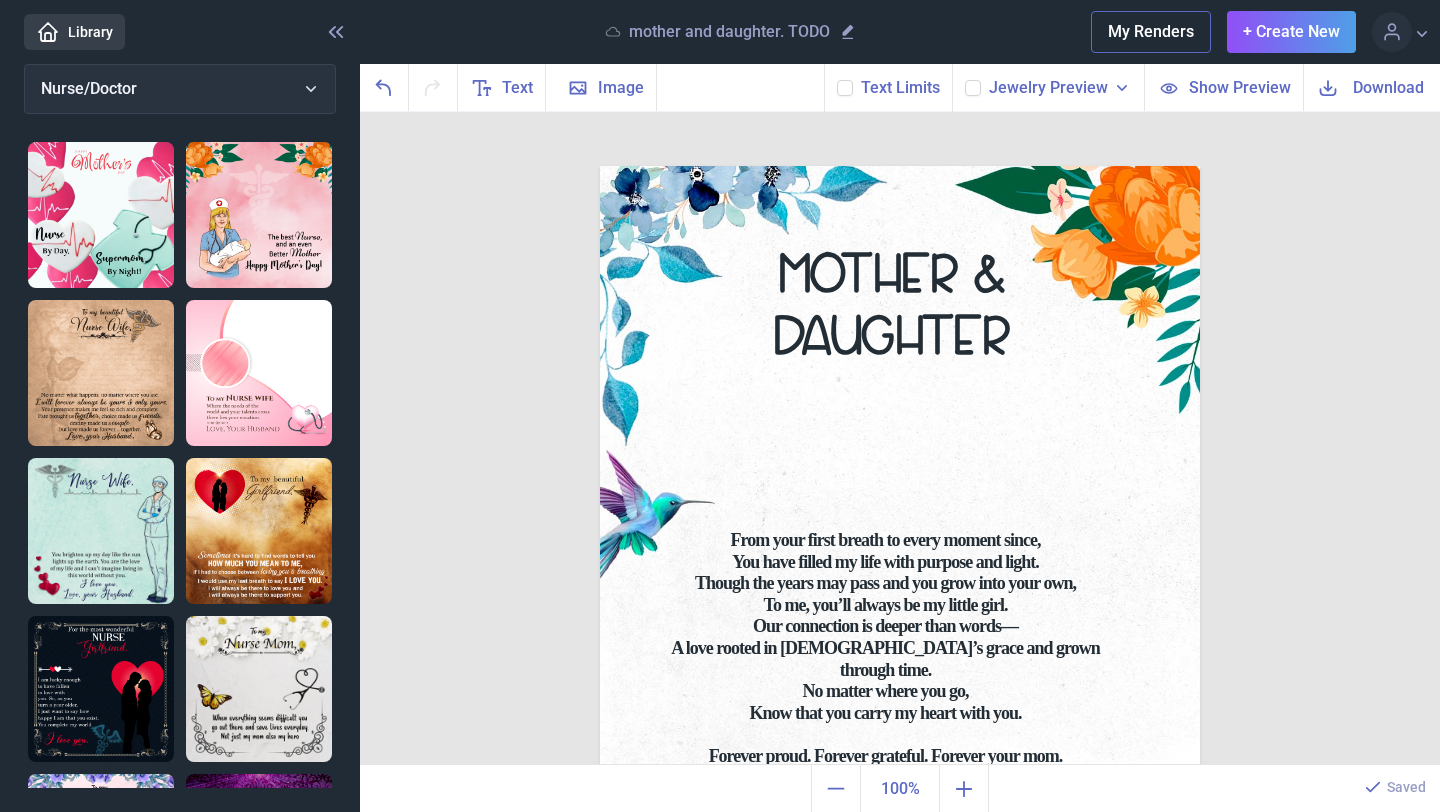 scroll, scrollTop: 0, scrollLeft: 0, axis: both 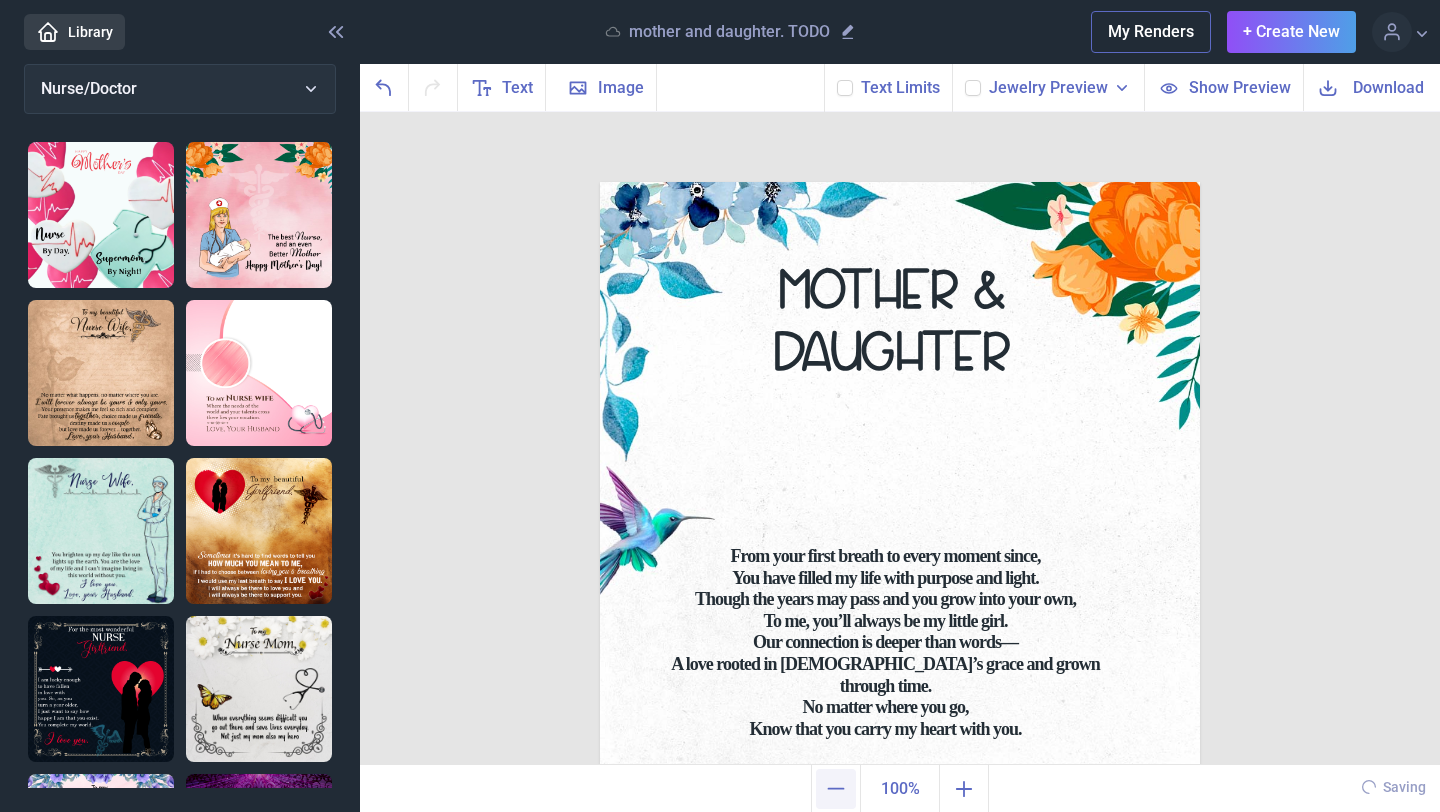 click 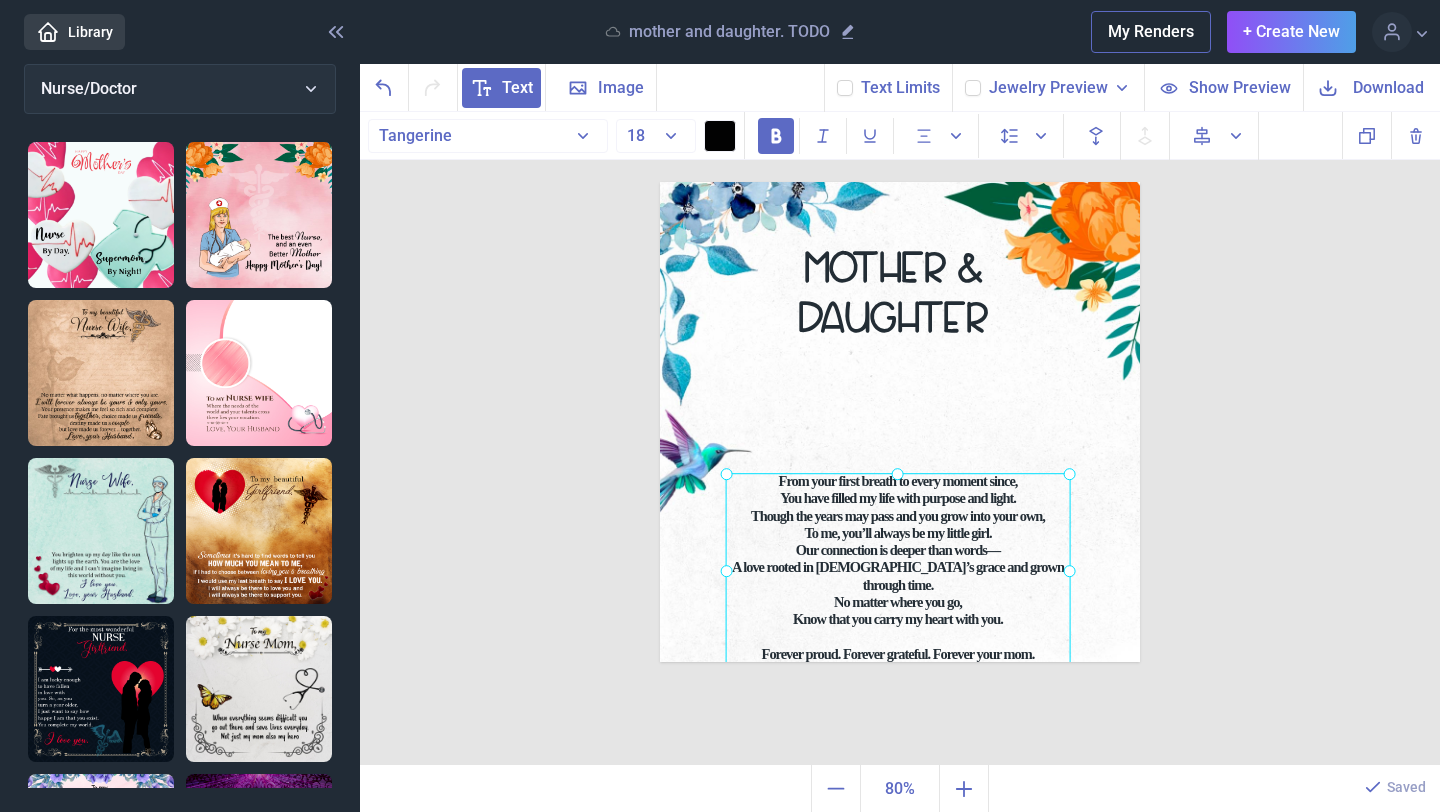 drag, startPoint x: 935, startPoint y: 571, endPoint x: 947, endPoint y: 571, distance: 12 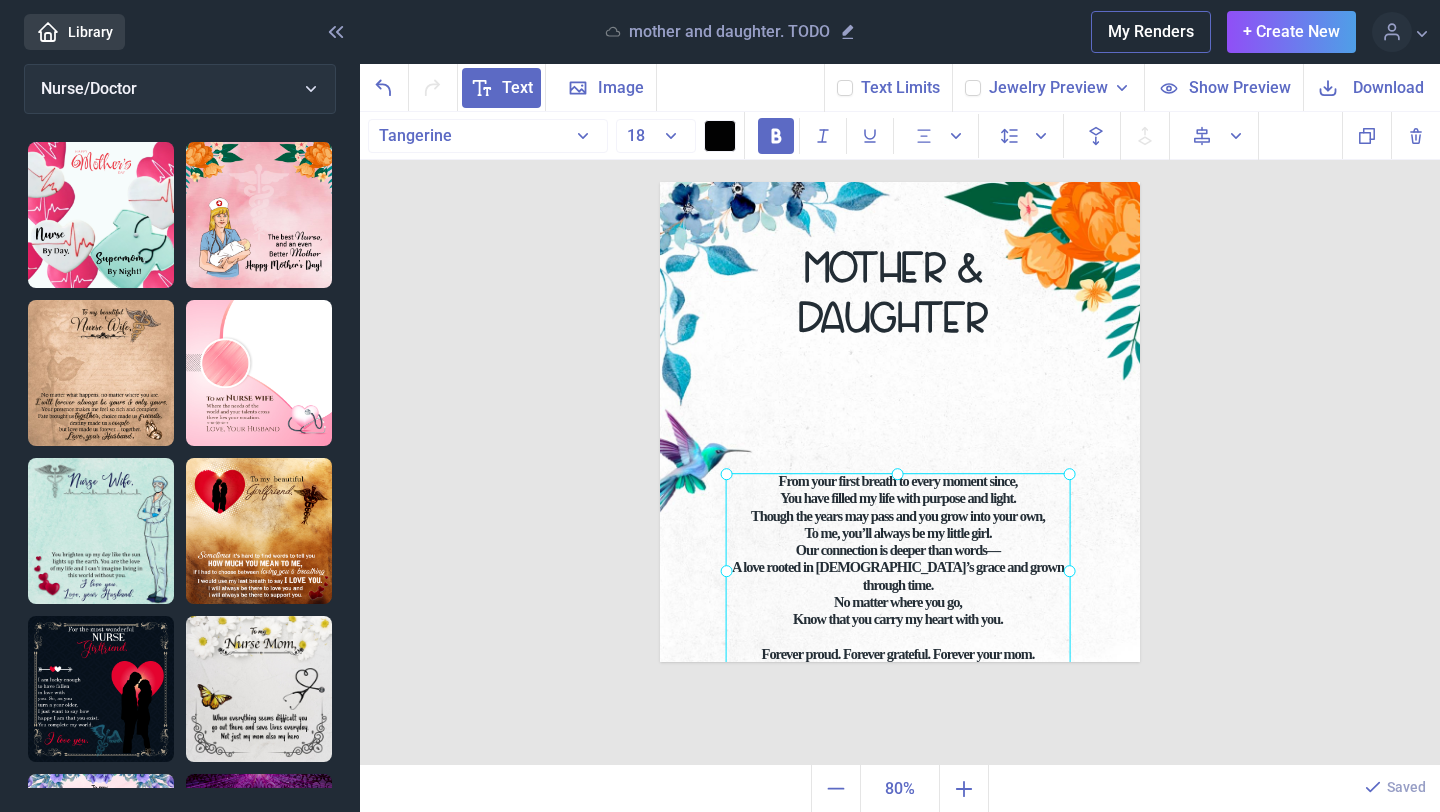 click on "From your first breath to every moment since, You have filled my life with purpose and light. Though the years may pass and you grow into your own, To me, you’ll always be my little girl. Our connection is deeper than words— A love rooted in [DEMOGRAPHIC_DATA]’s grace and grown through time. No matter where you go, Know that you carry my heart with you. Forever proud. Forever grateful. Forever your mom." at bounding box center (660, 182) 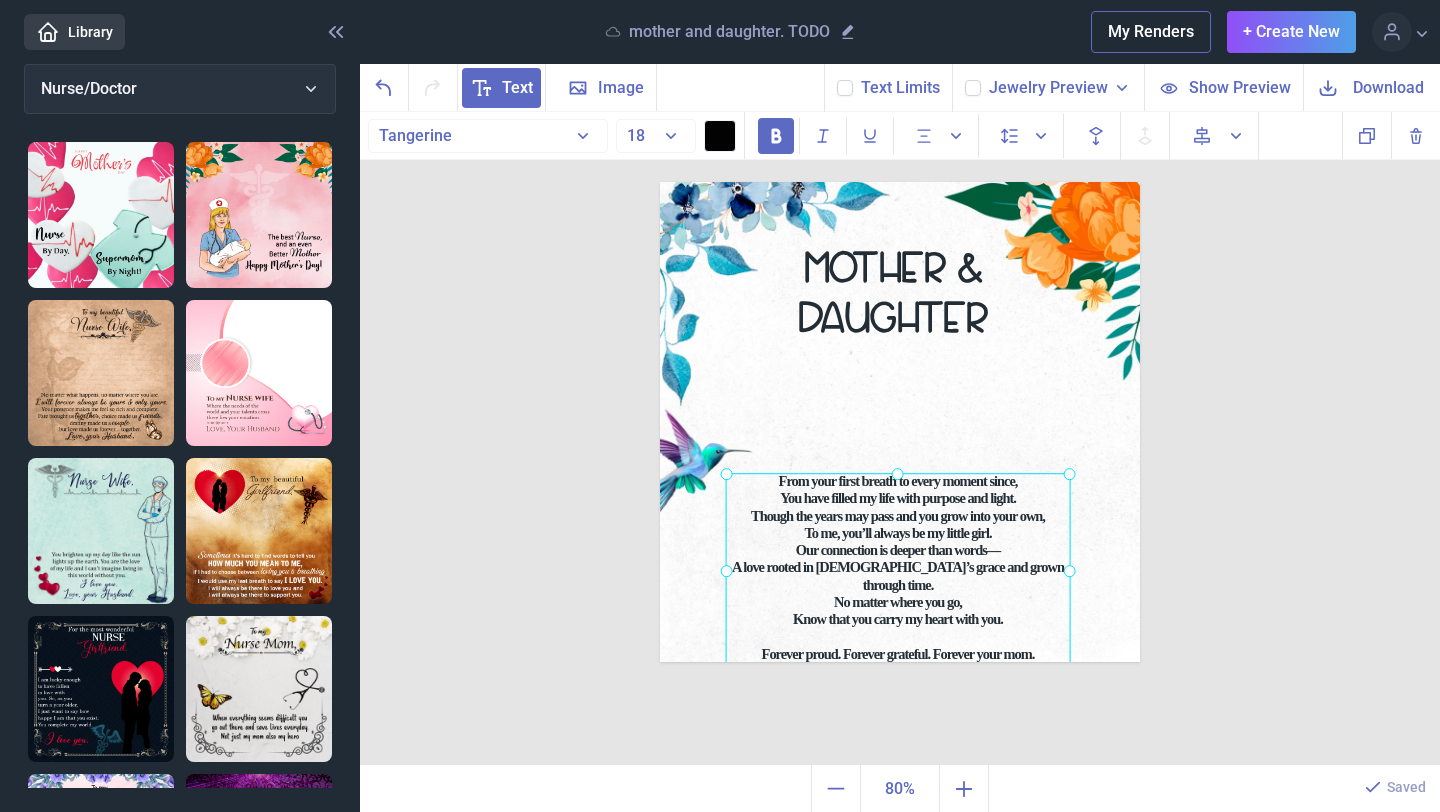 click on "MOTHER & DAUGHTER       From your first breath to every moment since, You have filled my life with purpose and light. Though the years may pass and you grow into your own, To me, you’ll always be my little girl. Our connection is deeper than words— A love rooted in [DEMOGRAPHIC_DATA]’s grace and grown through time. No matter where you go, Know that you carry my heart with you. Forever proud. Forever grateful. Forever your mom.                           Duplicate     Delete       Backwards   >   Forward" at bounding box center [900, 439] 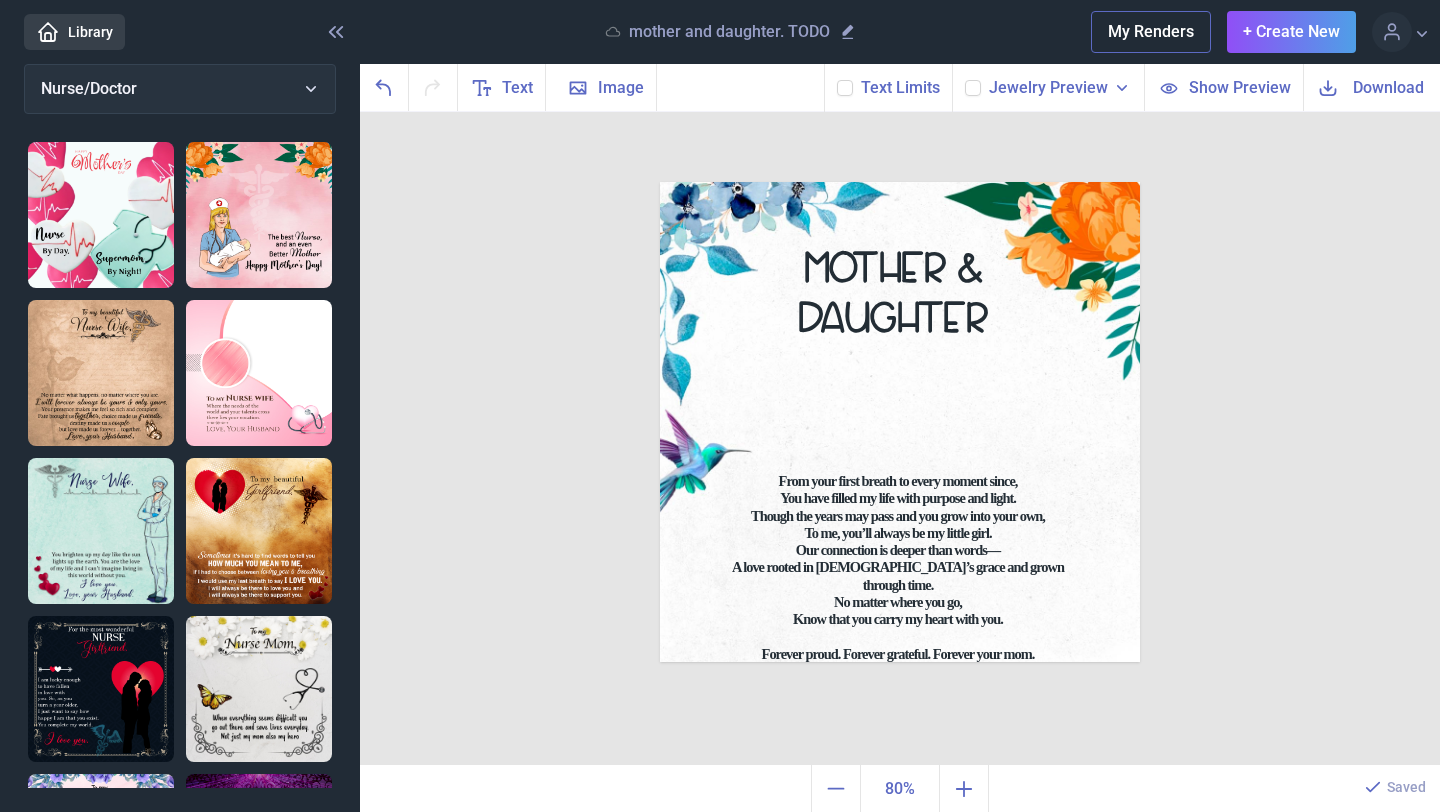 click on "Download" at bounding box center (1388, 87) 